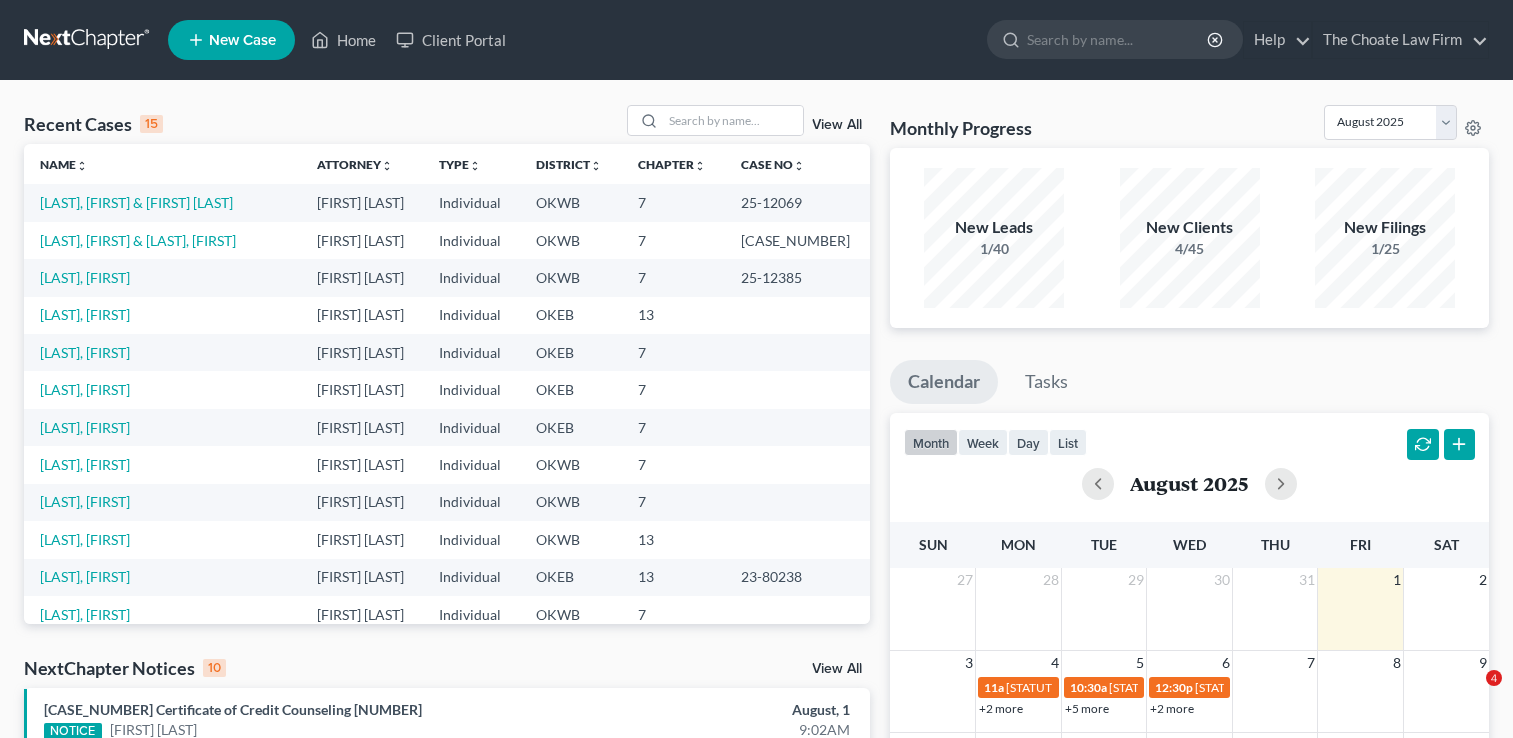 scroll, scrollTop: 0, scrollLeft: 0, axis: both 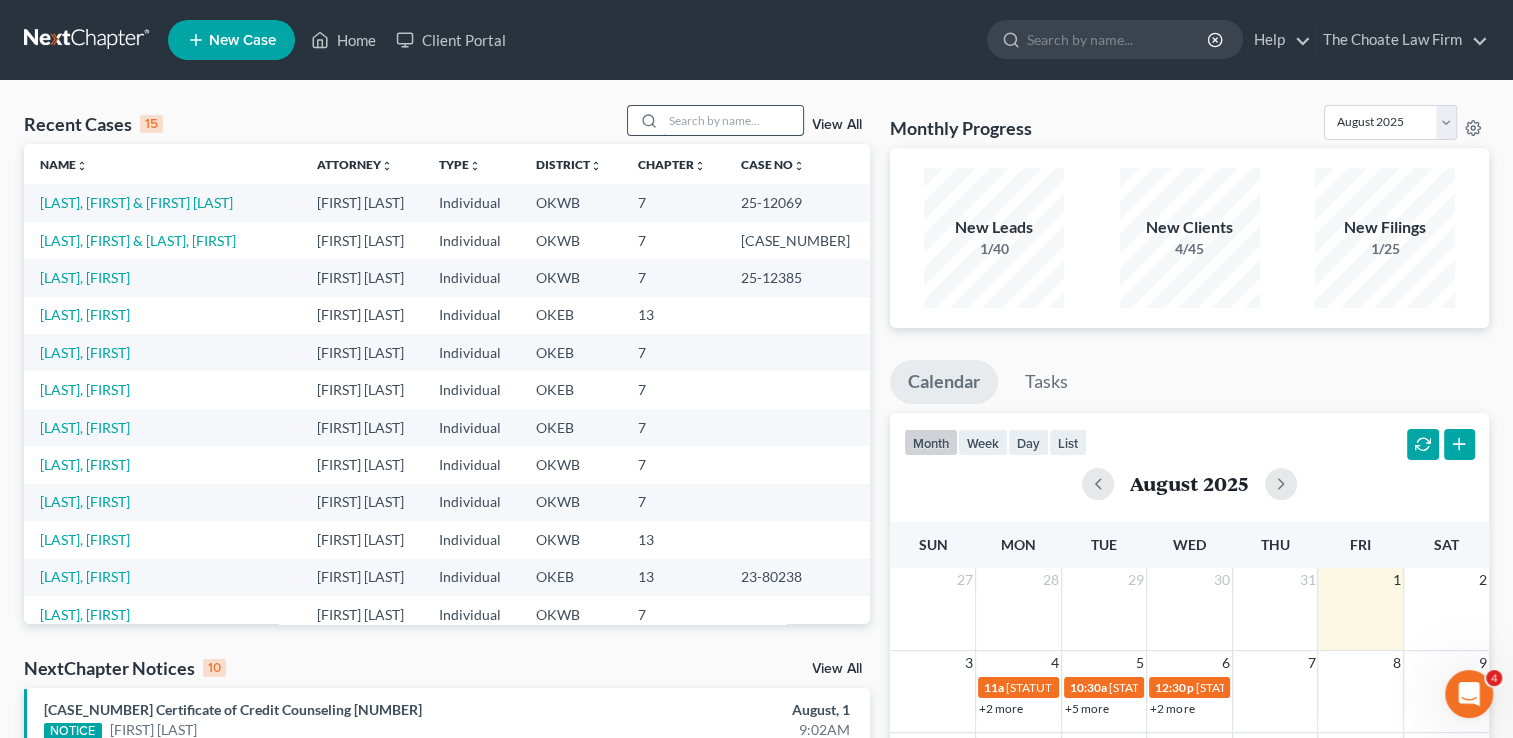 click at bounding box center (733, 120) 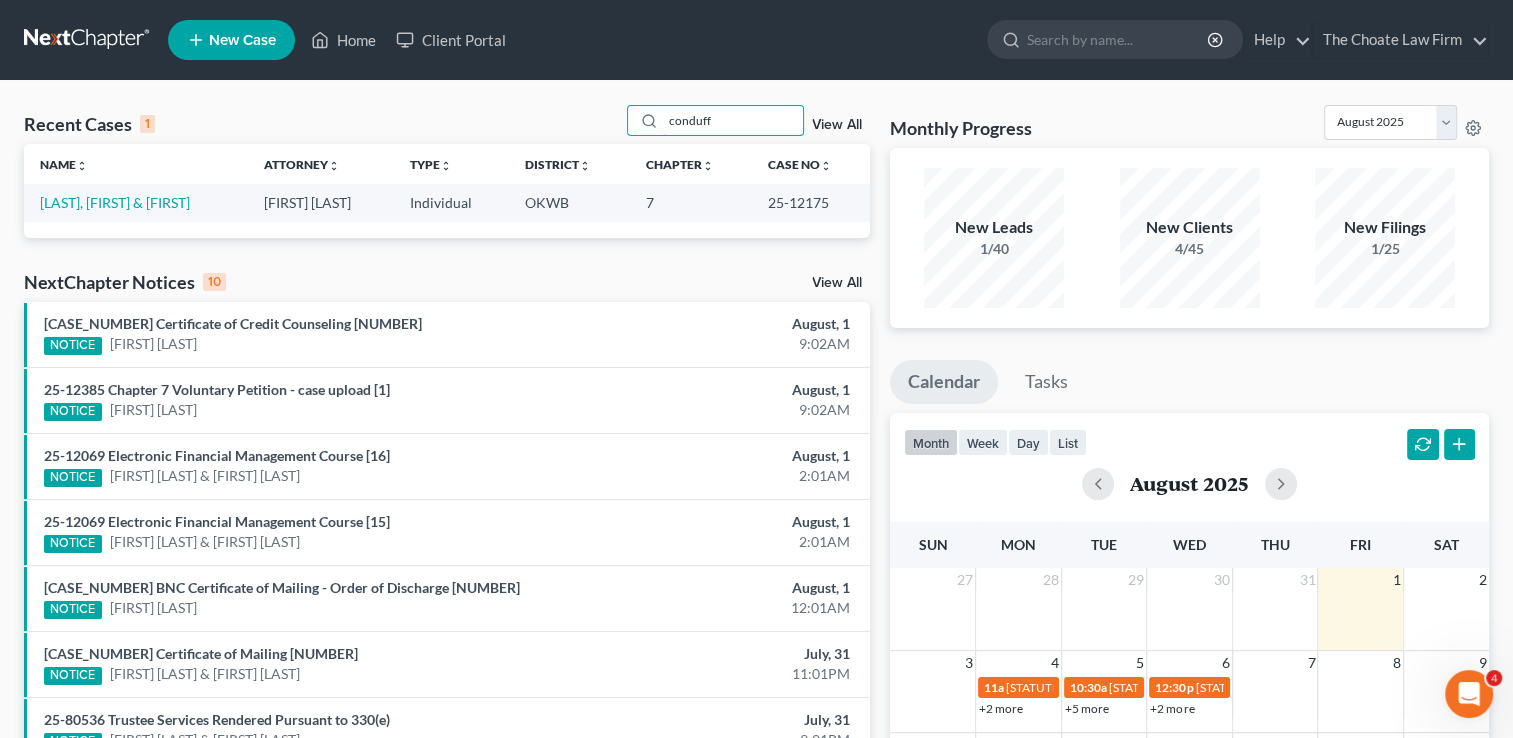 type on "conduff" 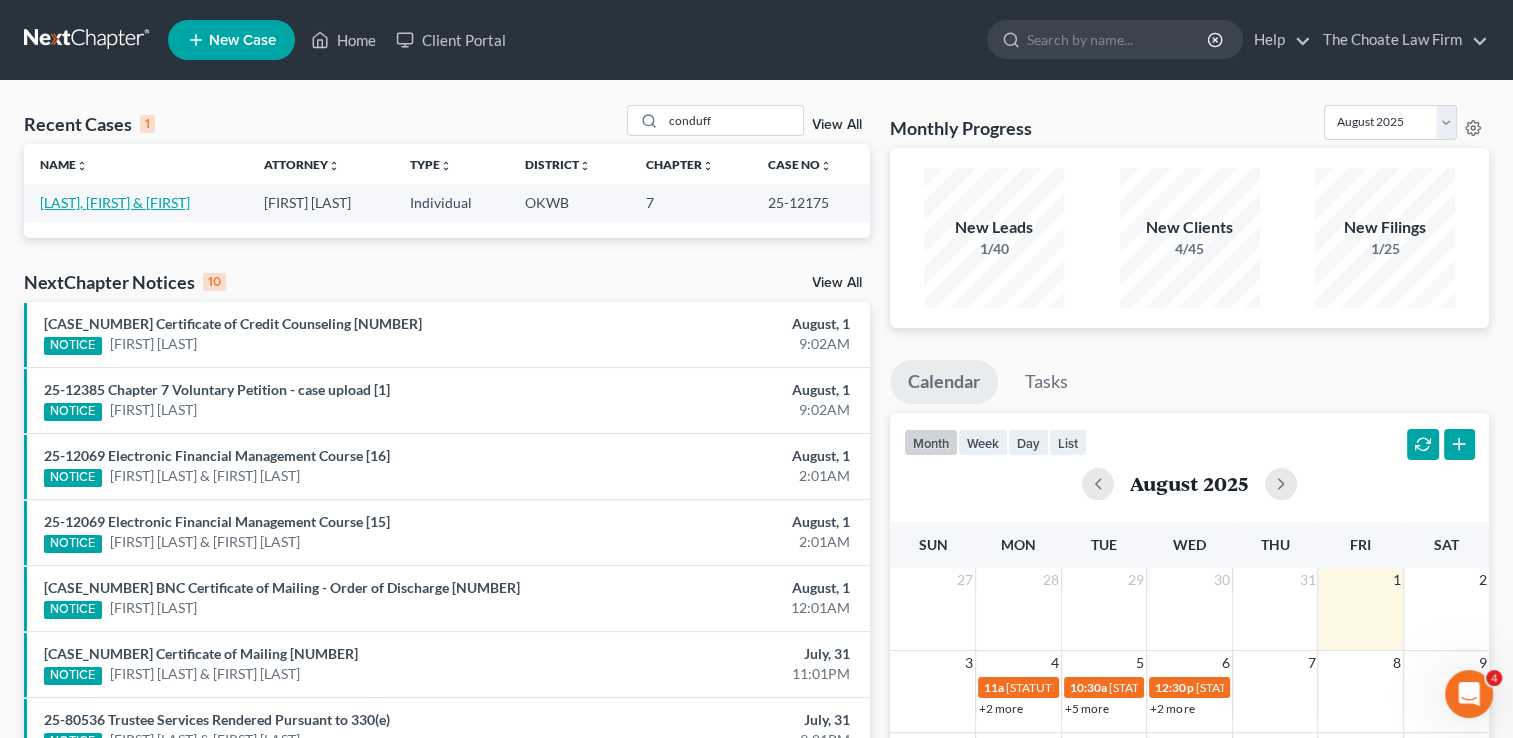 click on "[LAST], [FIRST] & [FIRST]" at bounding box center [115, 202] 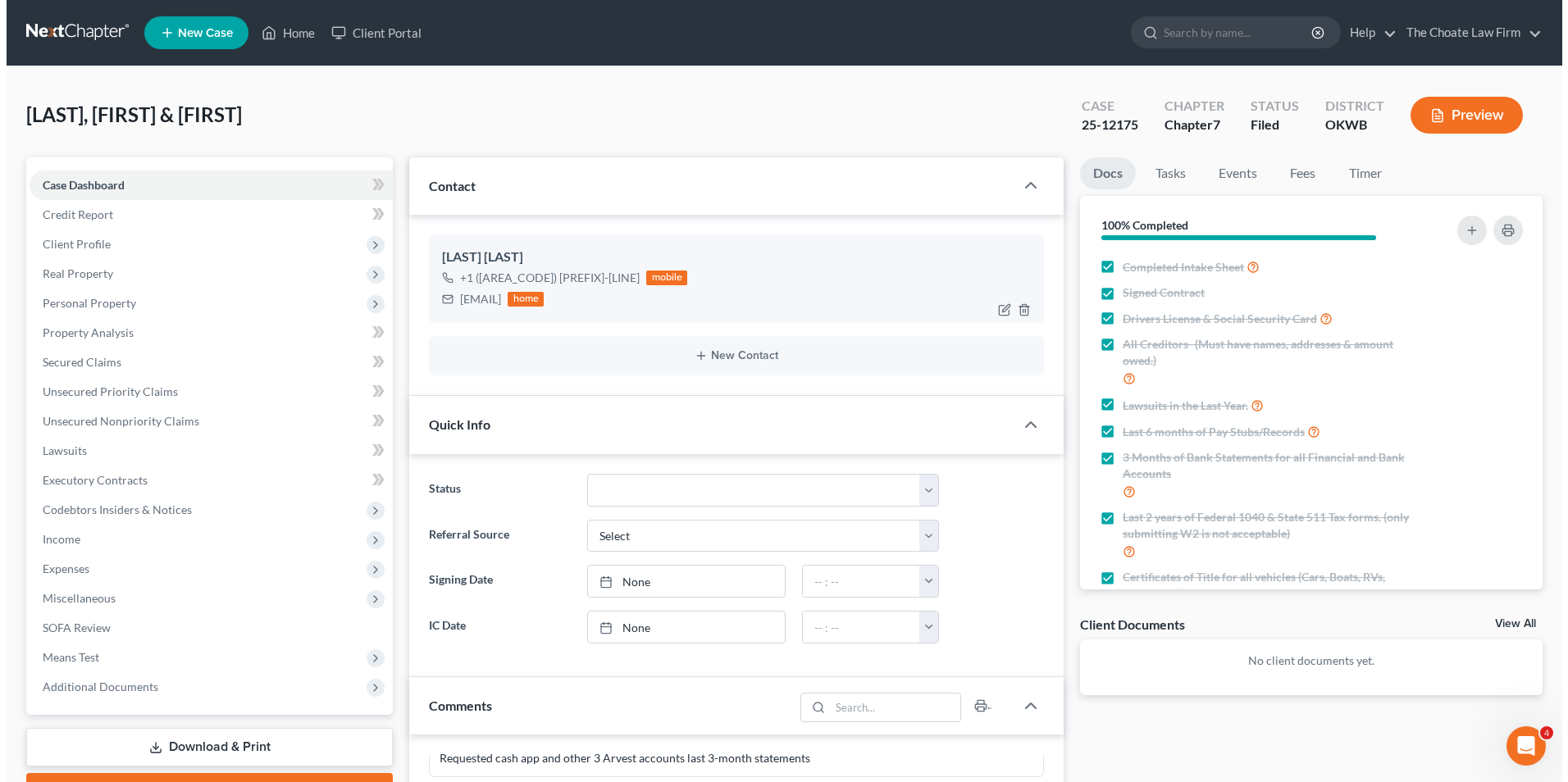 scroll, scrollTop: 379, scrollLeft: 0, axis: vertical 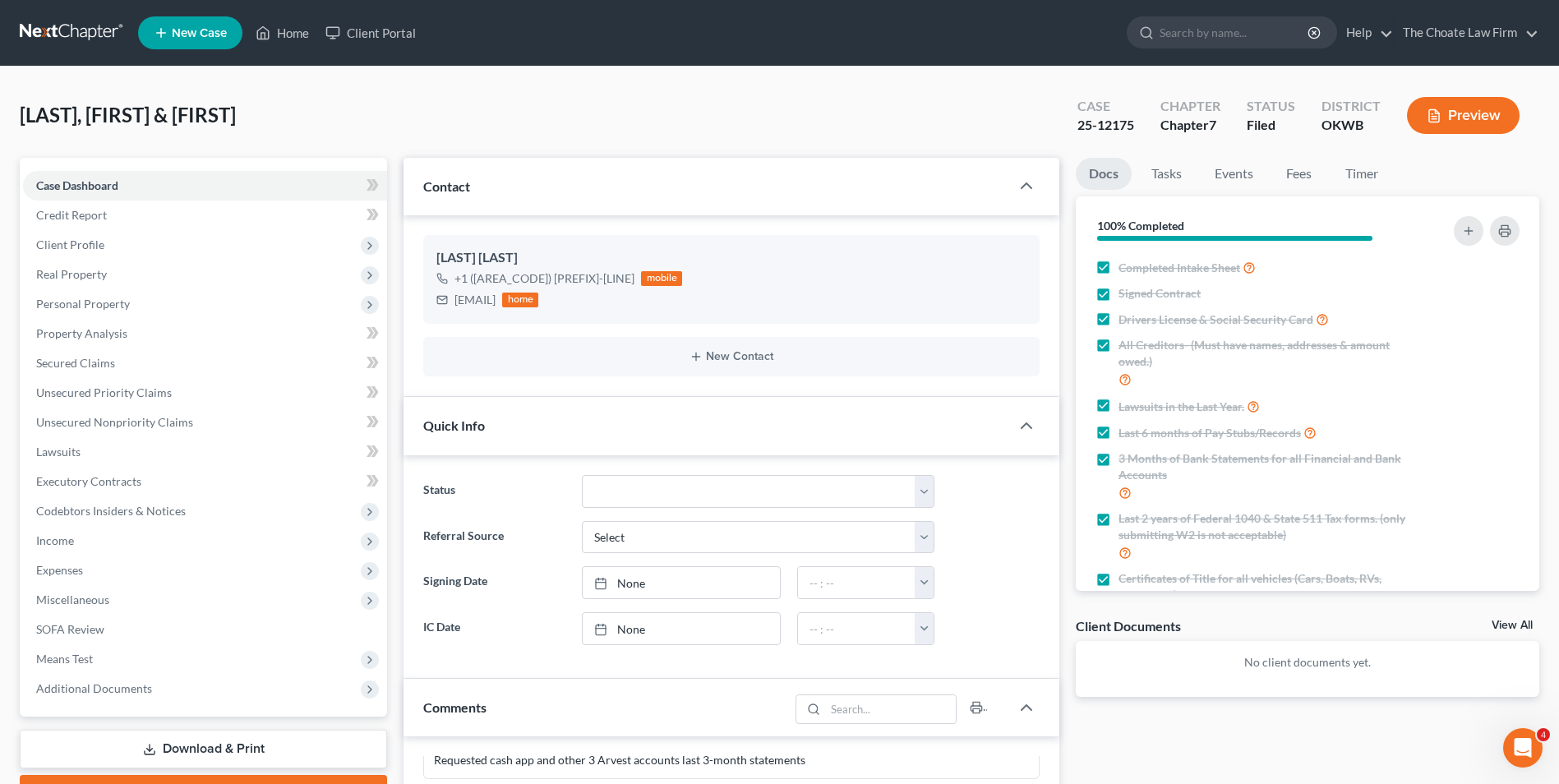 click on "Preview" at bounding box center (1463, 115) 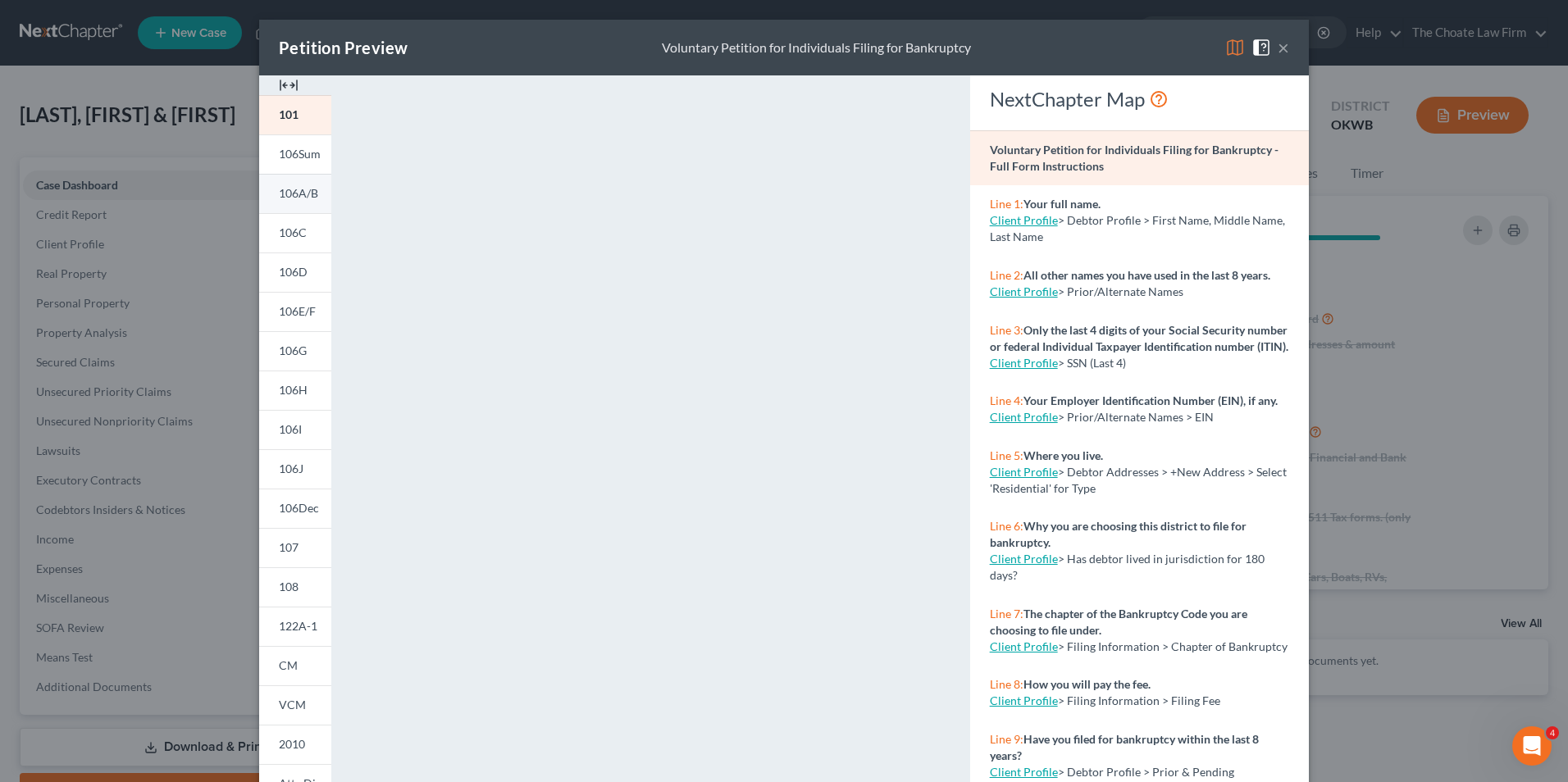 click on "106A/B" at bounding box center [299, 193] 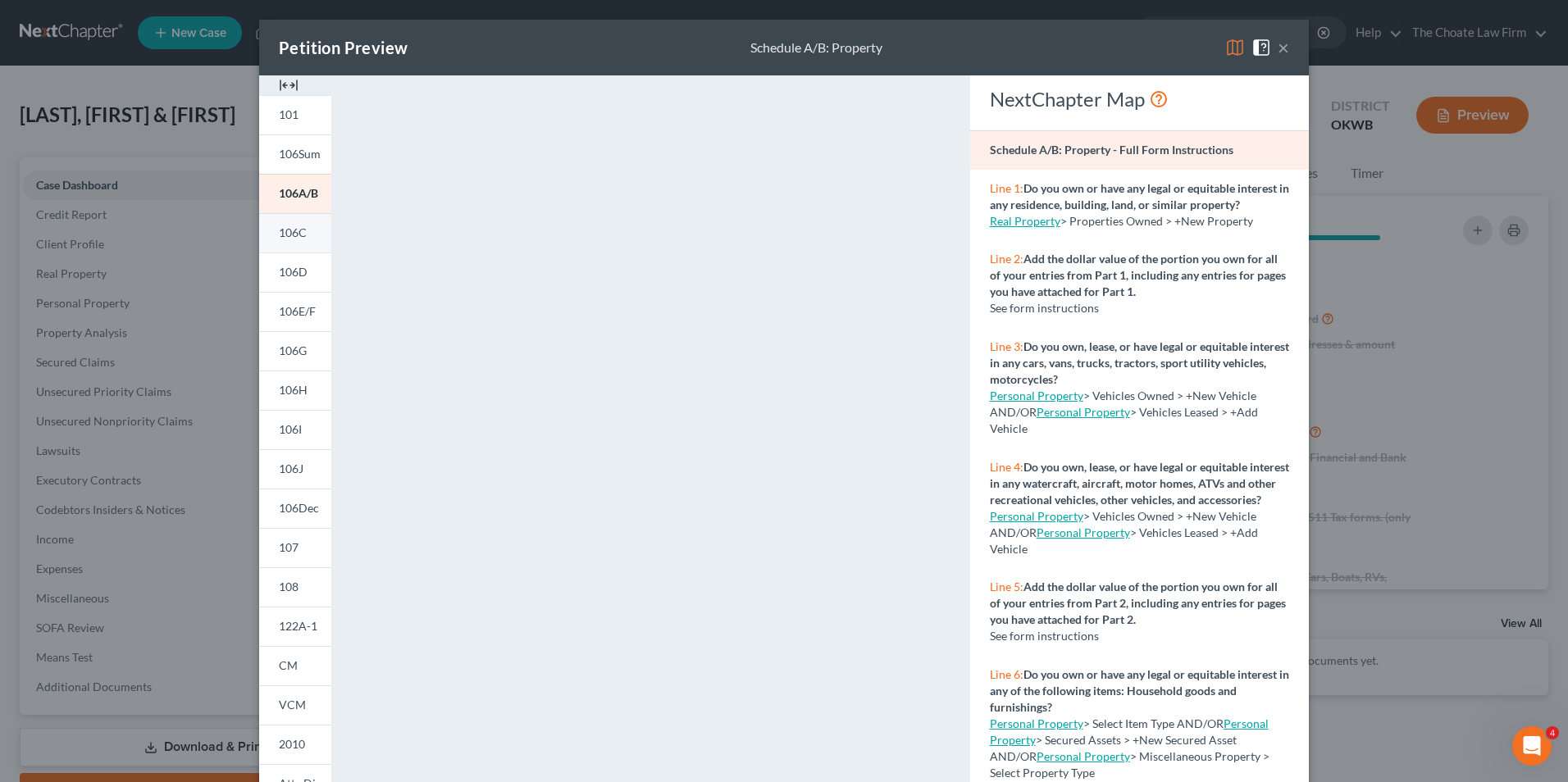 drag, startPoint x: 301, startPoint y: 229, endPoint x: 308, endPoint y: 243, distance: 15.652476 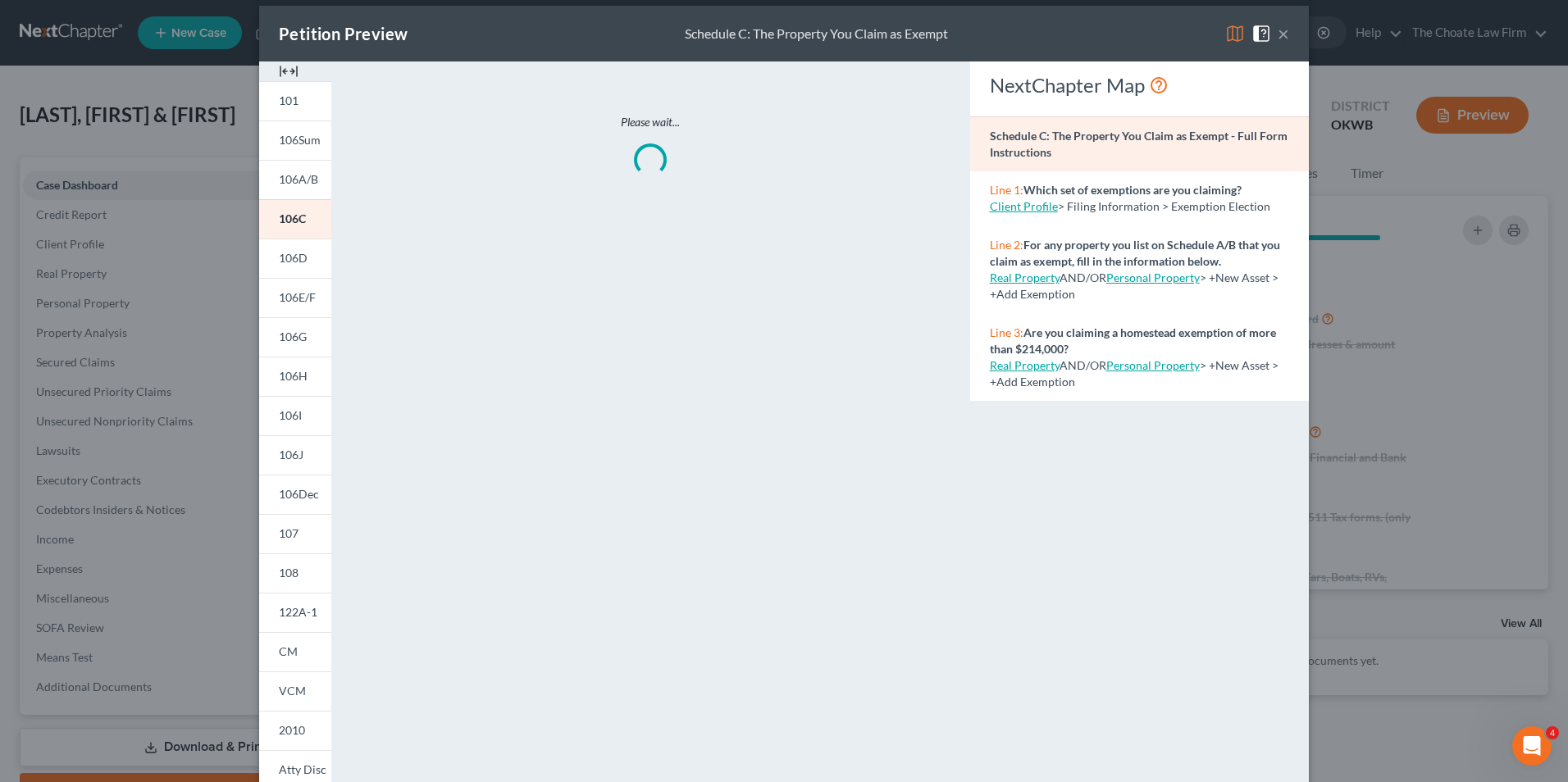 scroll, scrollTop: 0, scrollLeft: 0, axis: both 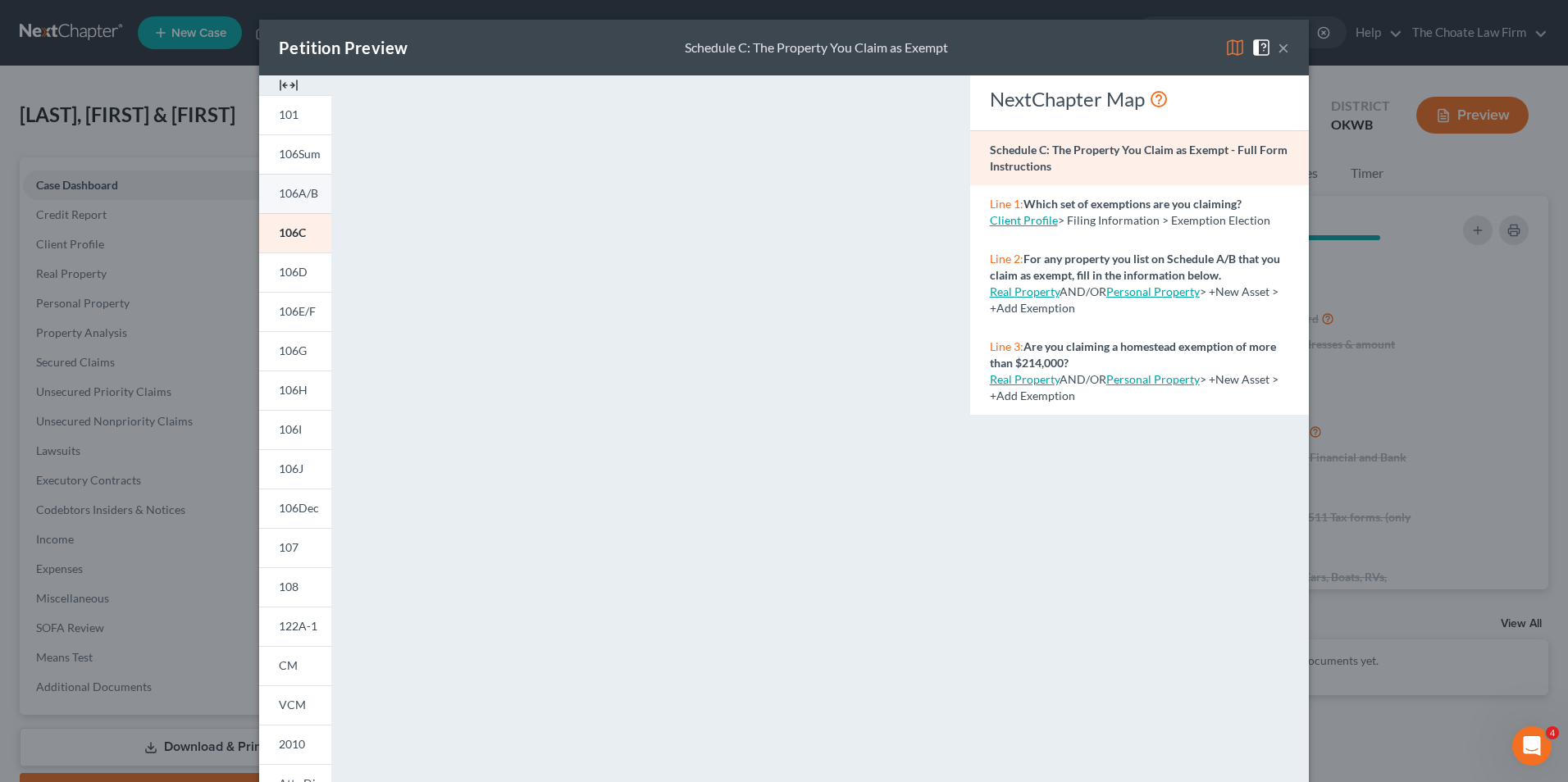 click on "106A/B" at bounding box center (299, 193) 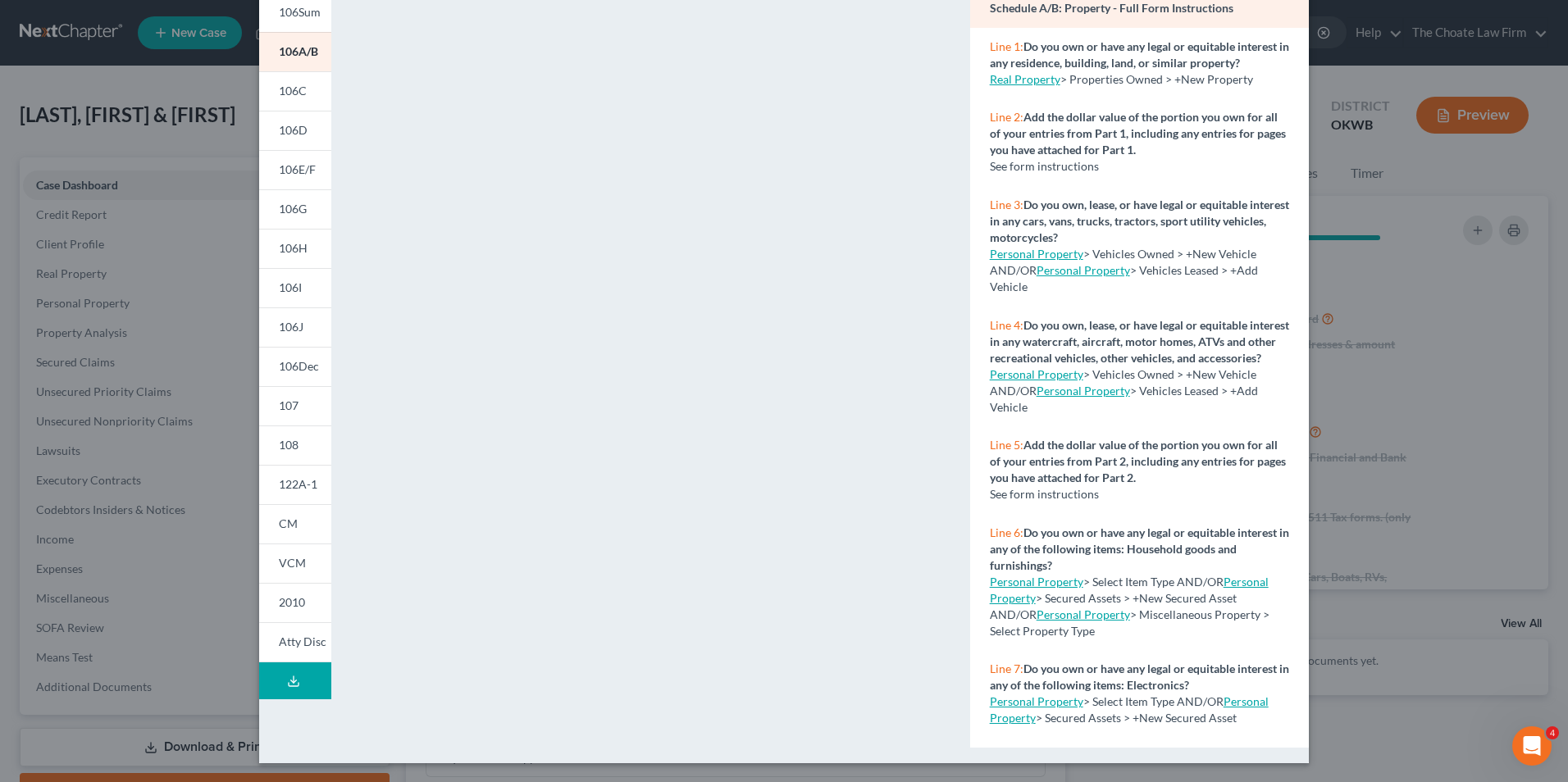 scroll, scrollTop: 143, scrollLeft: 0, axis: vertical 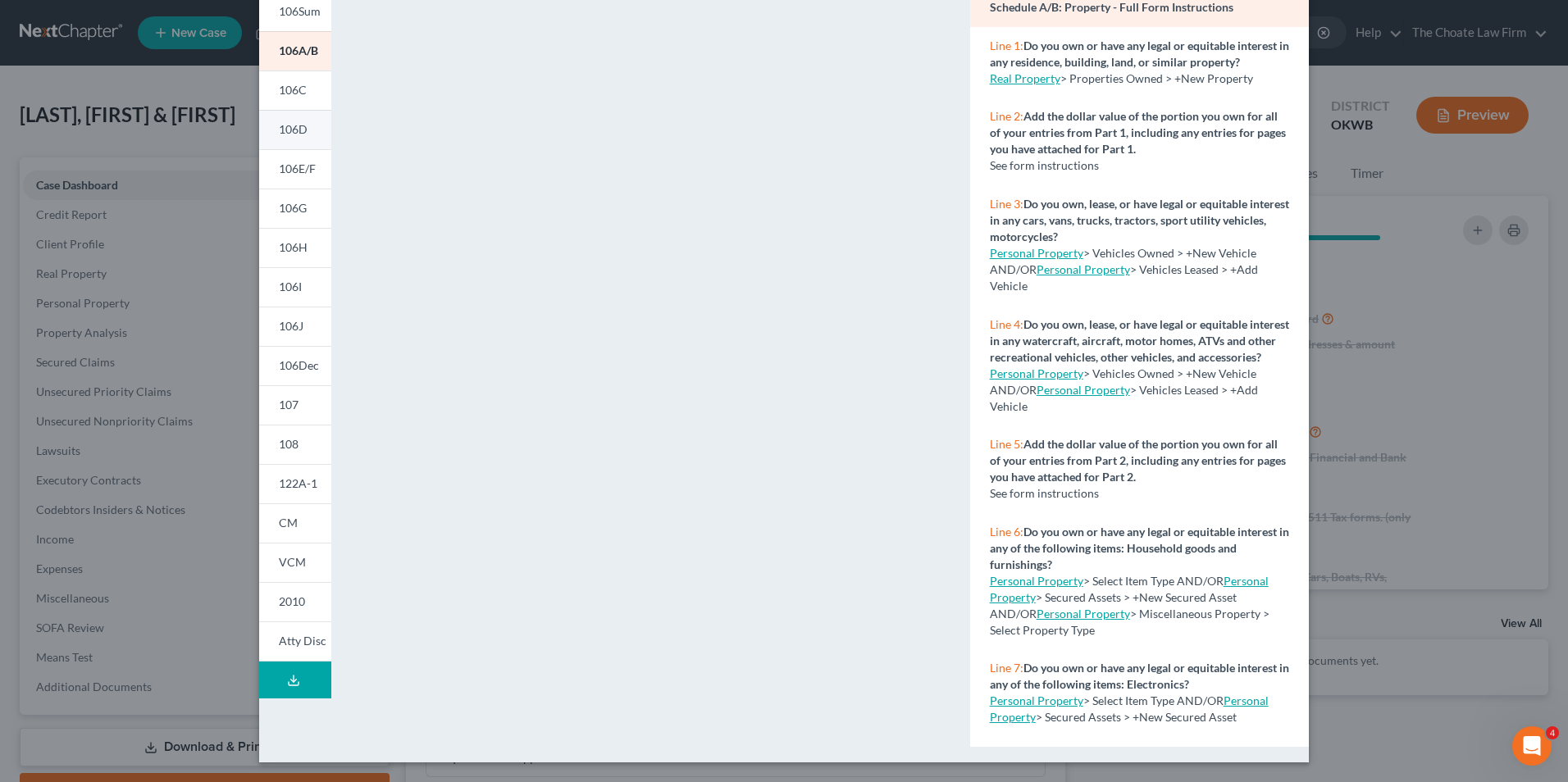 click on "106D" at bounding box center [295, 130] 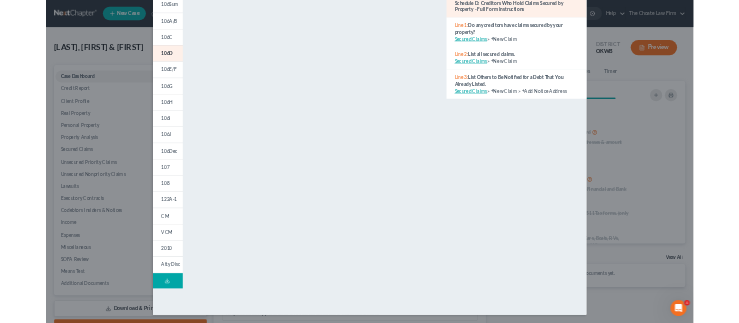 scroll, scrollTop: 0, scrollLeft: 0, axis: both 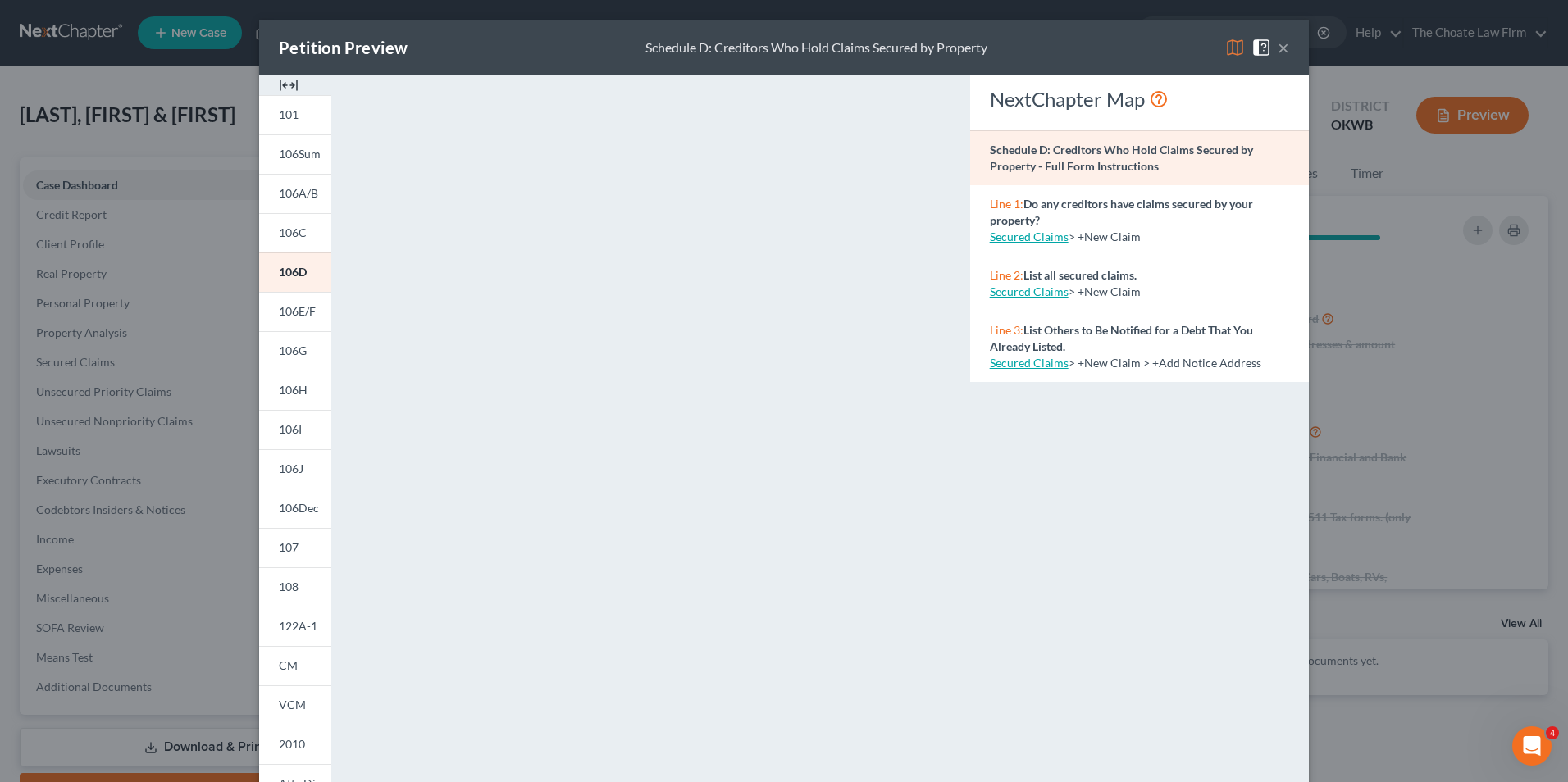 click on "×" at bounding box center [1283, 48] 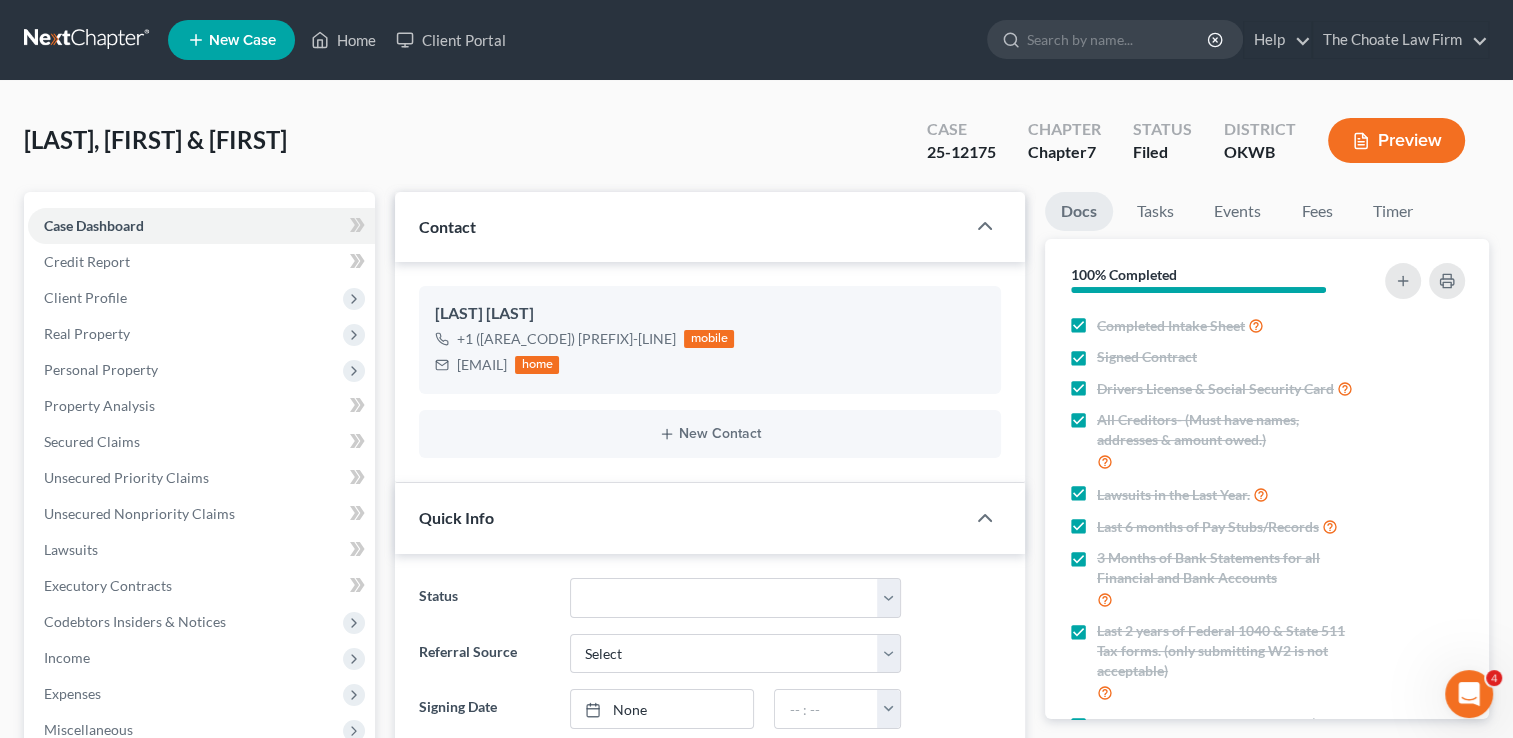 scroll, scrollTop: 517, scrollLeft: 0, axis: vertical 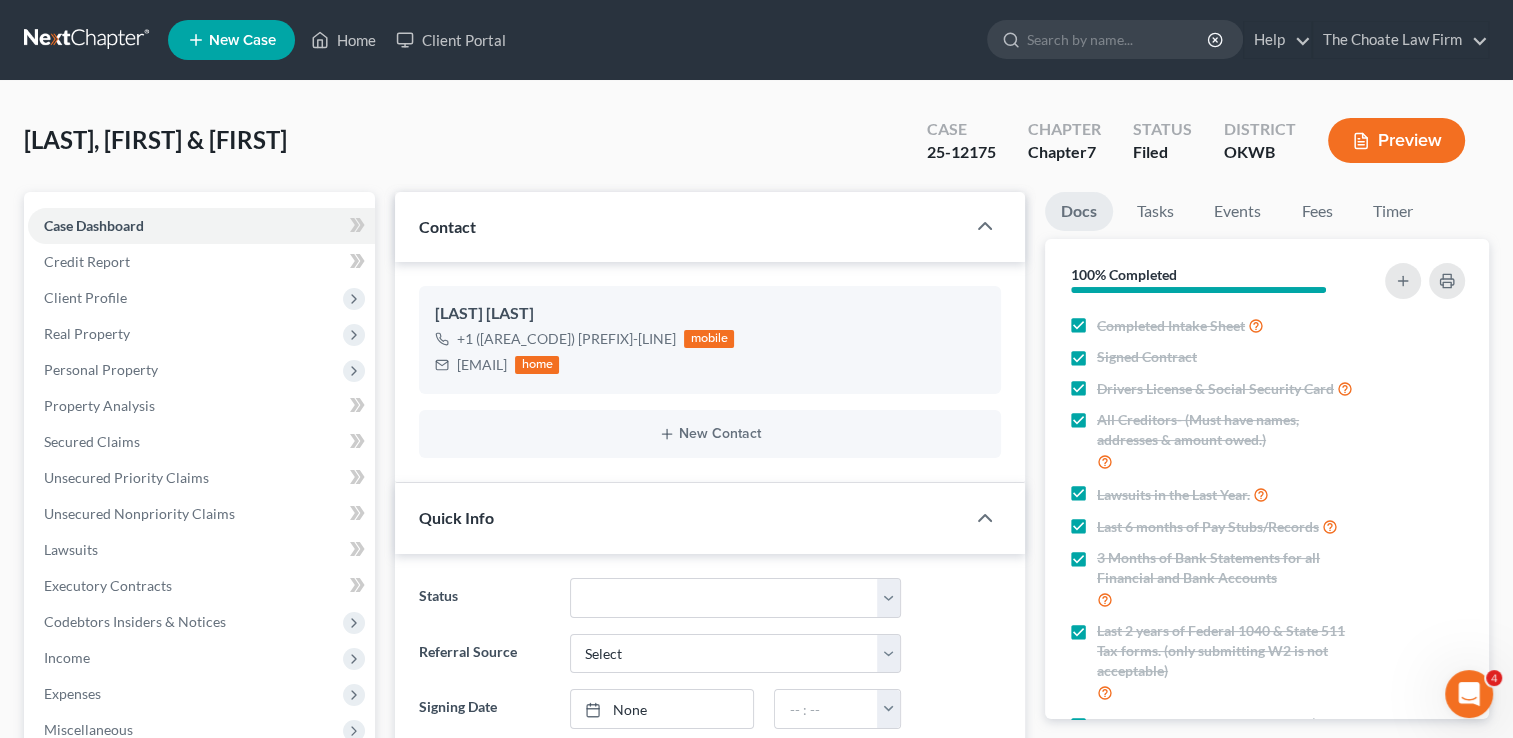 click at bounding box center (88, 40) 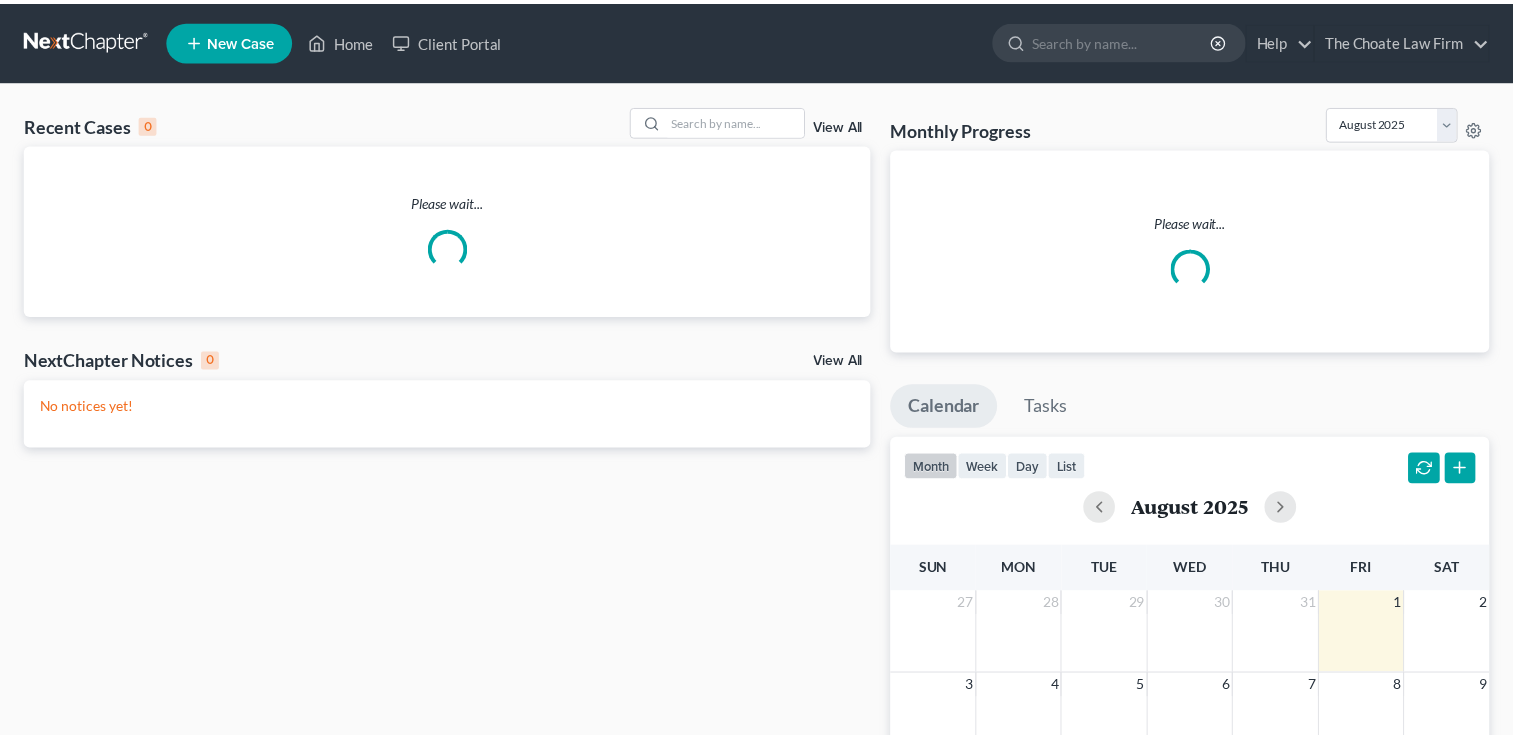 scroll, scrollTop: 0, scrollLeft: 0, axis: both 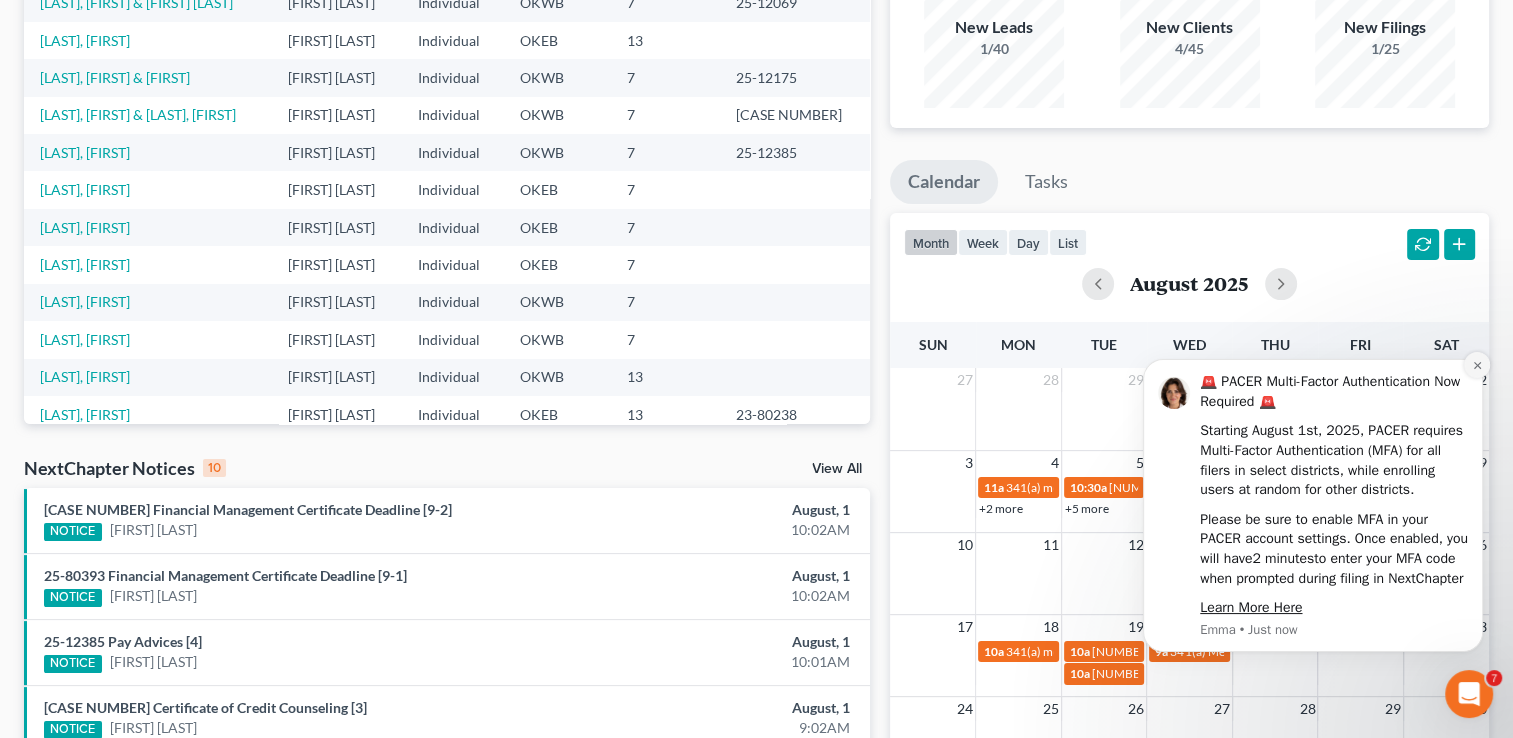 click at bounding box center [1477, 365] 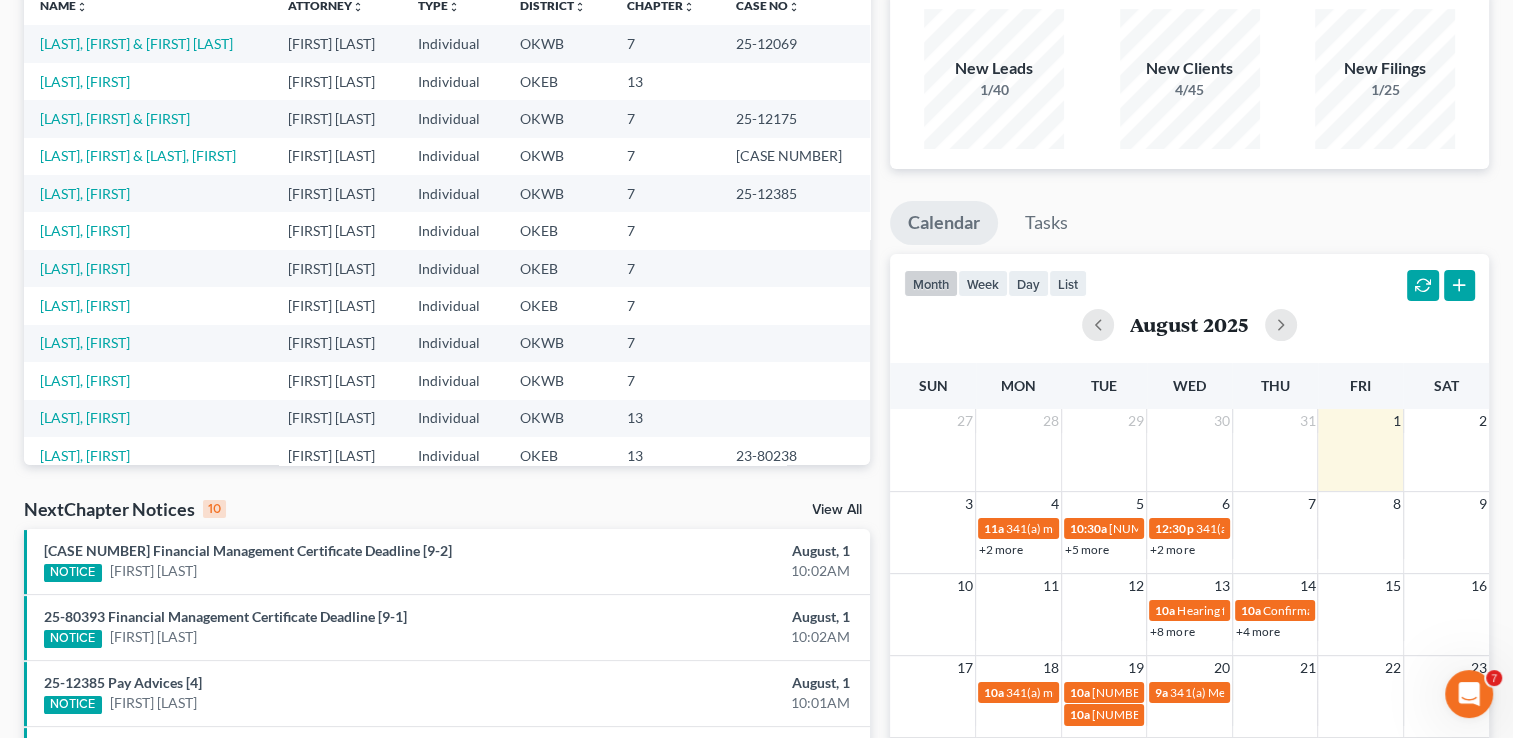 scroll, scrollTop: 0, scrollLeft: 0, axis: both 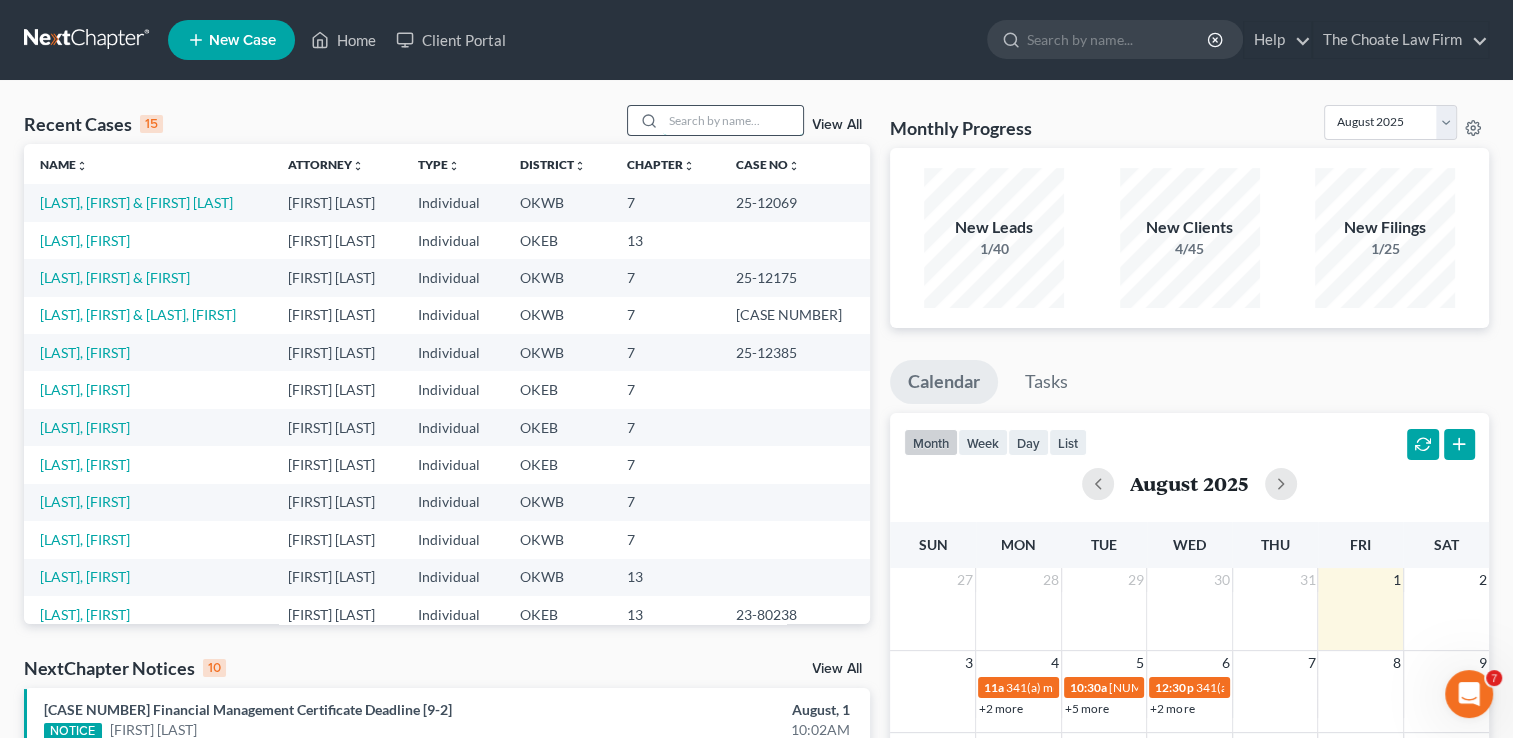 click at bounding box center [733, 120] 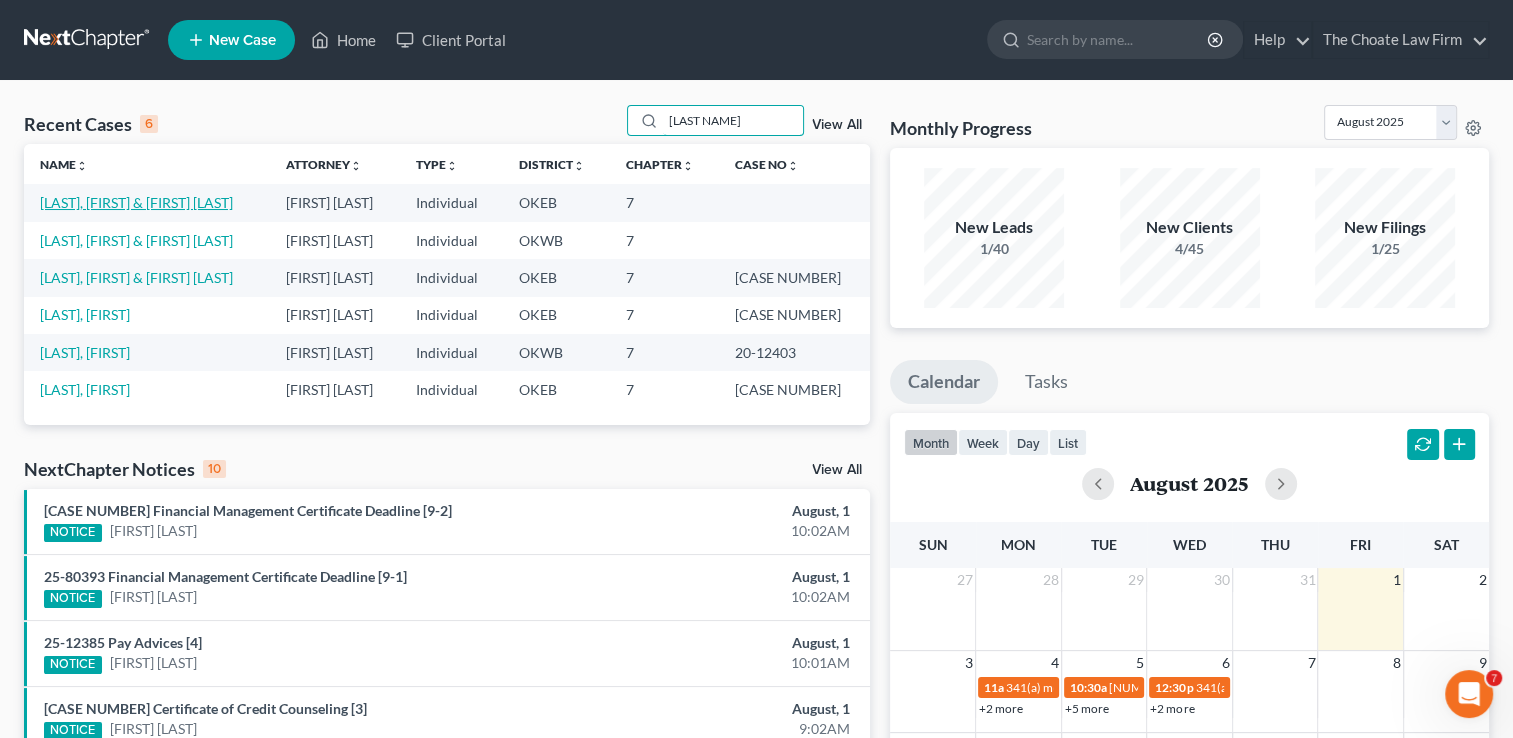 type on "[LAST NAME]" 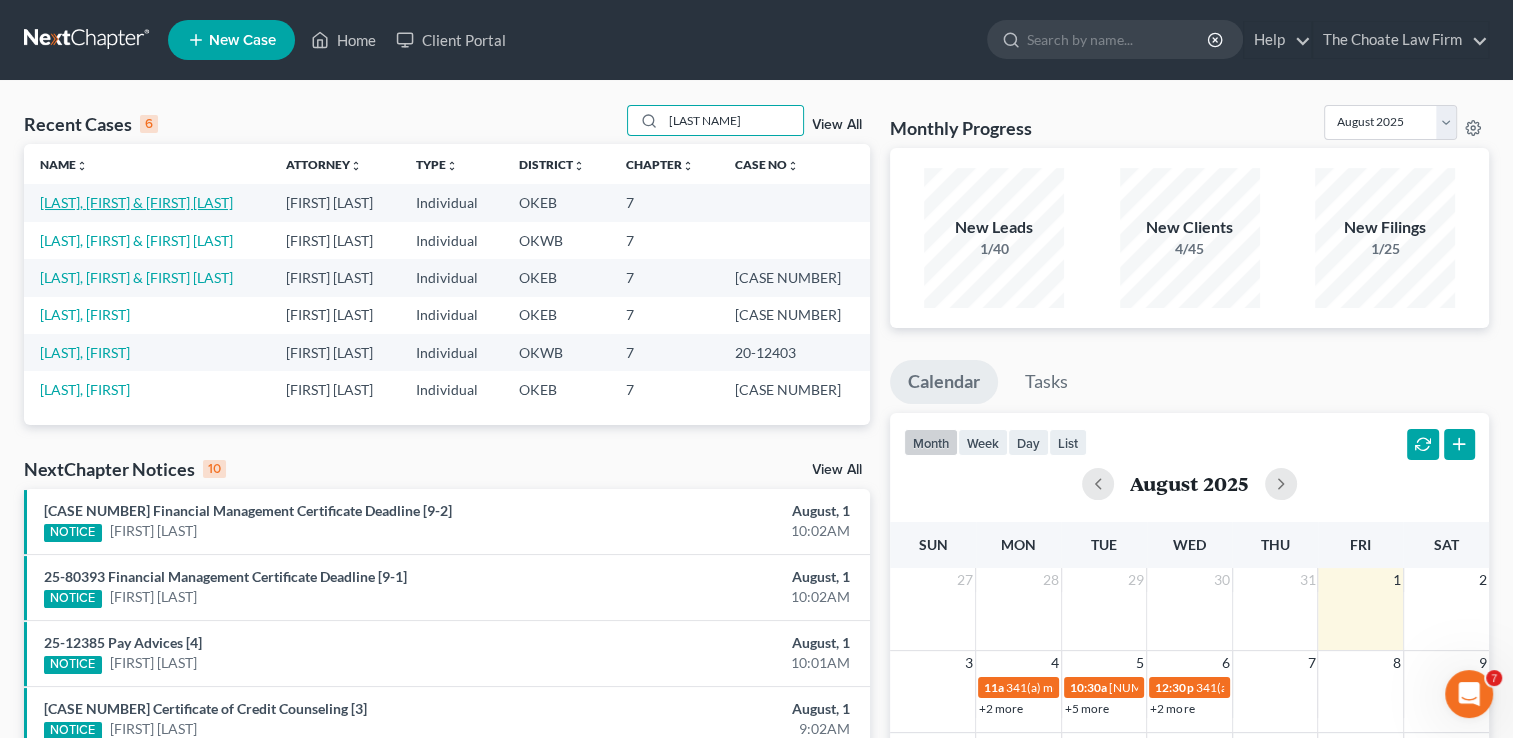 click on "[LAST], [FIRST] & [FIRST] [LAST]" at bounding box center [136, 202] 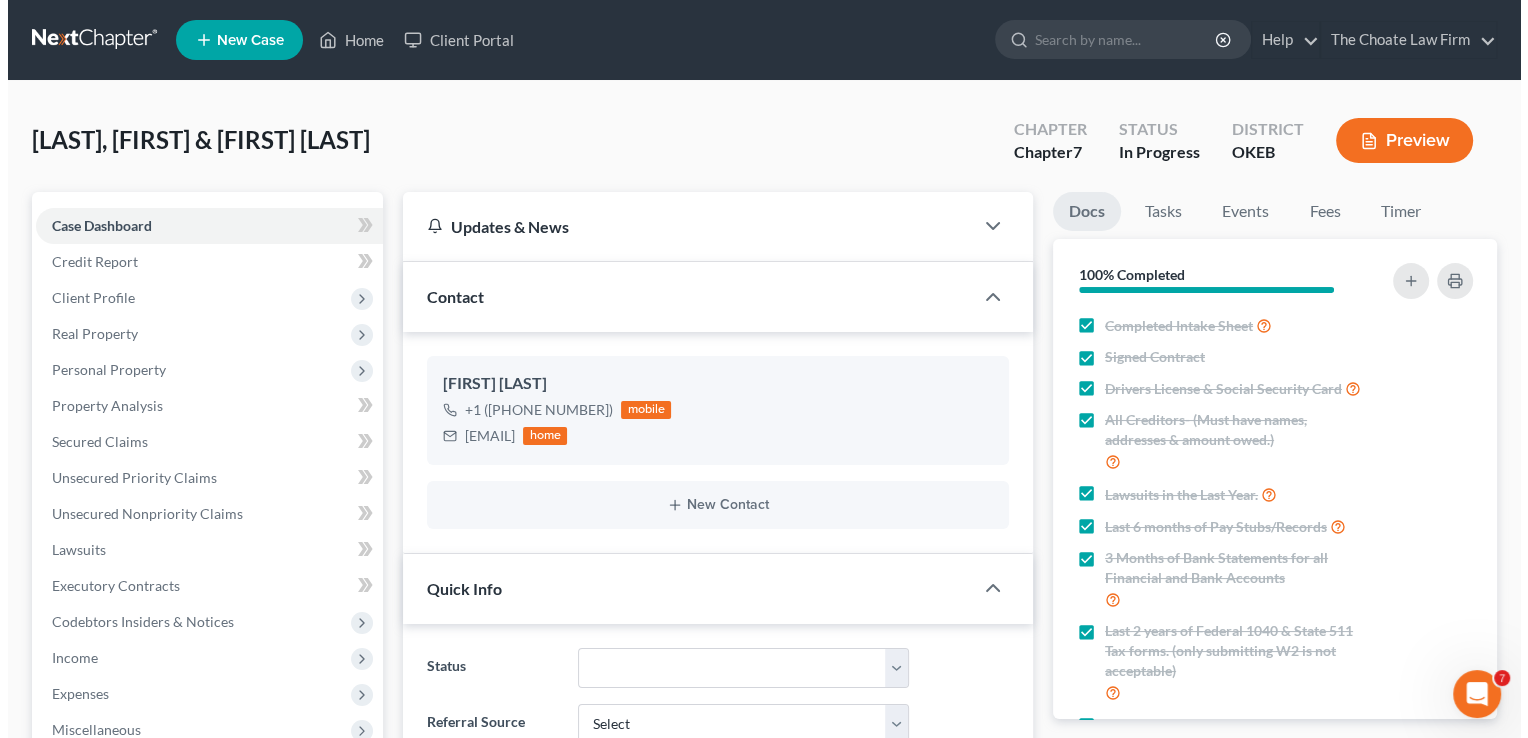 scroll, scrollTop: 804, scrollLeft: 0, axis: vertical 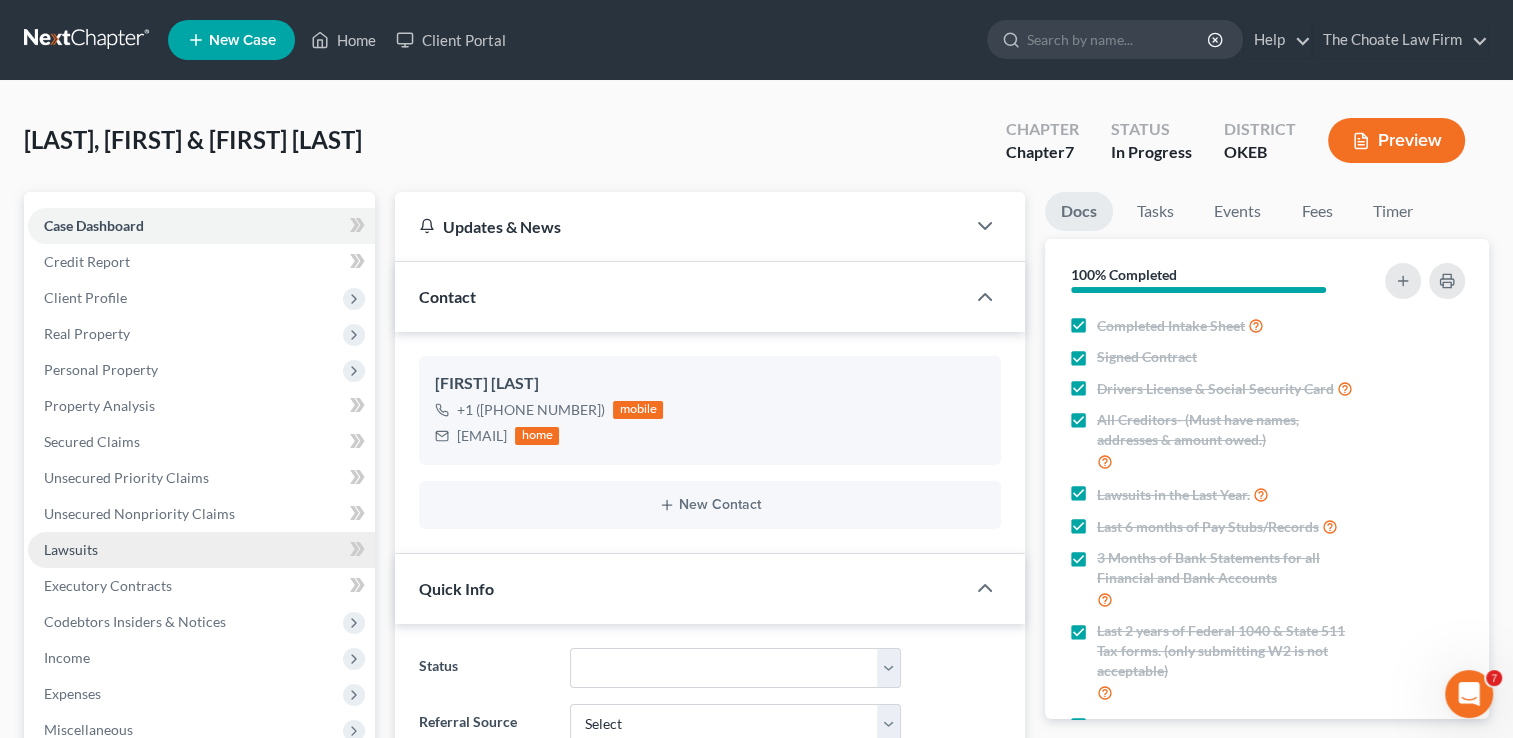 click on "Lawsuits" at bounding box center [71, 549] 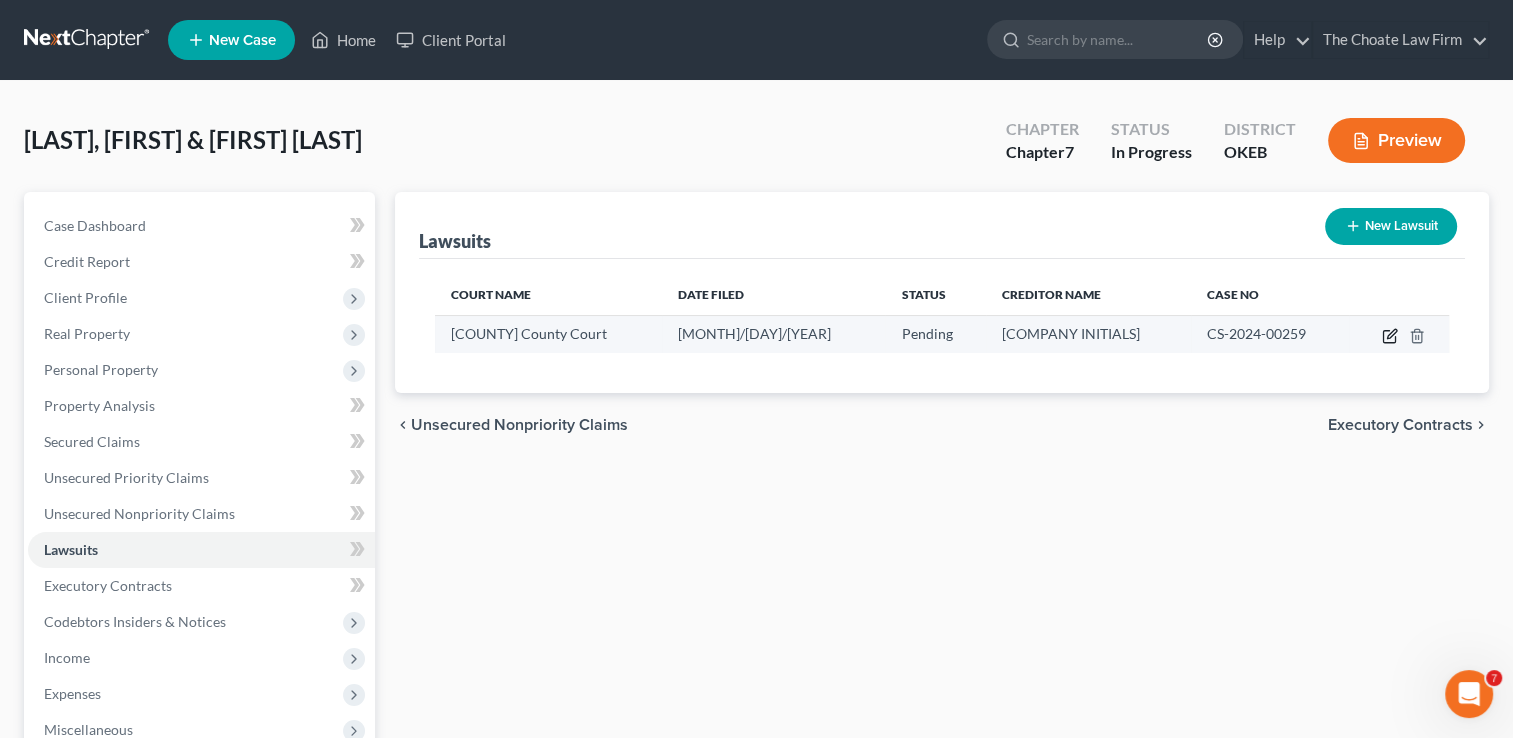 click 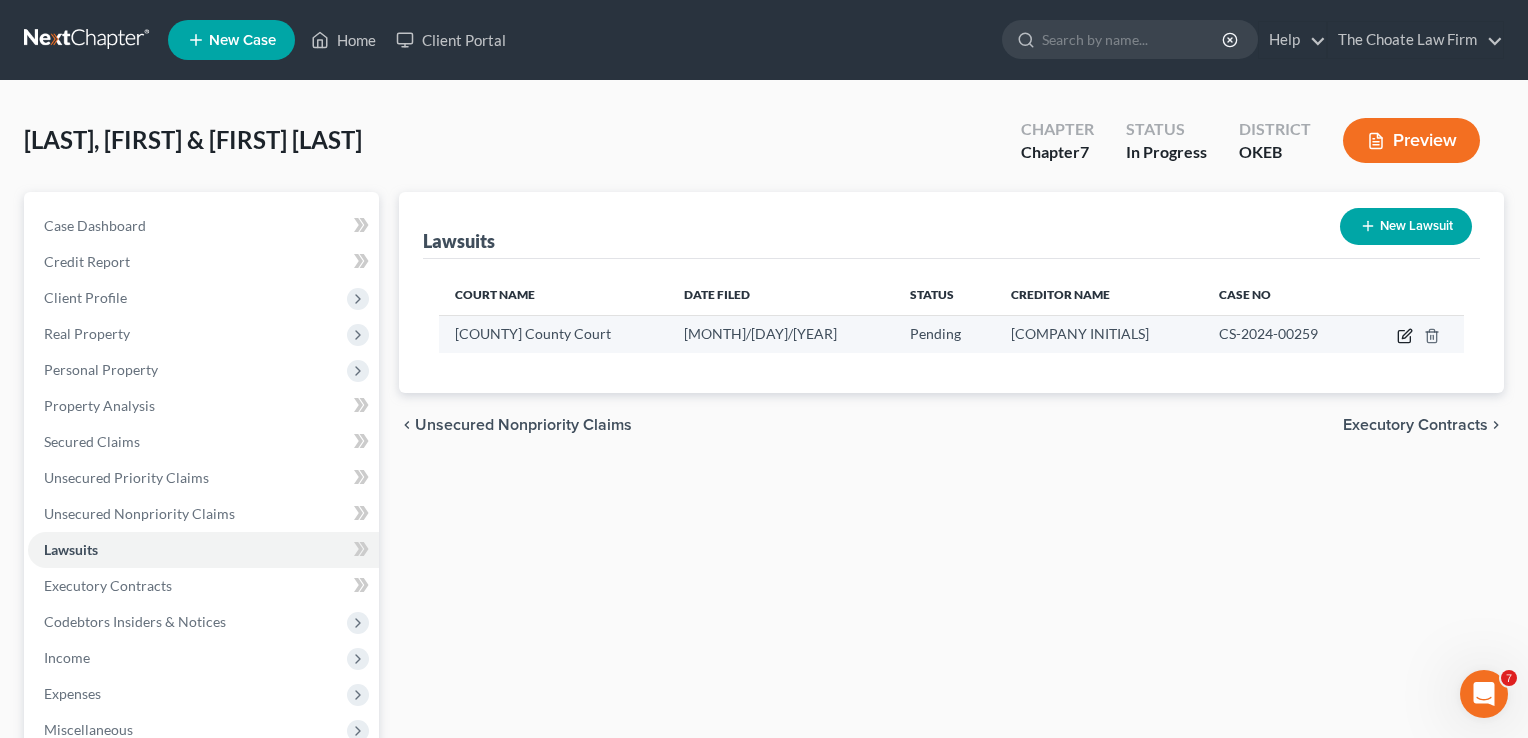 select on "37" 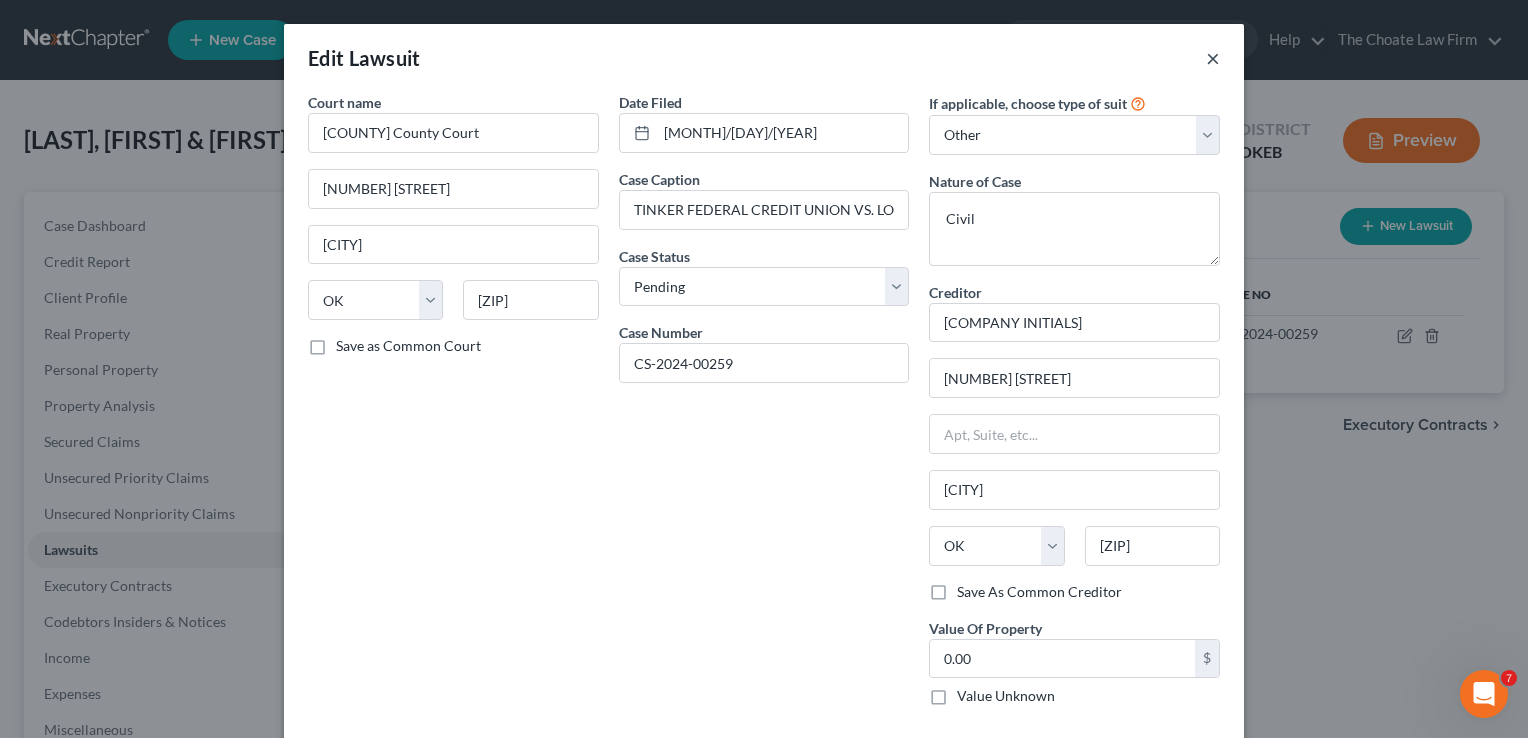 click on "×" at bounding box center [1213, 58] 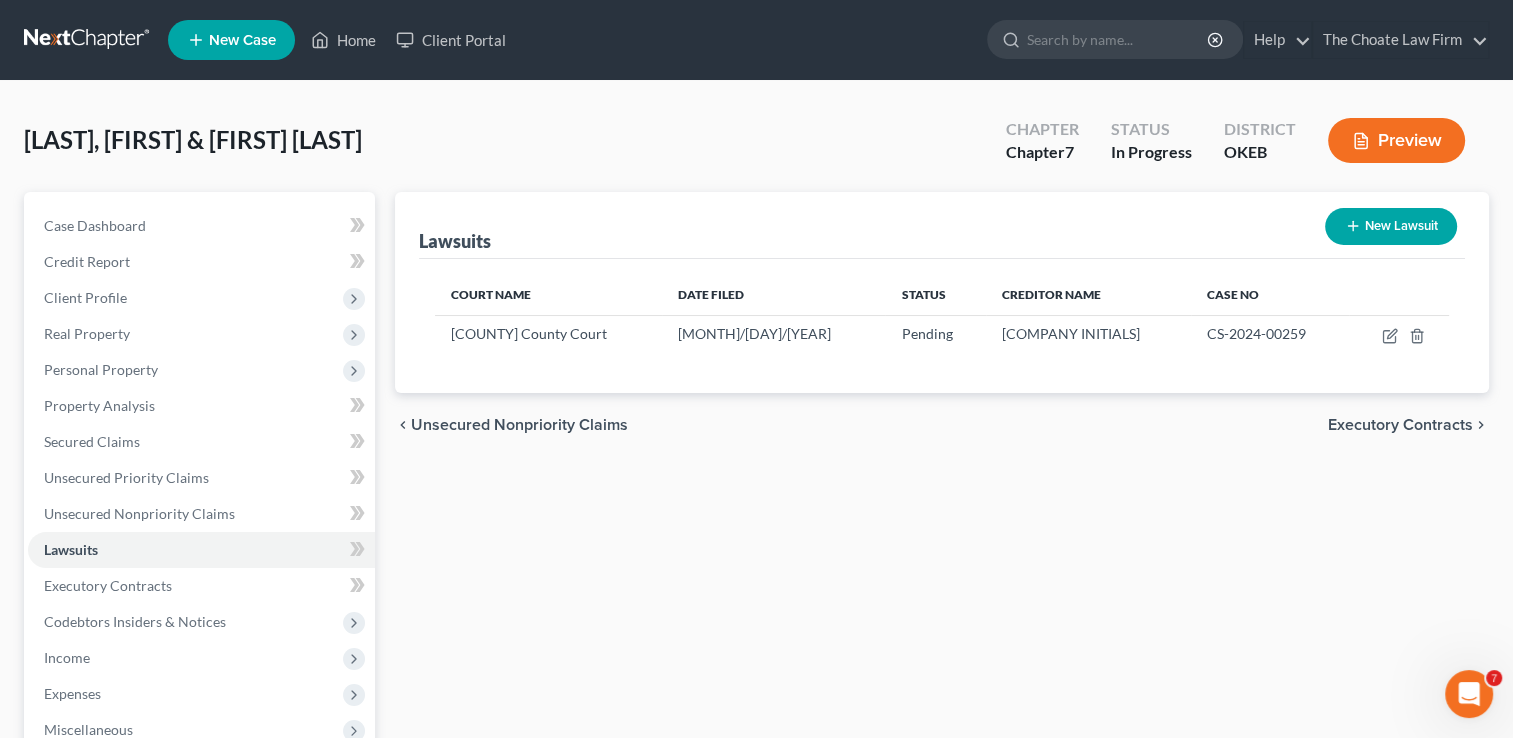click on "New Lawsuit" at bounding box center [1391, 226] 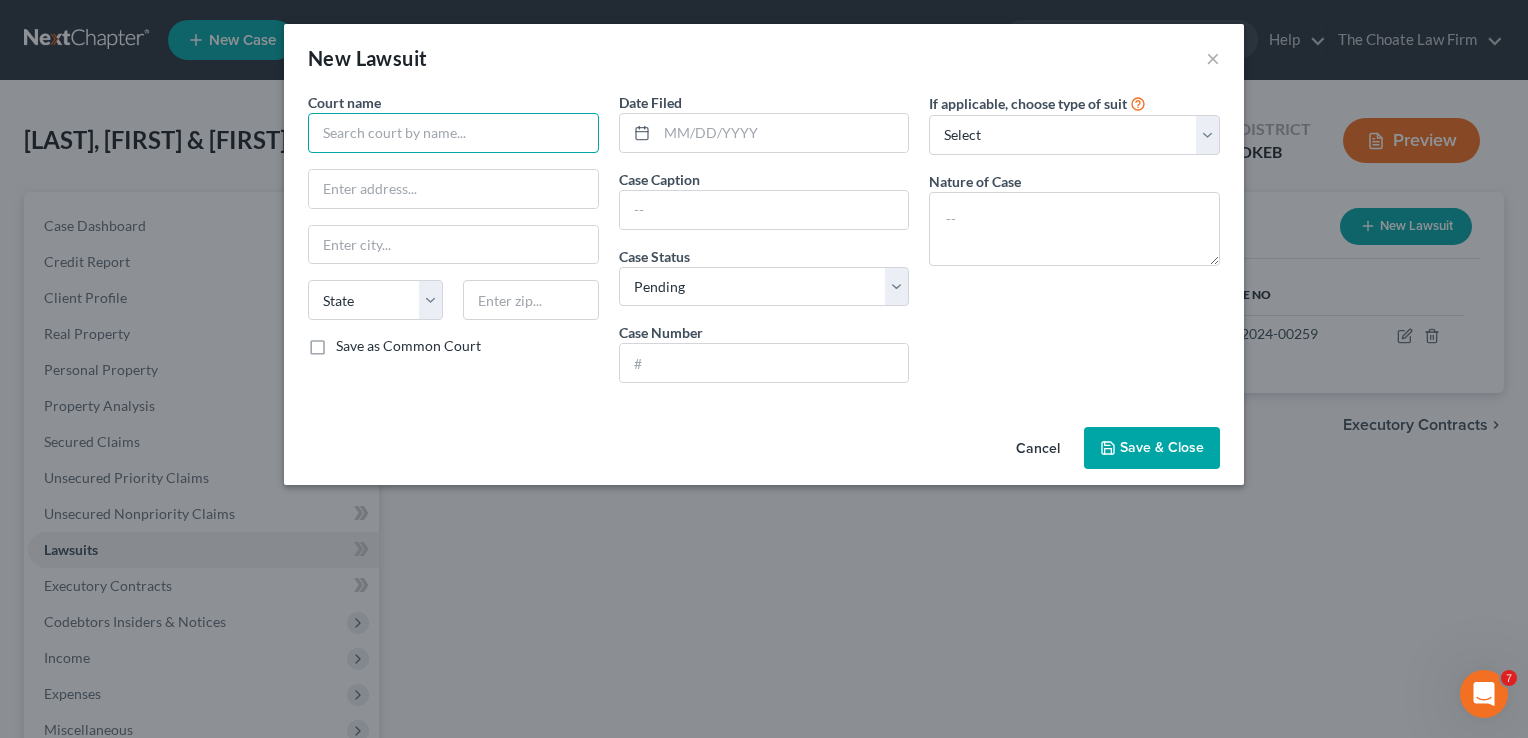 click at bounding box center (453, 133) 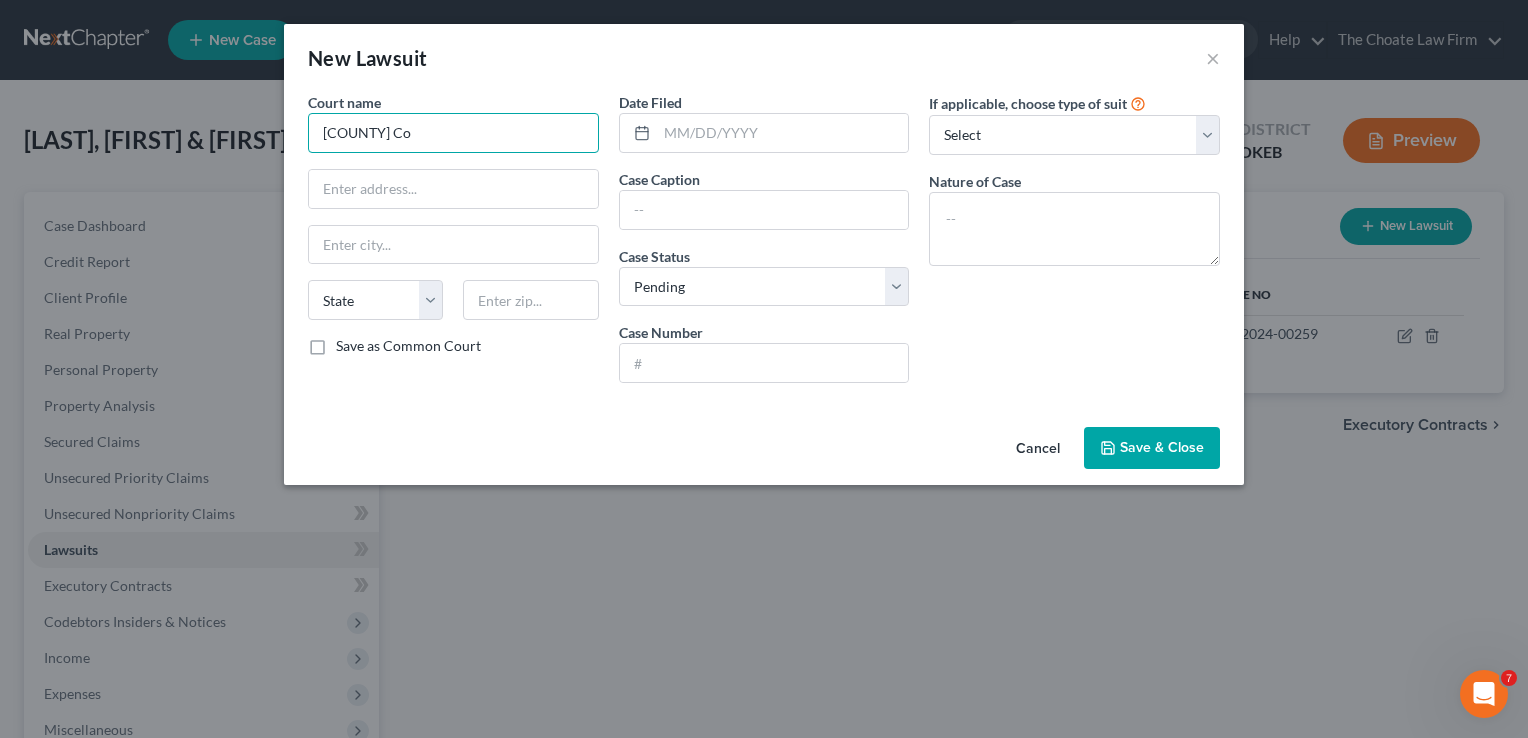 click on "[COUNTY] Co" at bounding box center (453, 133) 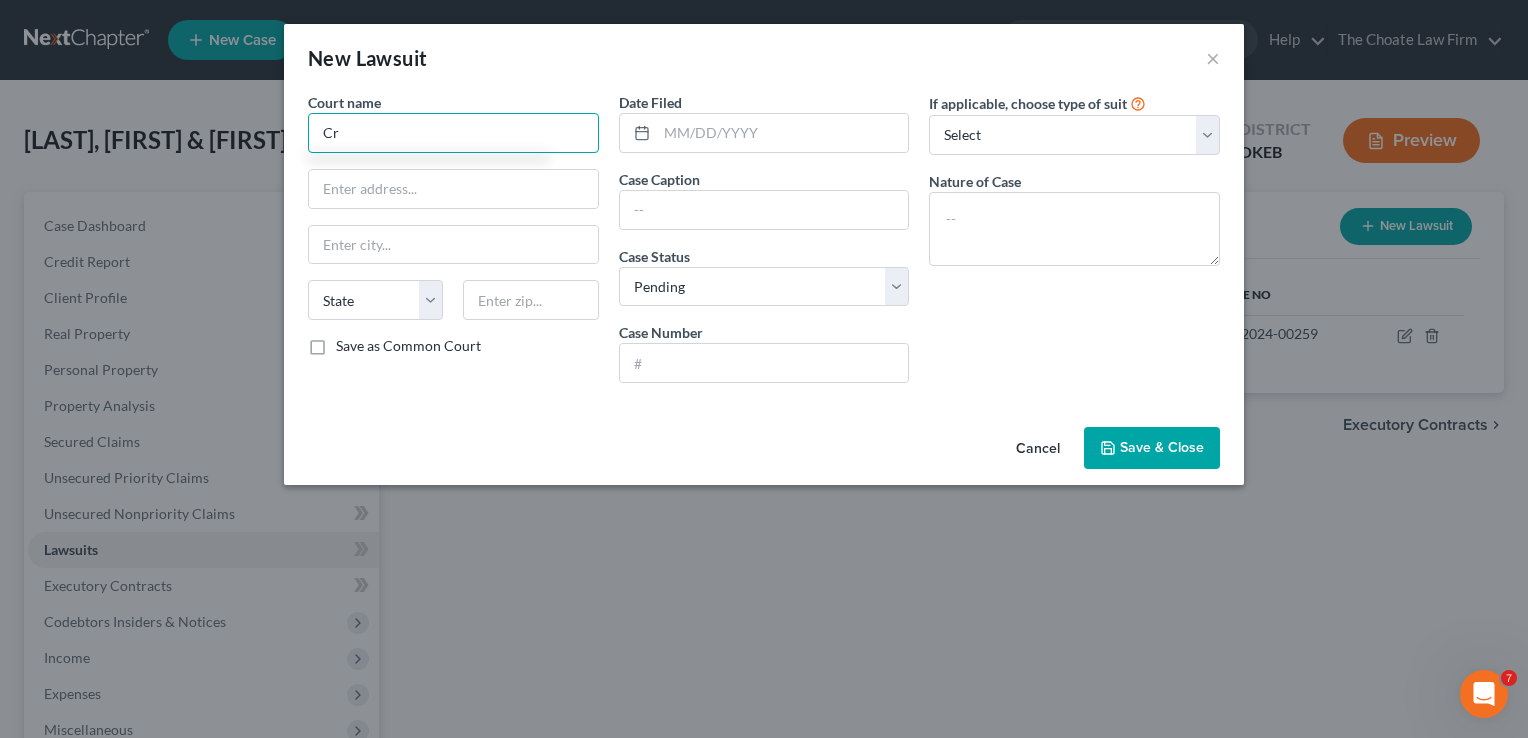 type on "C" 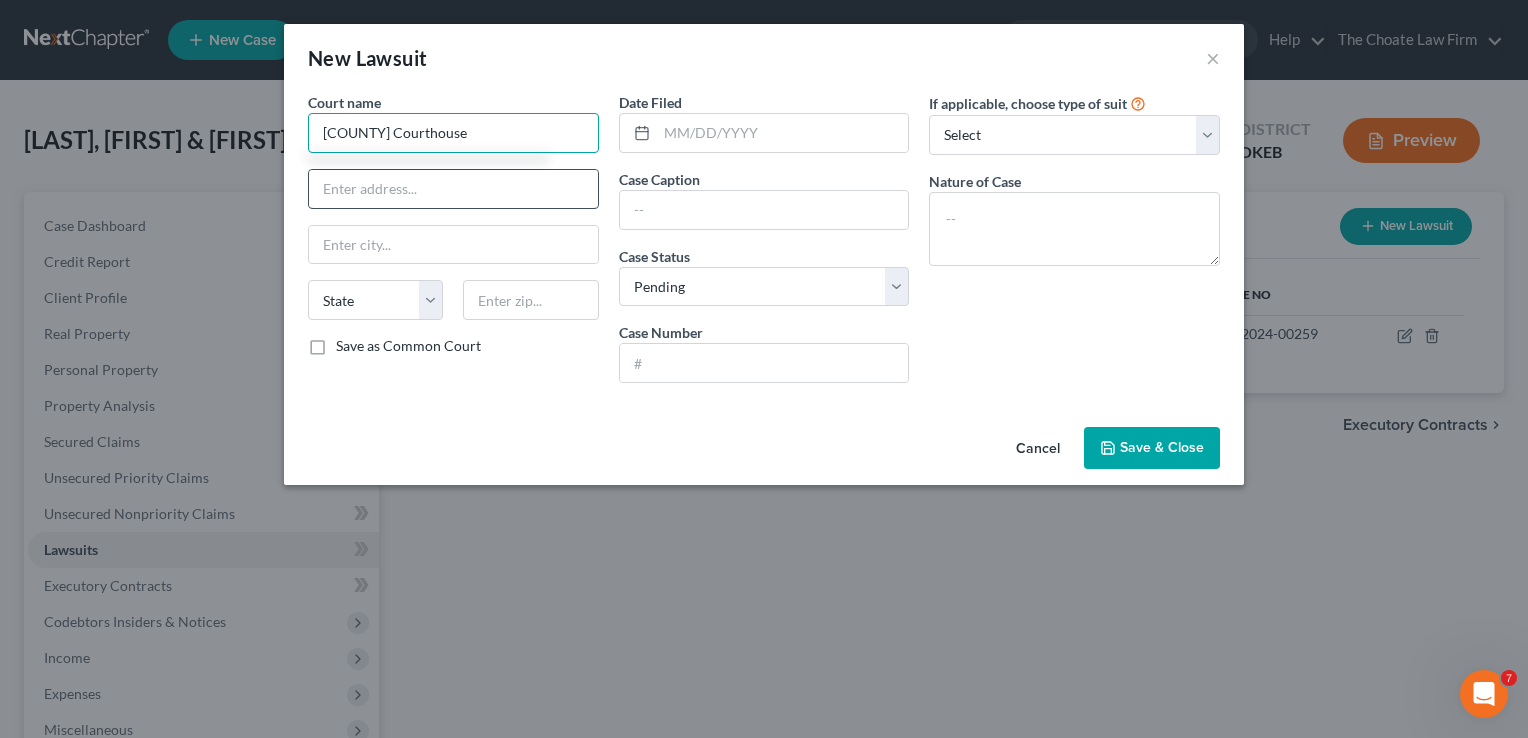 type on "[COUNTY] Courthouse" 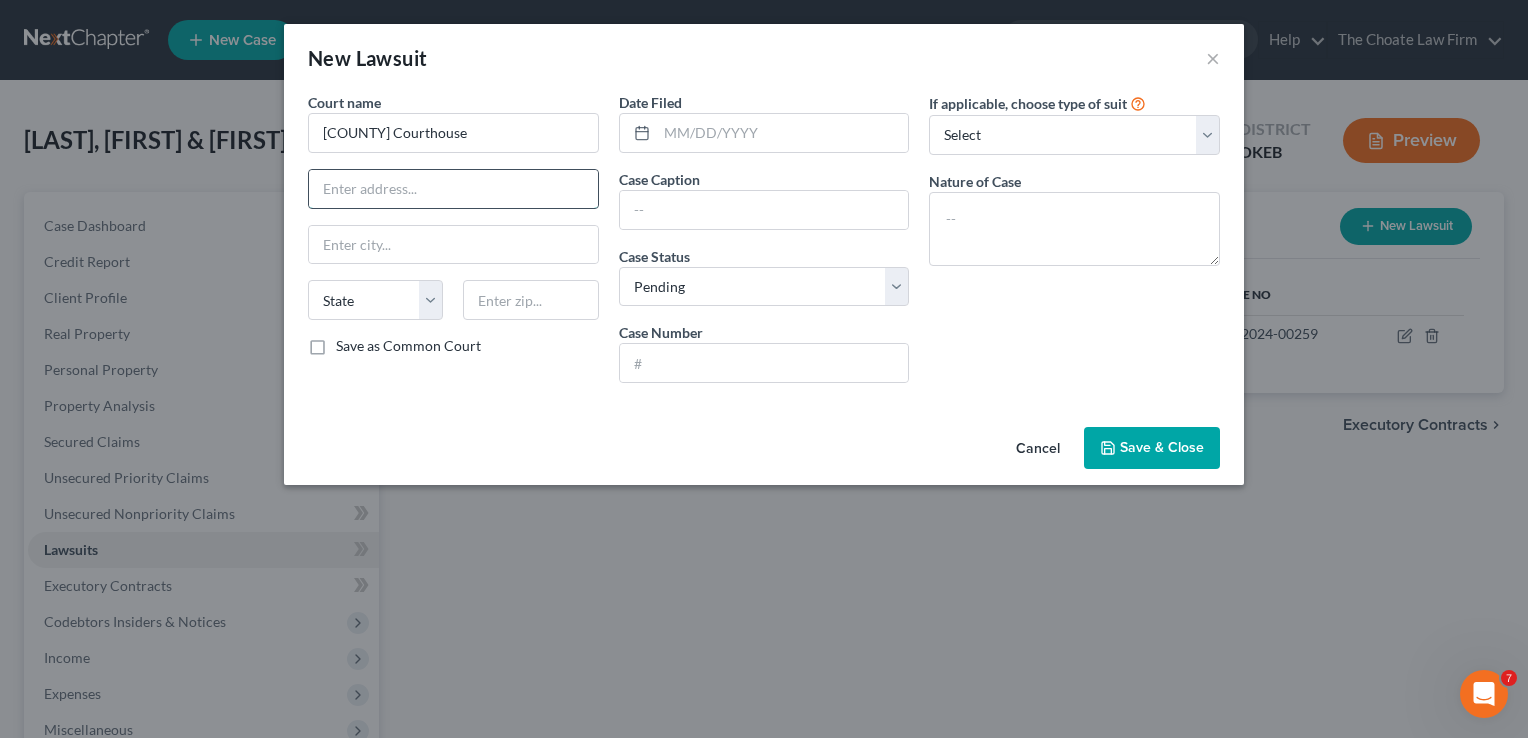 click at bounding box center (453, 189) 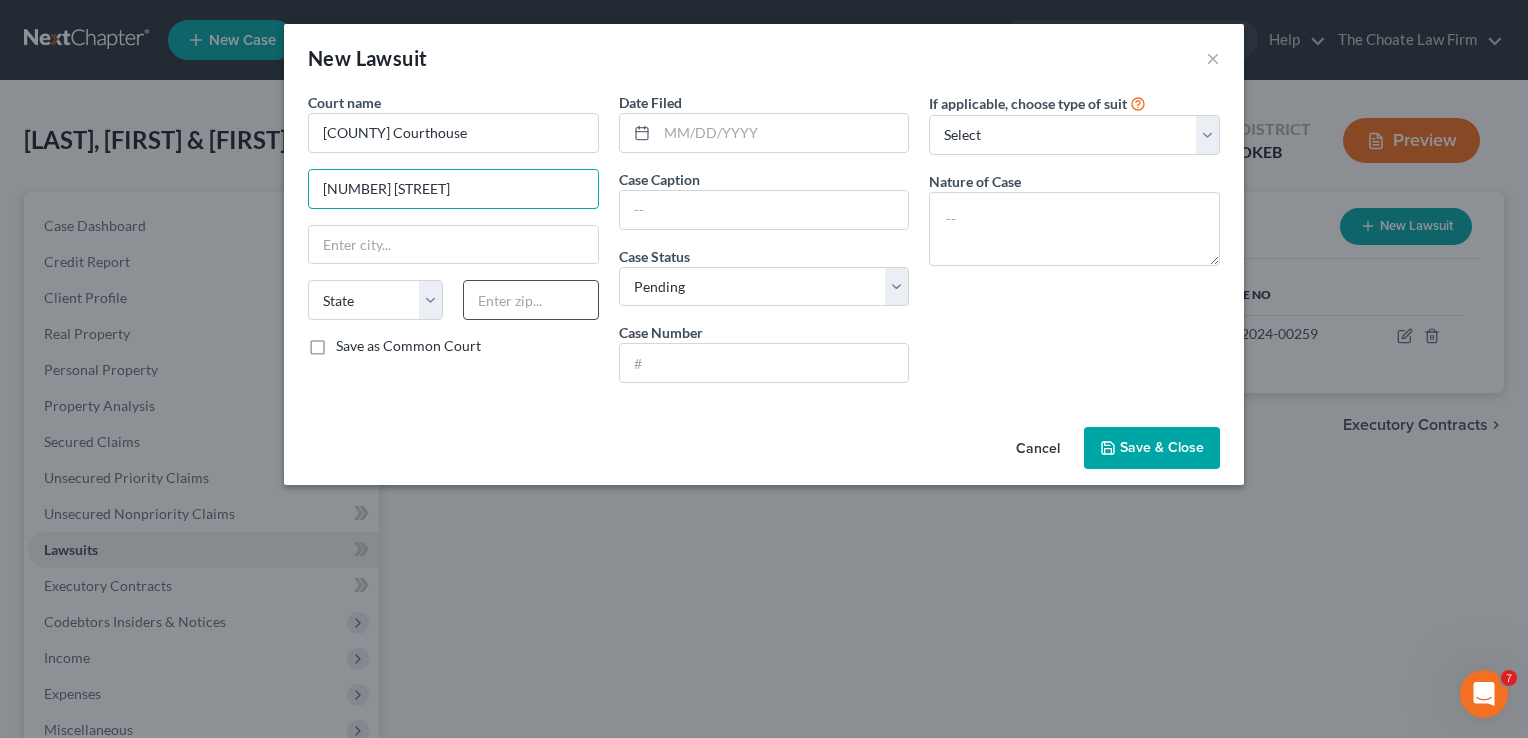 type on "[NUMBER] [STREET]" 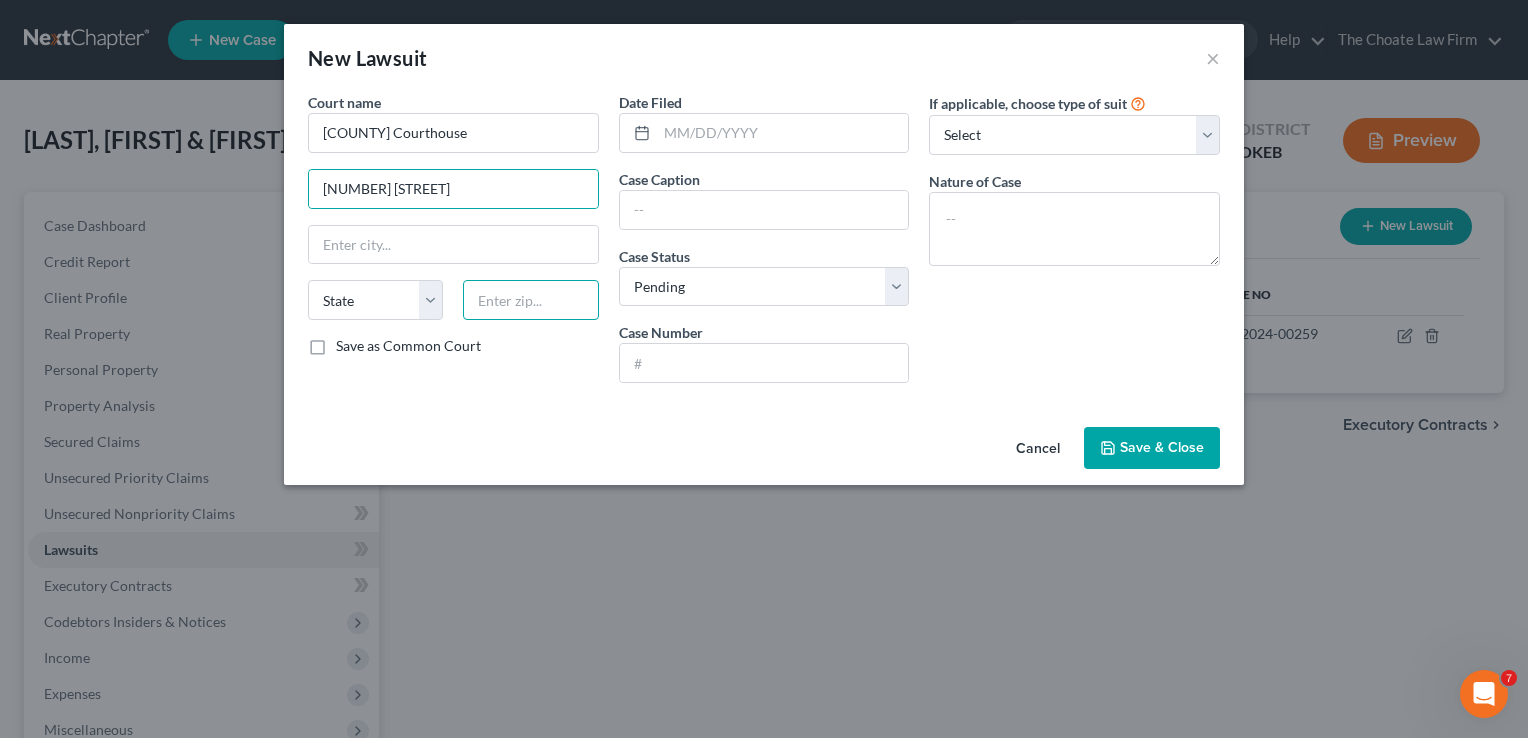 click at bounding box center (530, 300) 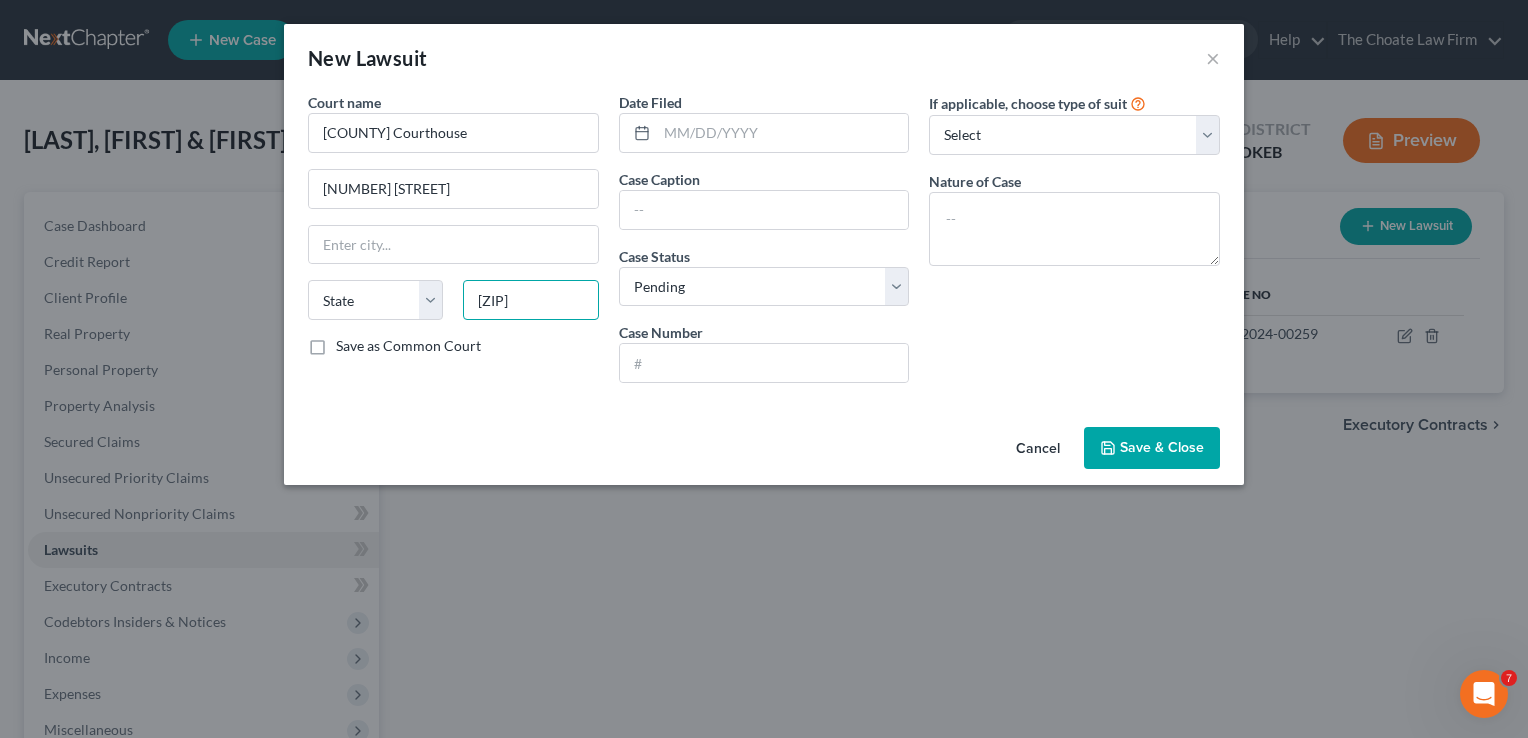 type on "[ZIP]" 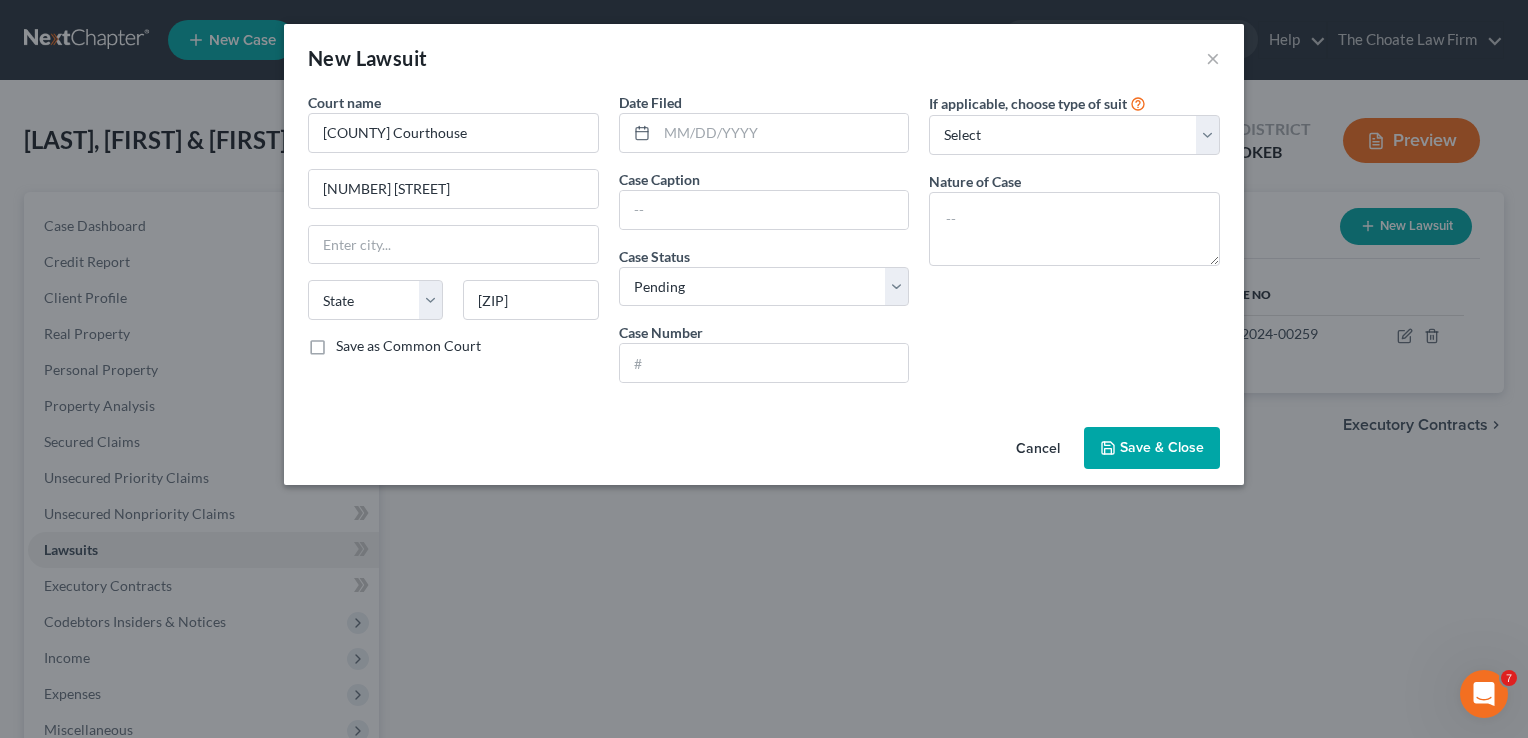 click on "Court name
*
[COUNTY] Courthouse                      [NUMBER] [STREET] State AL AK AR AZ CA CO CT DE DC FL GA GU HI ID IL IN IA KS KY LA ME MD MA MI MN MS MO MT NC ND NE NV NH NJ NM NY OH OK OR PA PR RI SC SD TN TX UT VI VA VT WA WV WI WY [ZIP] Save as Common Court" at bounding box center (453, 245) 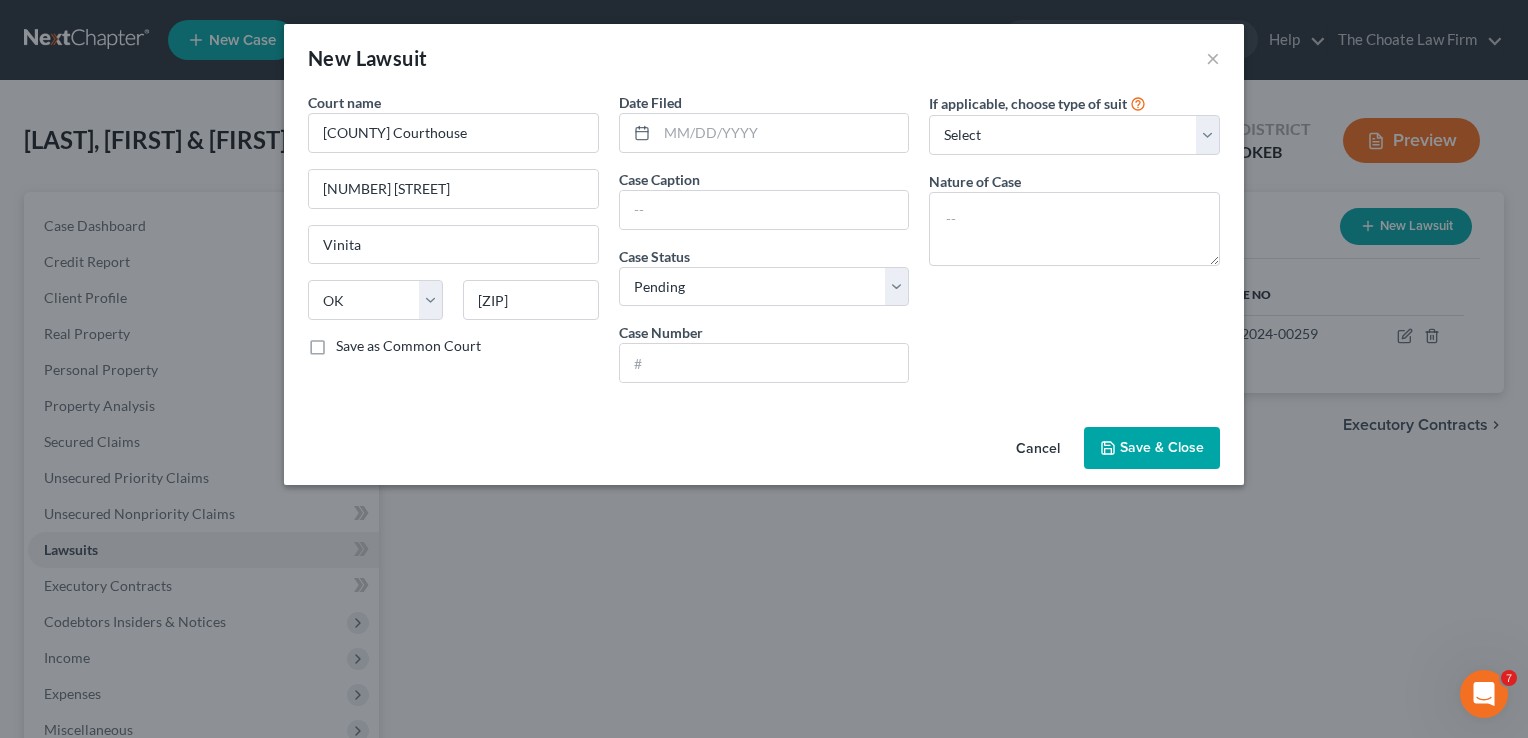 click on "Save as Common Court" at bounding box center [408, 346] 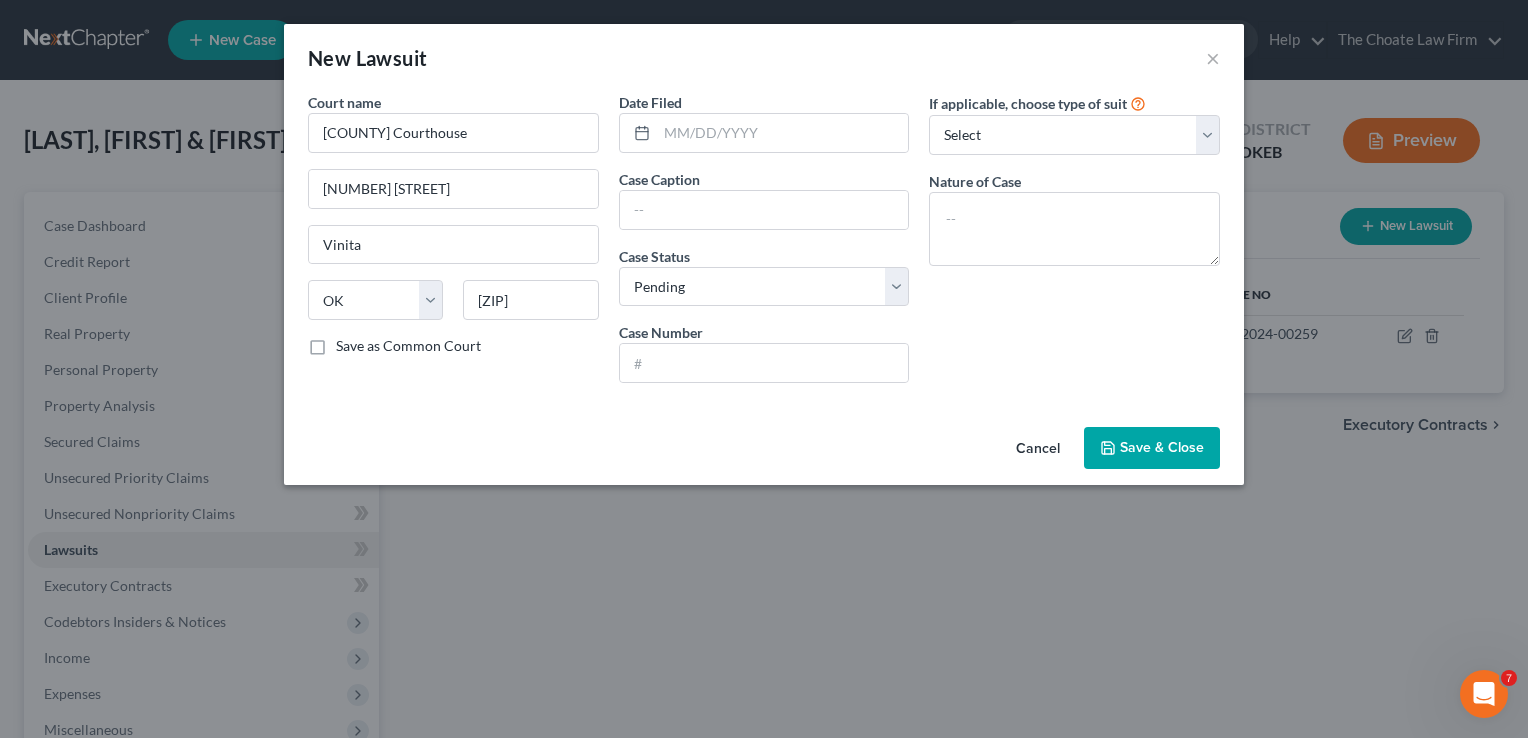 click on "Save as Common Court" at bounding box center [350, 342] 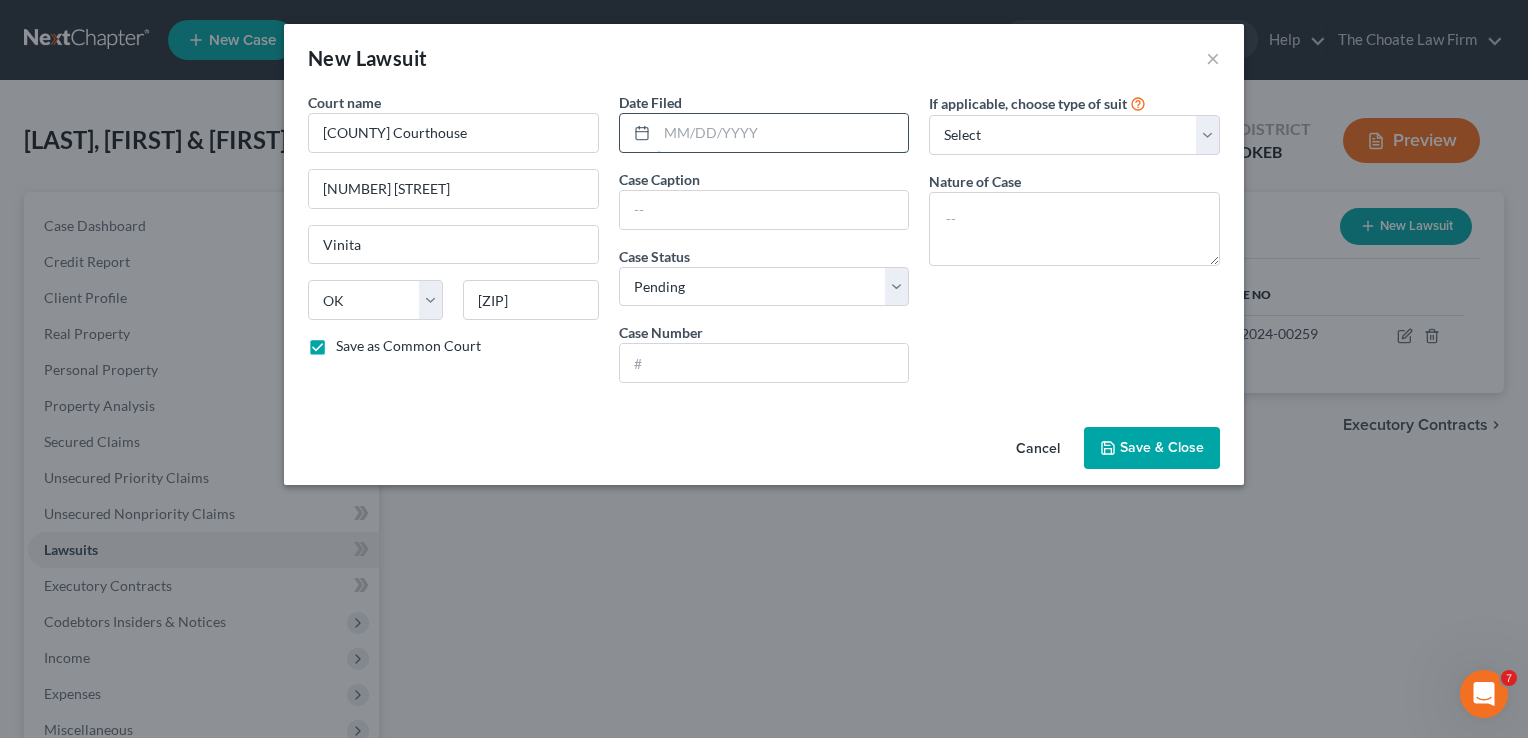 click at bounding box center [783, 133] 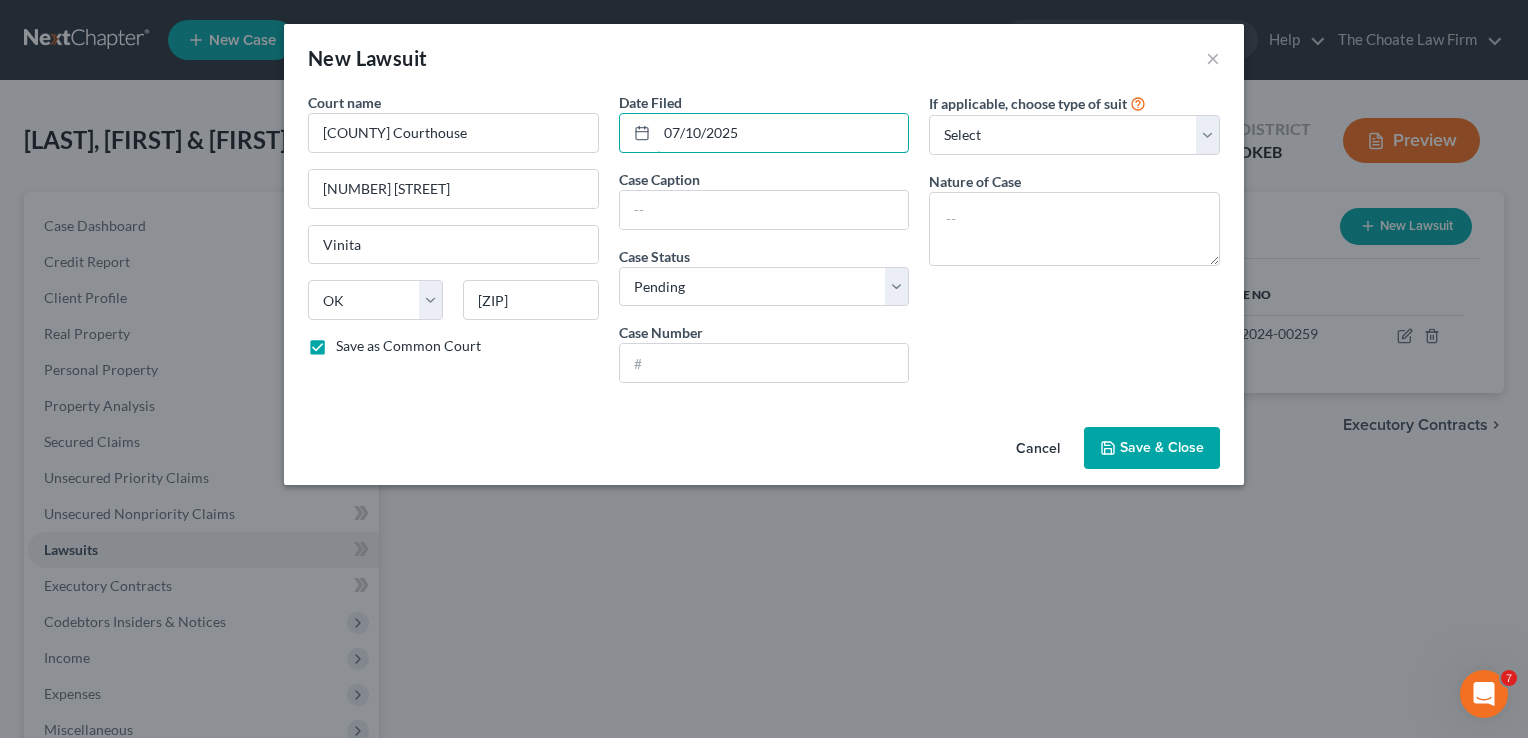 type on "07/10/2025" 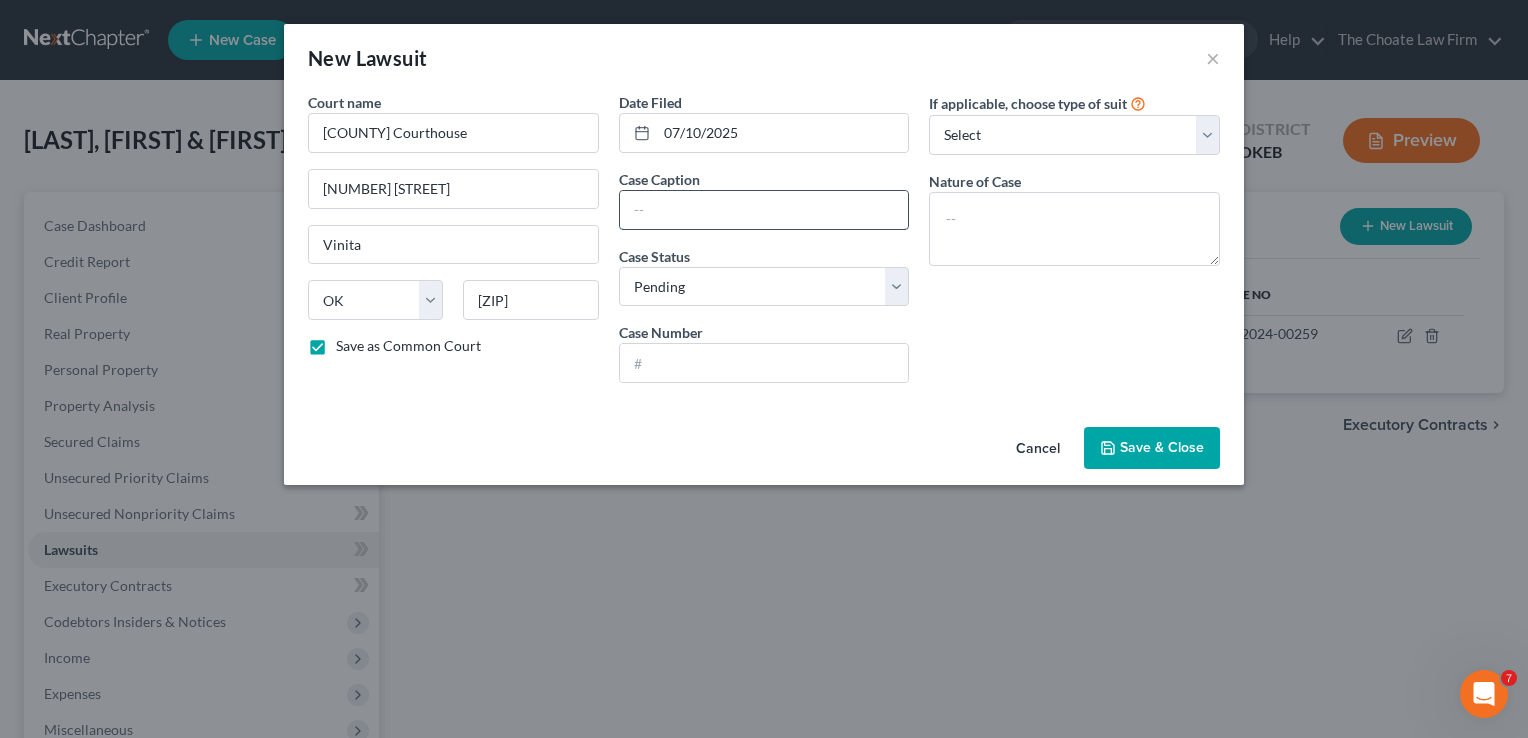 paste on "FLYING COW GENETICS, LLC vs. LOWE, AARON CASE et al" 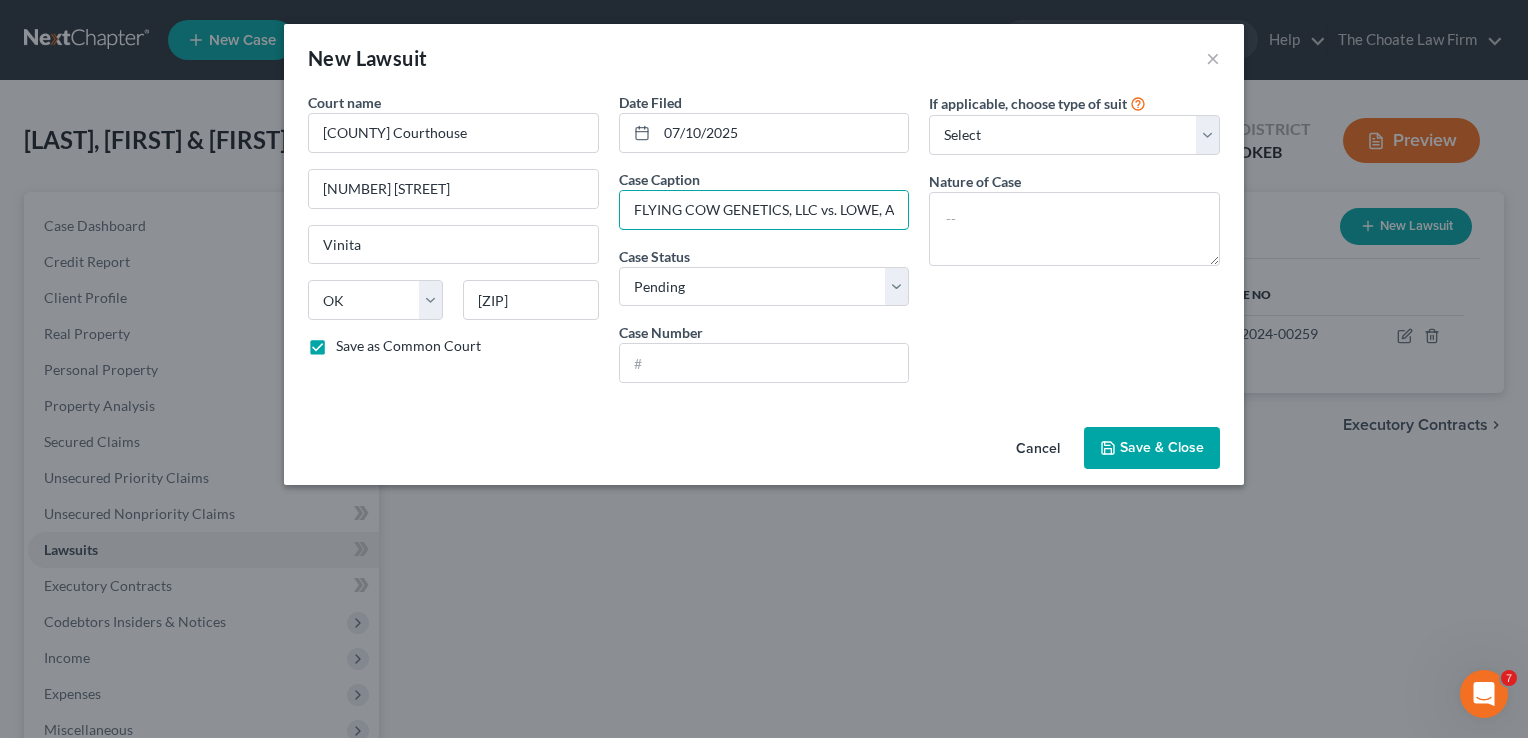scroll, scrollTop: 0, scrollLeft: 106, axis: horizontal 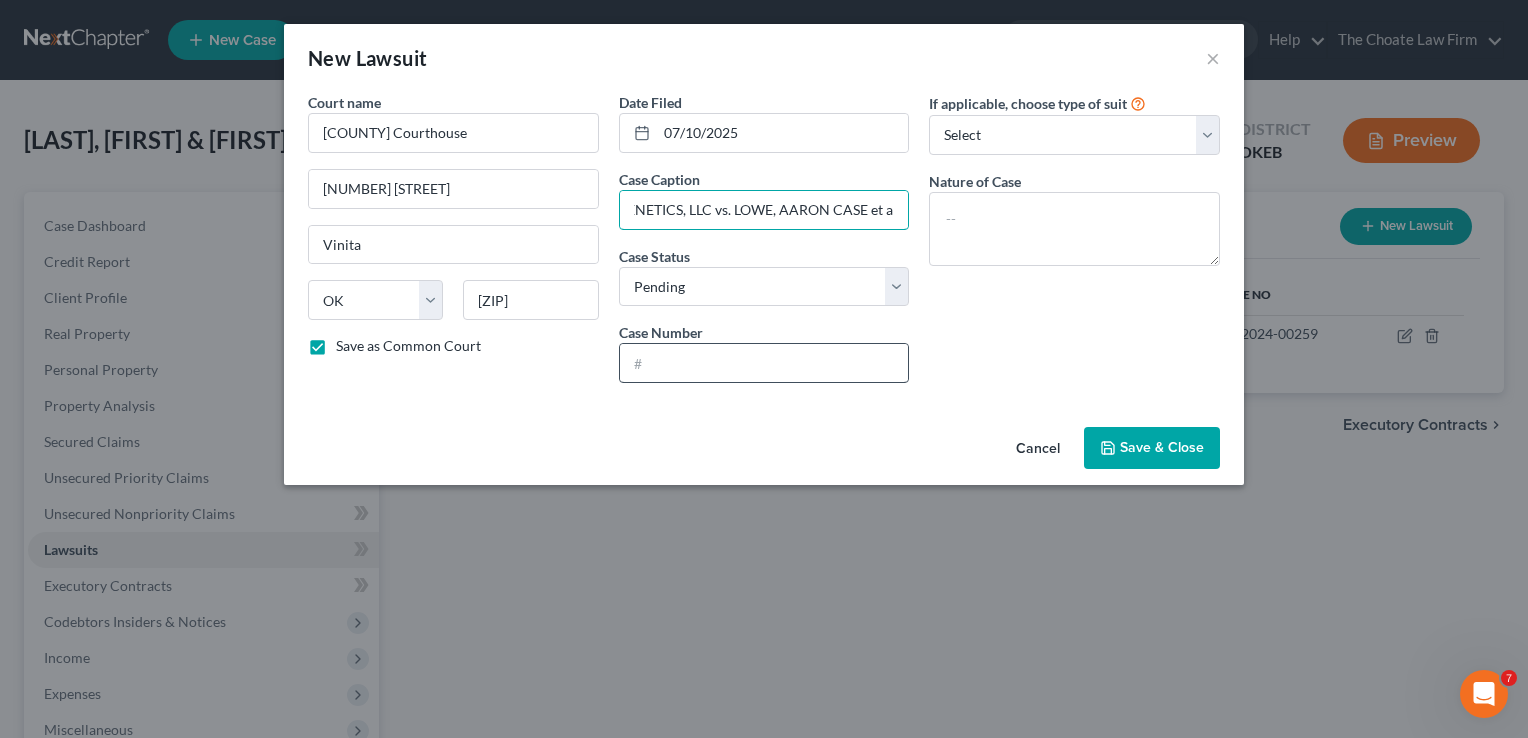 type on "FLYING COW GENETICS, LLC vs. LOWE, AARON CASE et al" 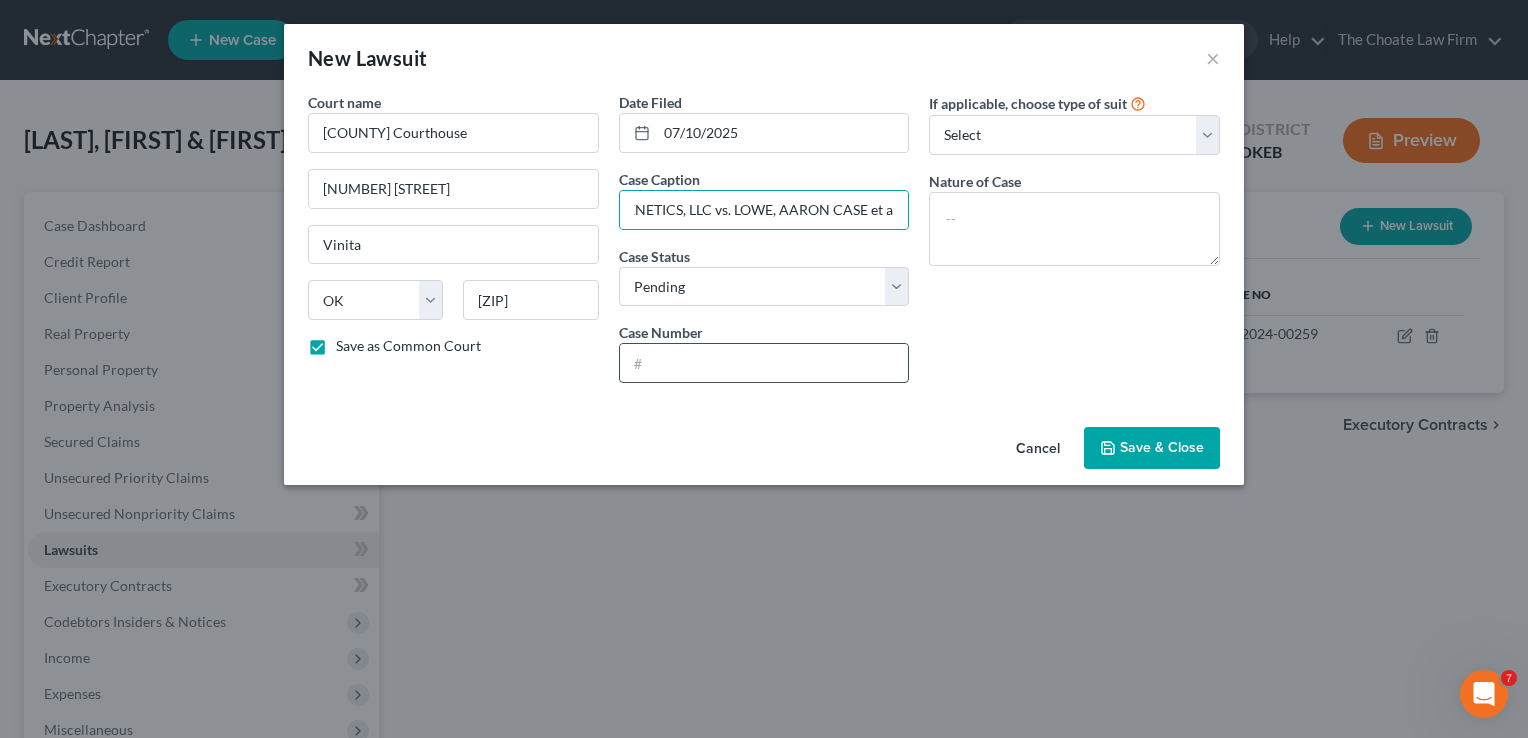 scroll, scrollTop: 0, scrollLeft: 0, axis: both 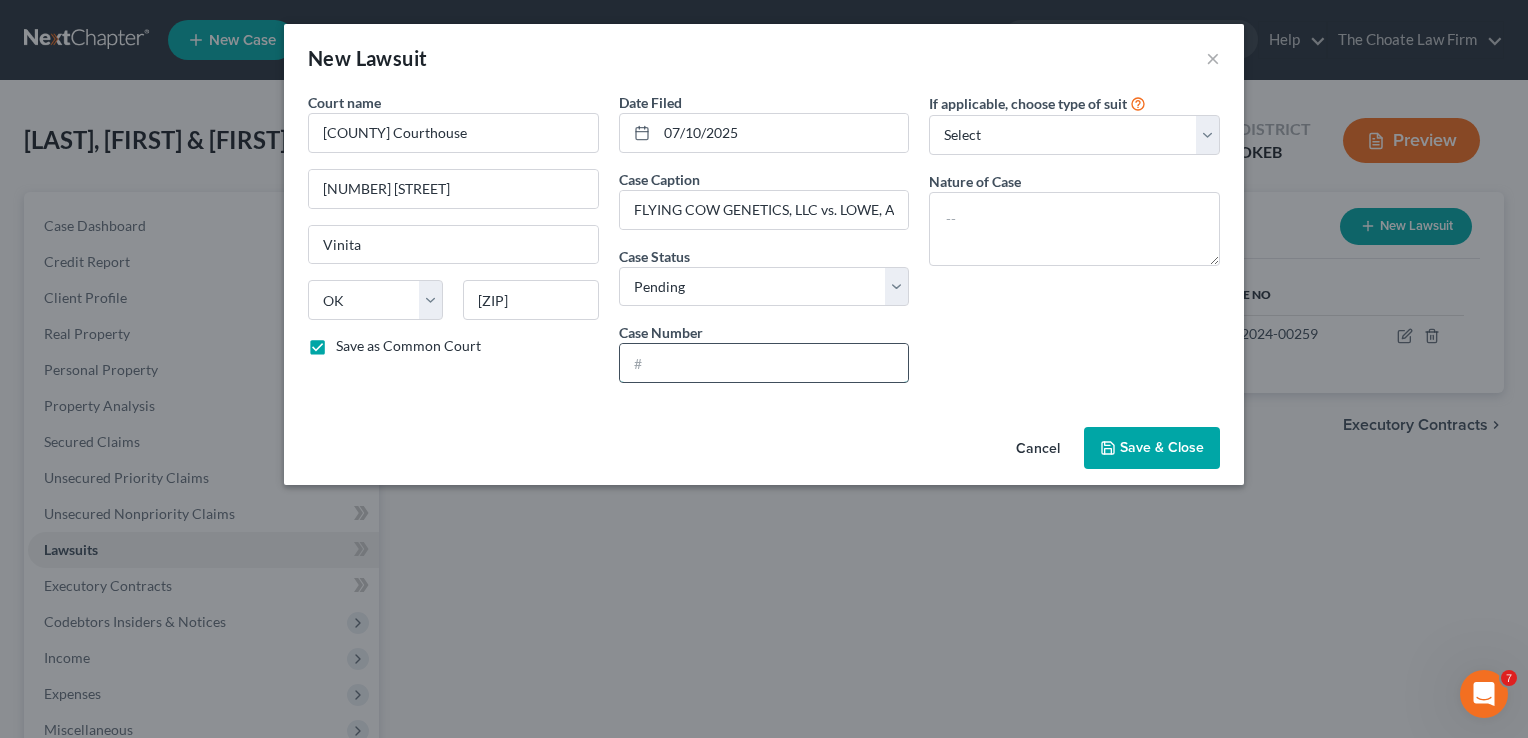 paste on "CJ-2025-00048" 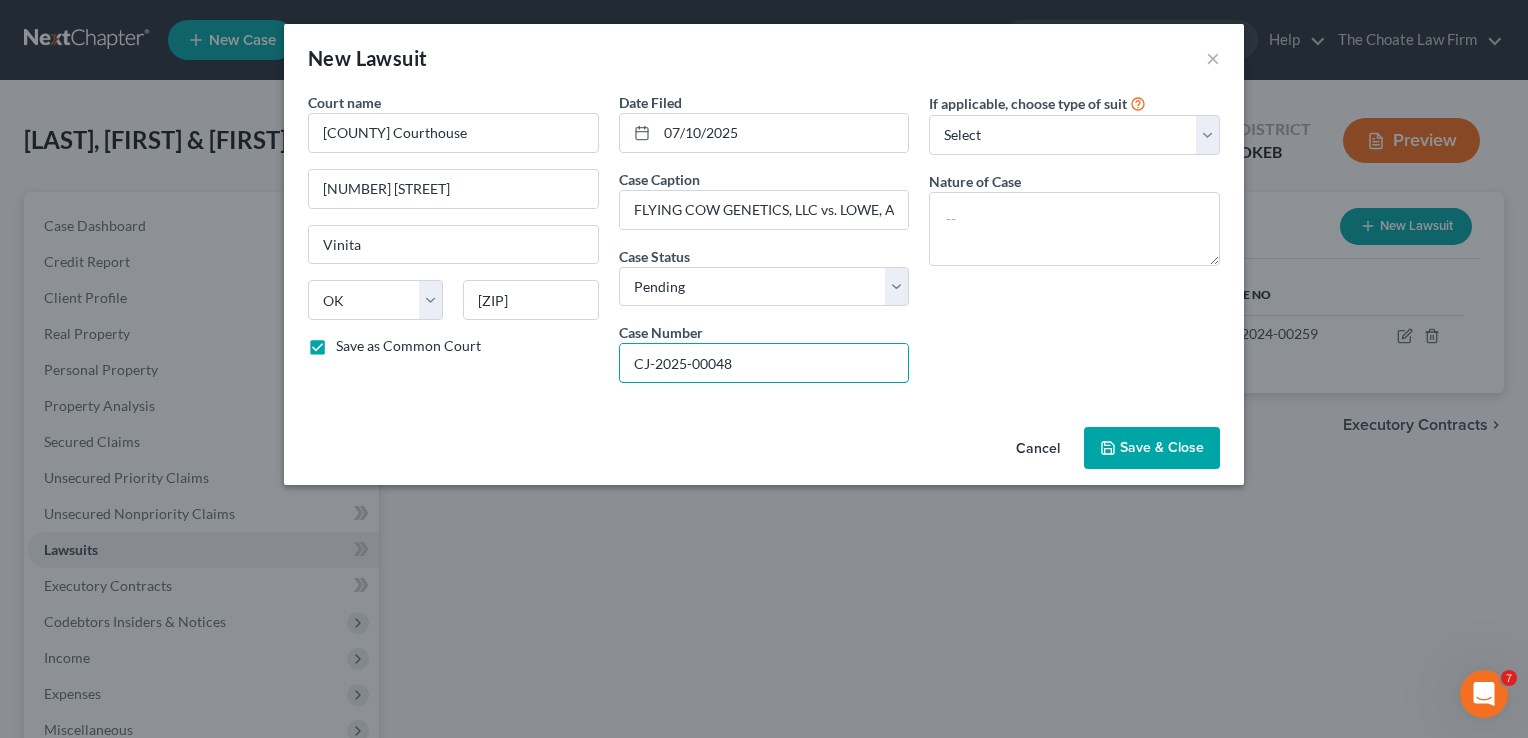 type on "CJ-2025-00048" 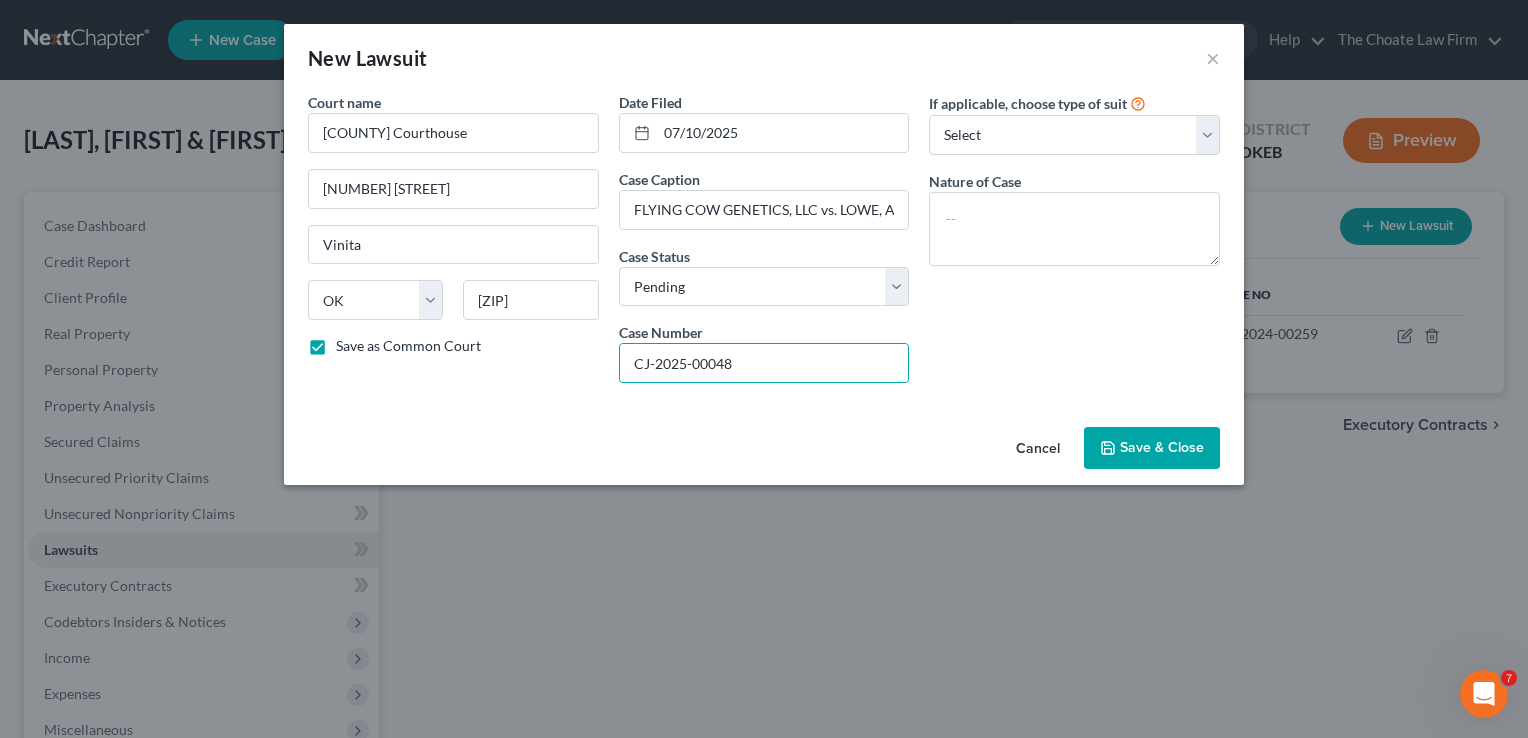 click on "If applicable, choose type of suit     Select Repossession Garnishment Foreclosure Attached, Seized, Or Levied Other Nature of Case" at bounding box center [1074, 245] 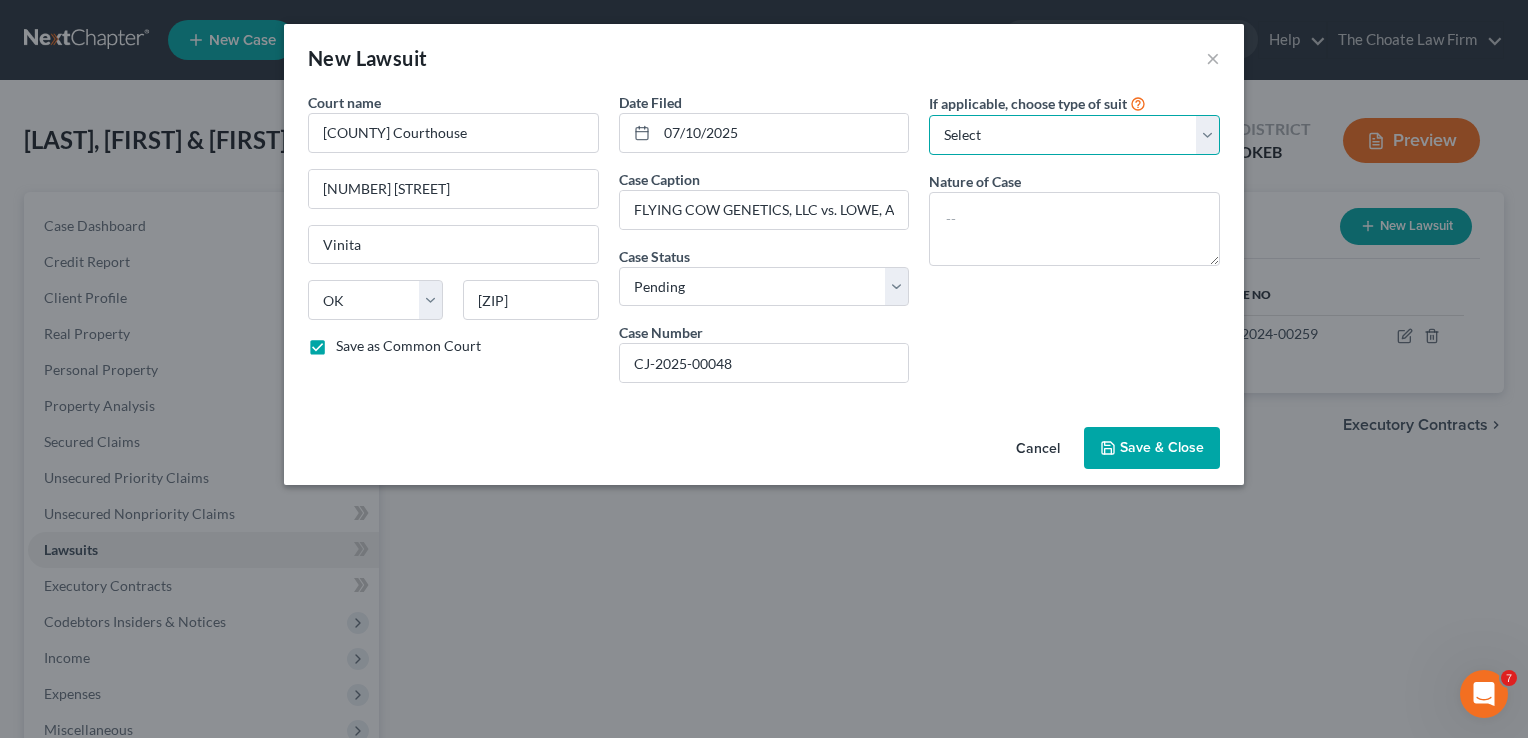 click on "Select Repossession Garnishment Foreclosure Attached, Seized, Or Levied Other" at bounding box center [1074, 135] 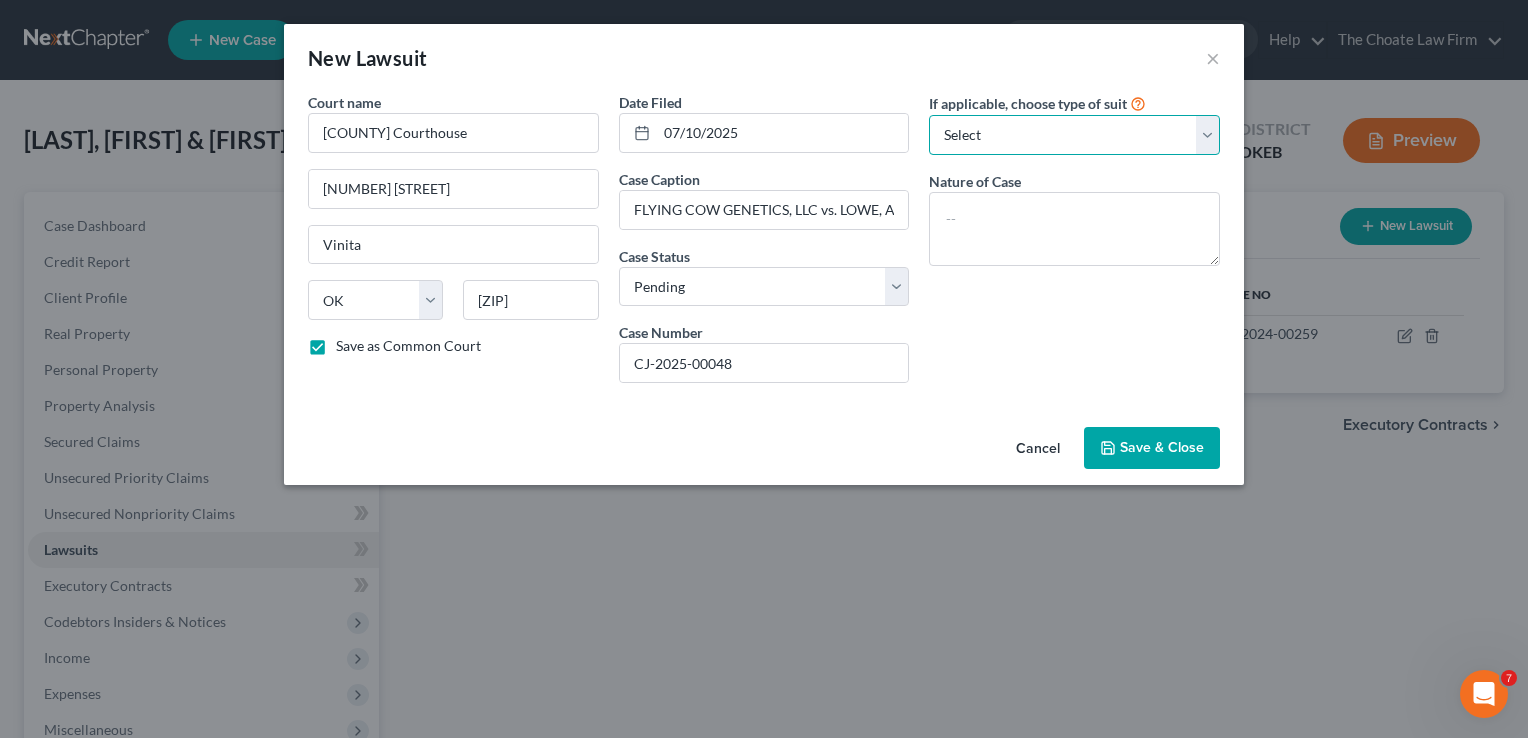 select on "4" 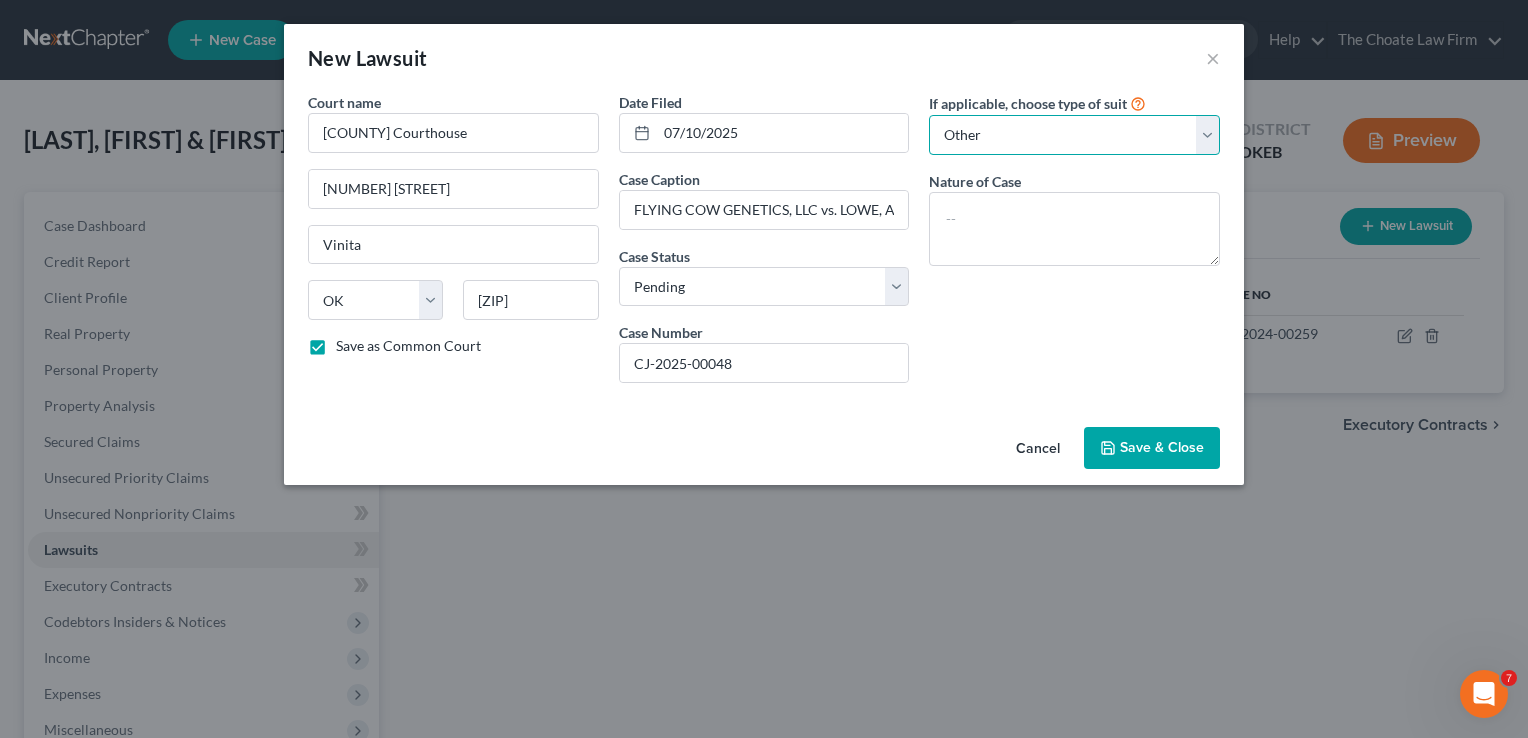 click on "Select Repossession Garnishment Foreclosure Attached, Seized, Or Levied Other" at bounding box center [1074, 135] 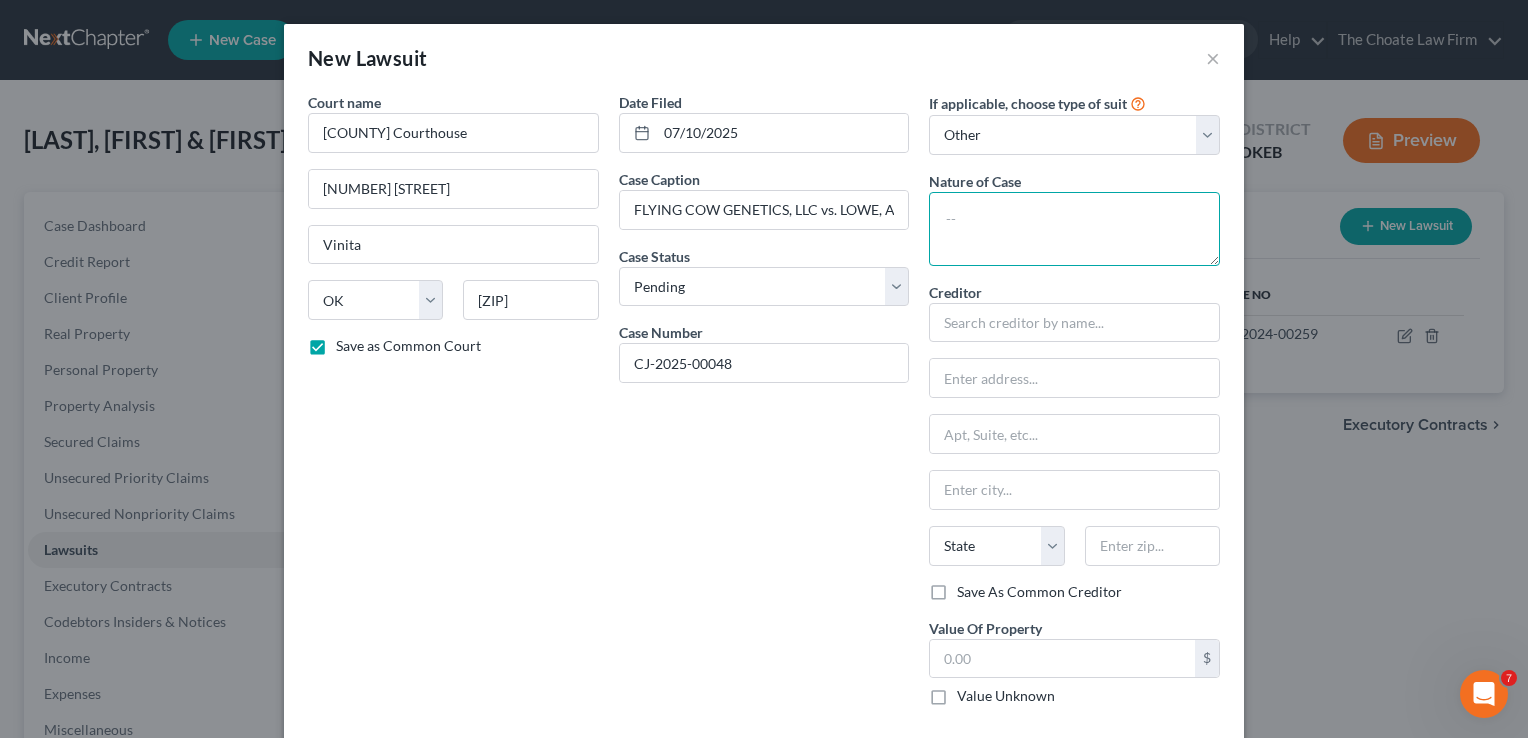 click at bounding box center [1074, 229] 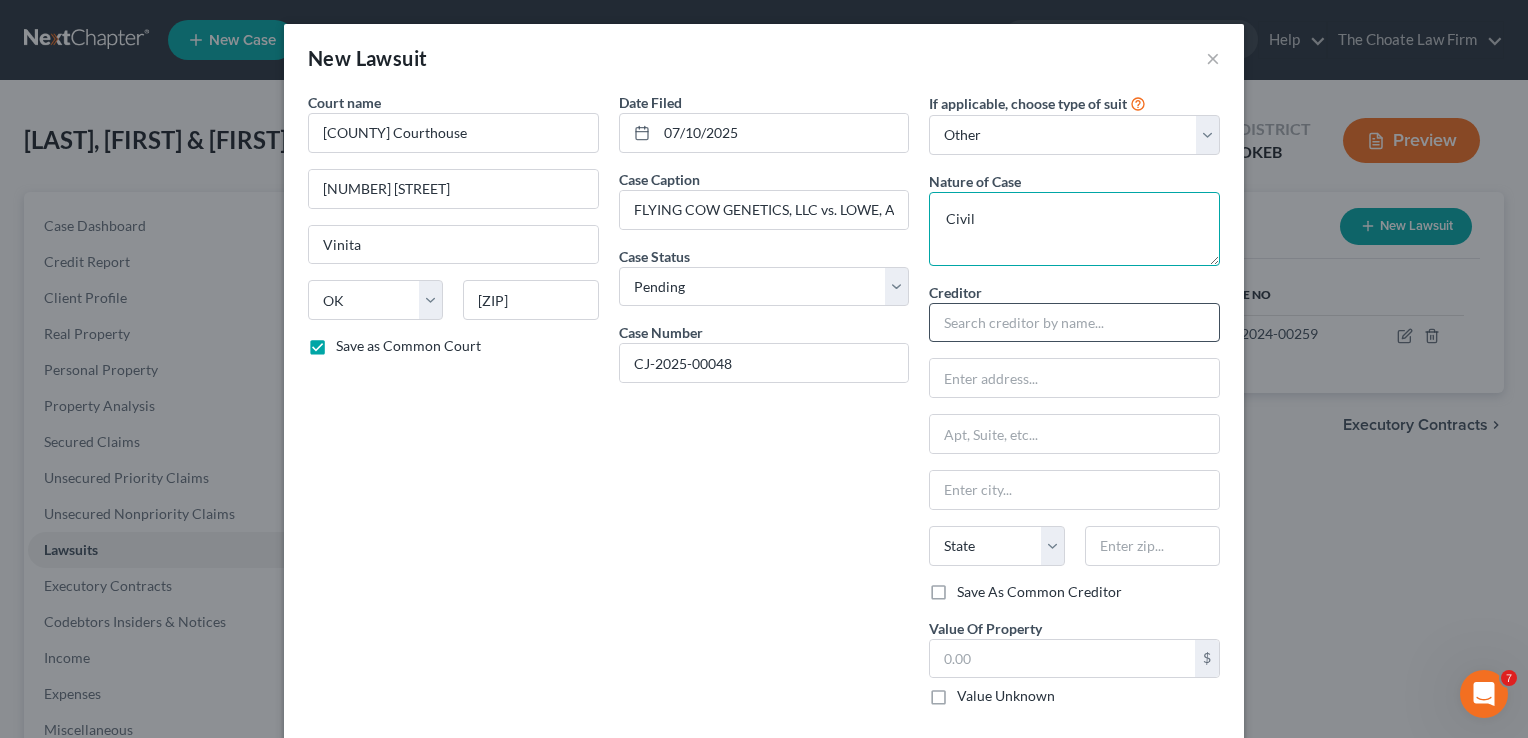 type on "Civil" 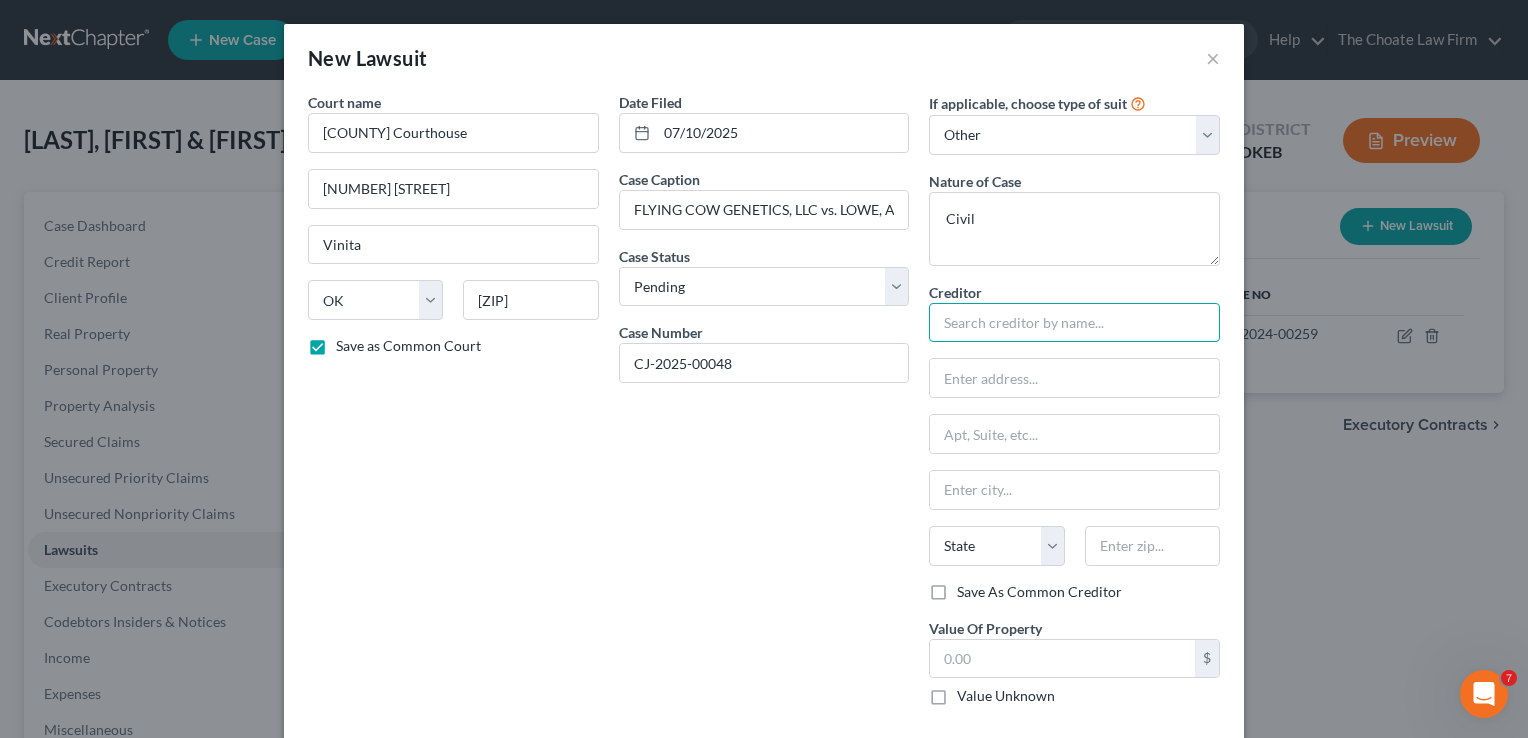 click at bounding box center (1074, 323) 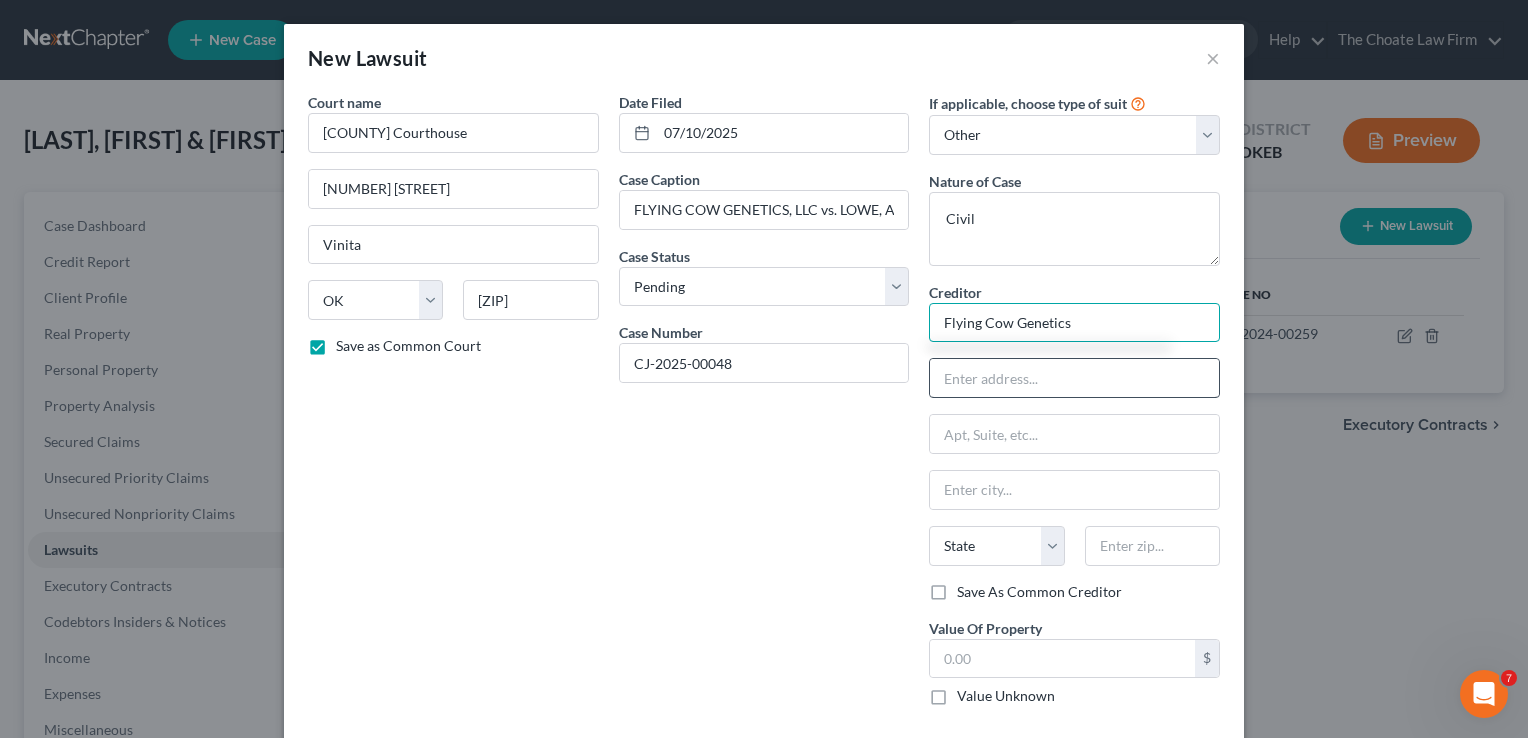 type on "Flying Cow Genetics" 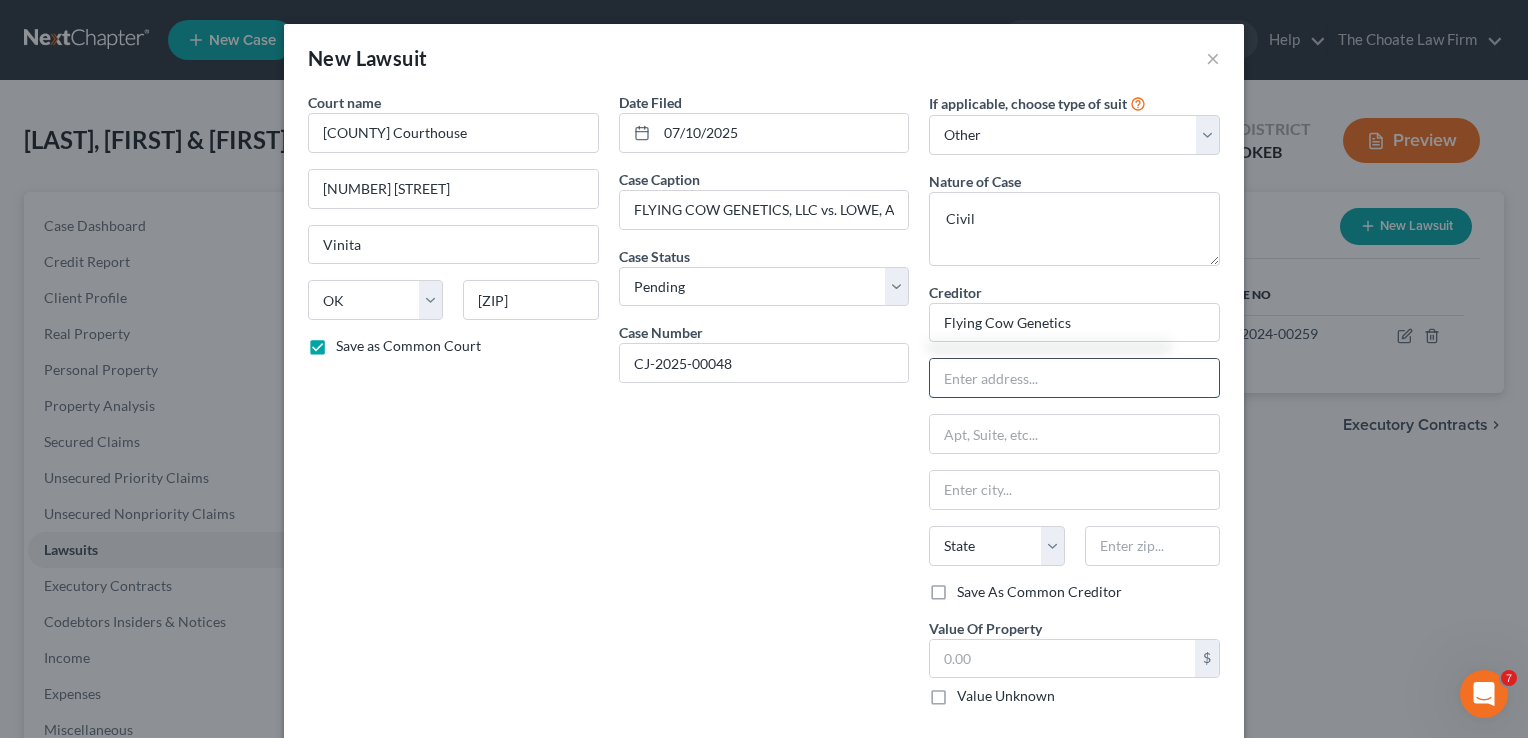 click at bounding box center (1074, 378) 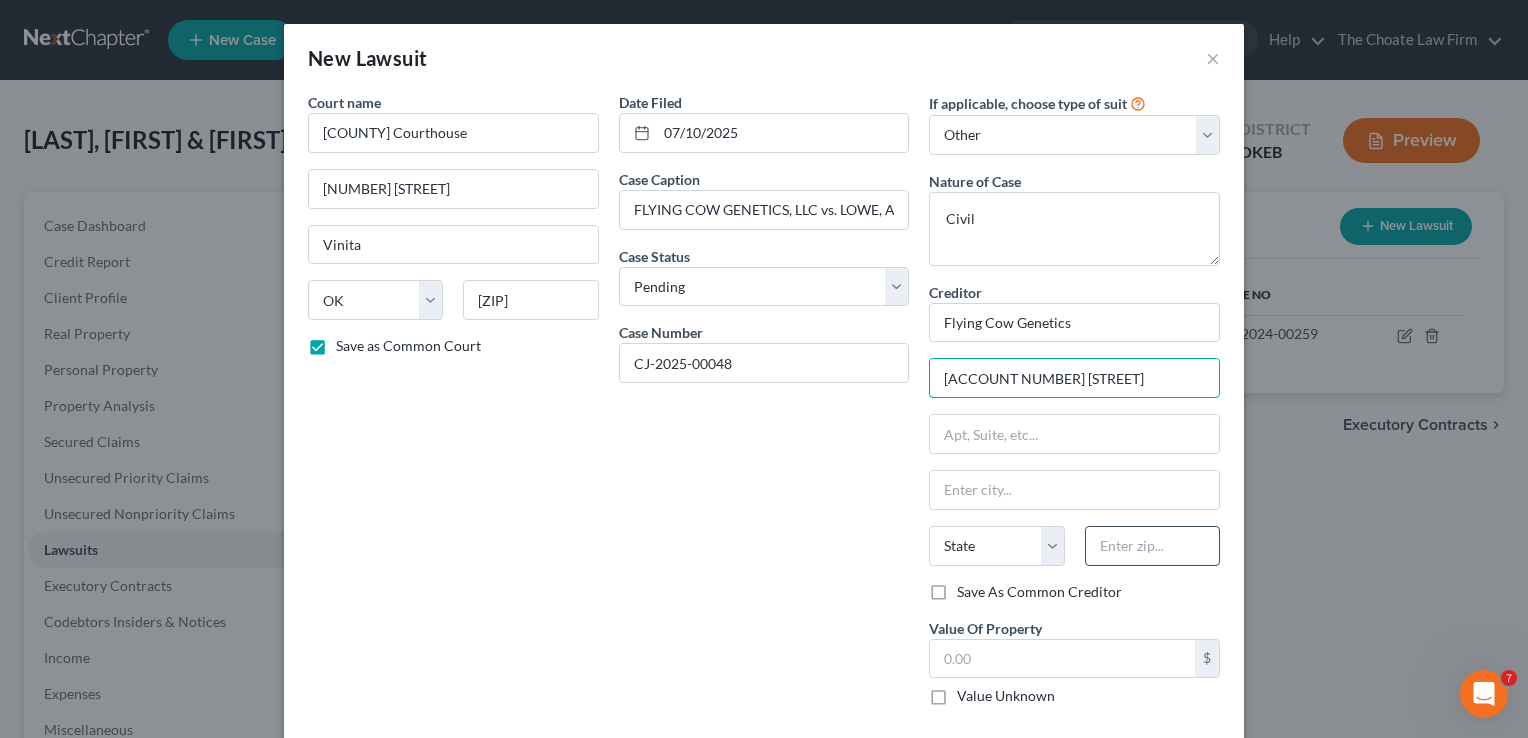 type on "[ACCOUNT NUMBER] [STREET]" 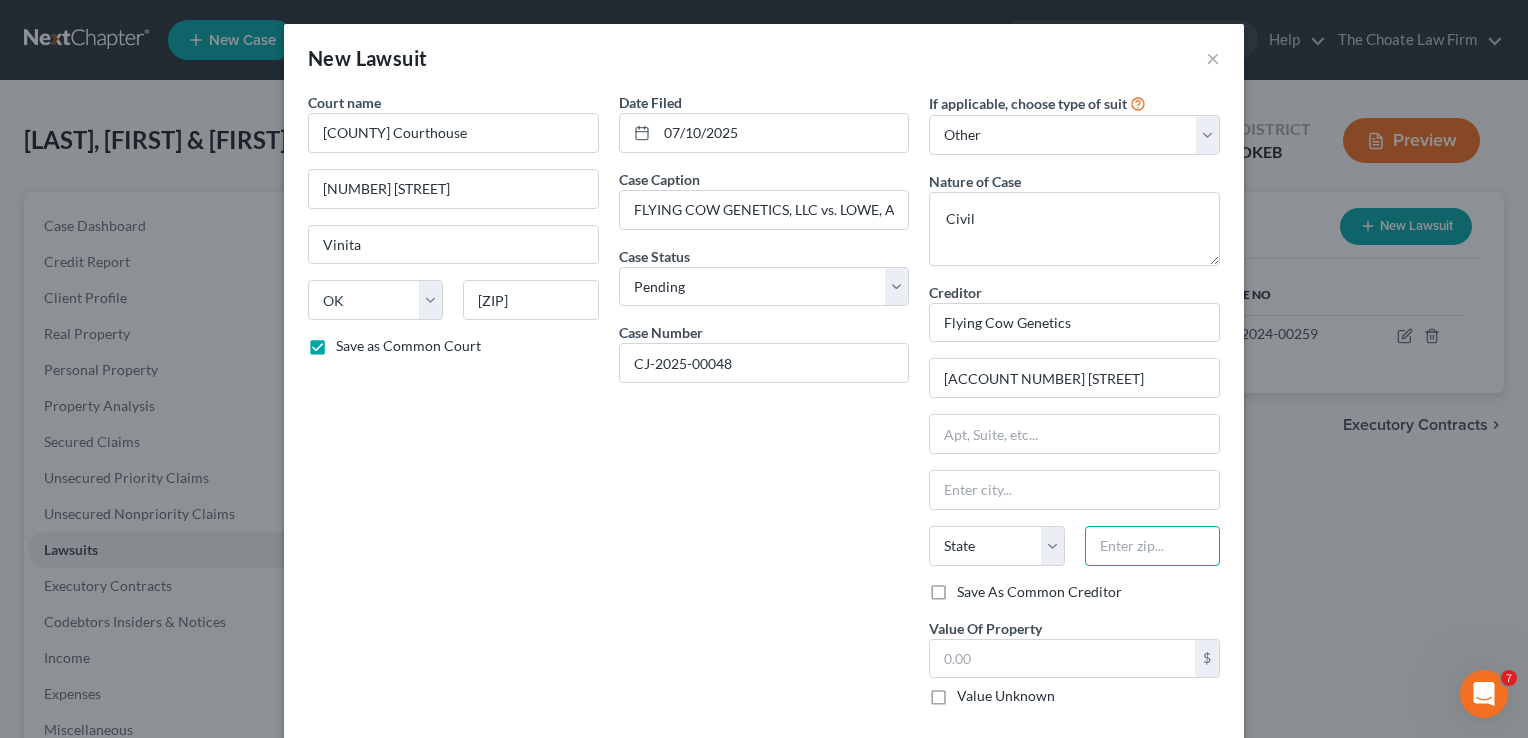 click at bounding box center [1152, 546] 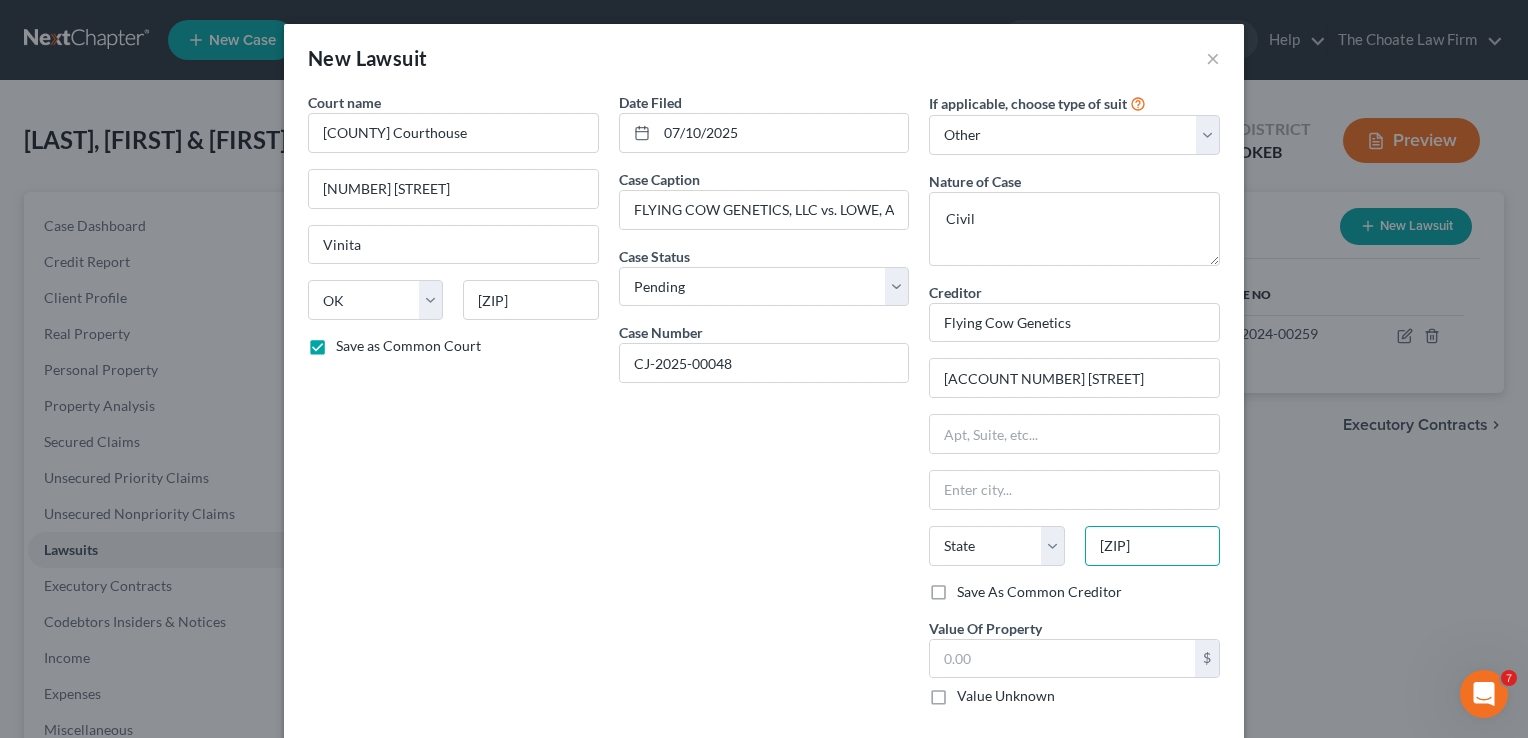 type on "[ZIP]" 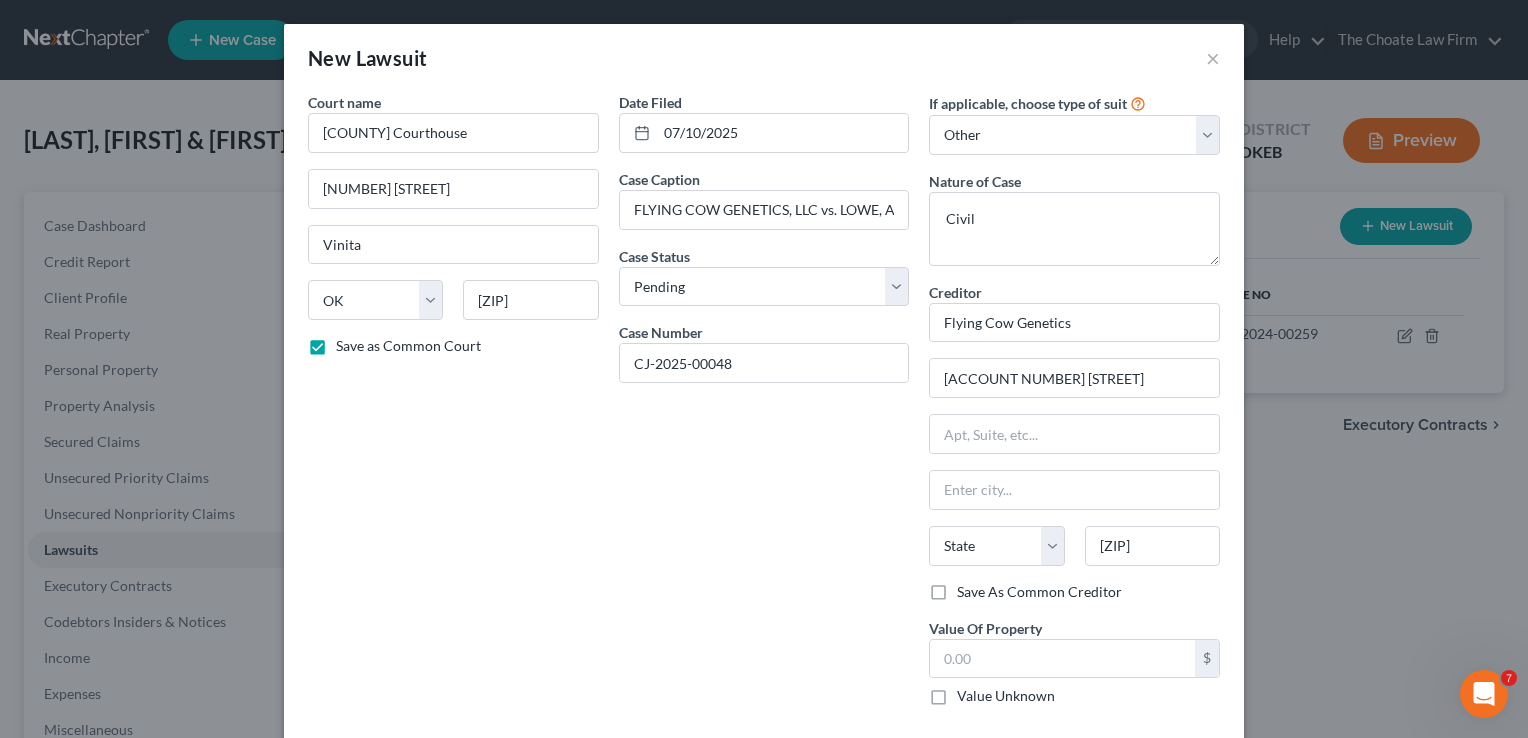click on "Date Filed         07/10/2025 Case Caption FLYING COW GENETICS, LLC vs. LOWE, AARON CASE et al
Case Status
*
Select Pending On Appeal Concluded Case Number CJ-2025-00048" at bounding box center (764, 407) 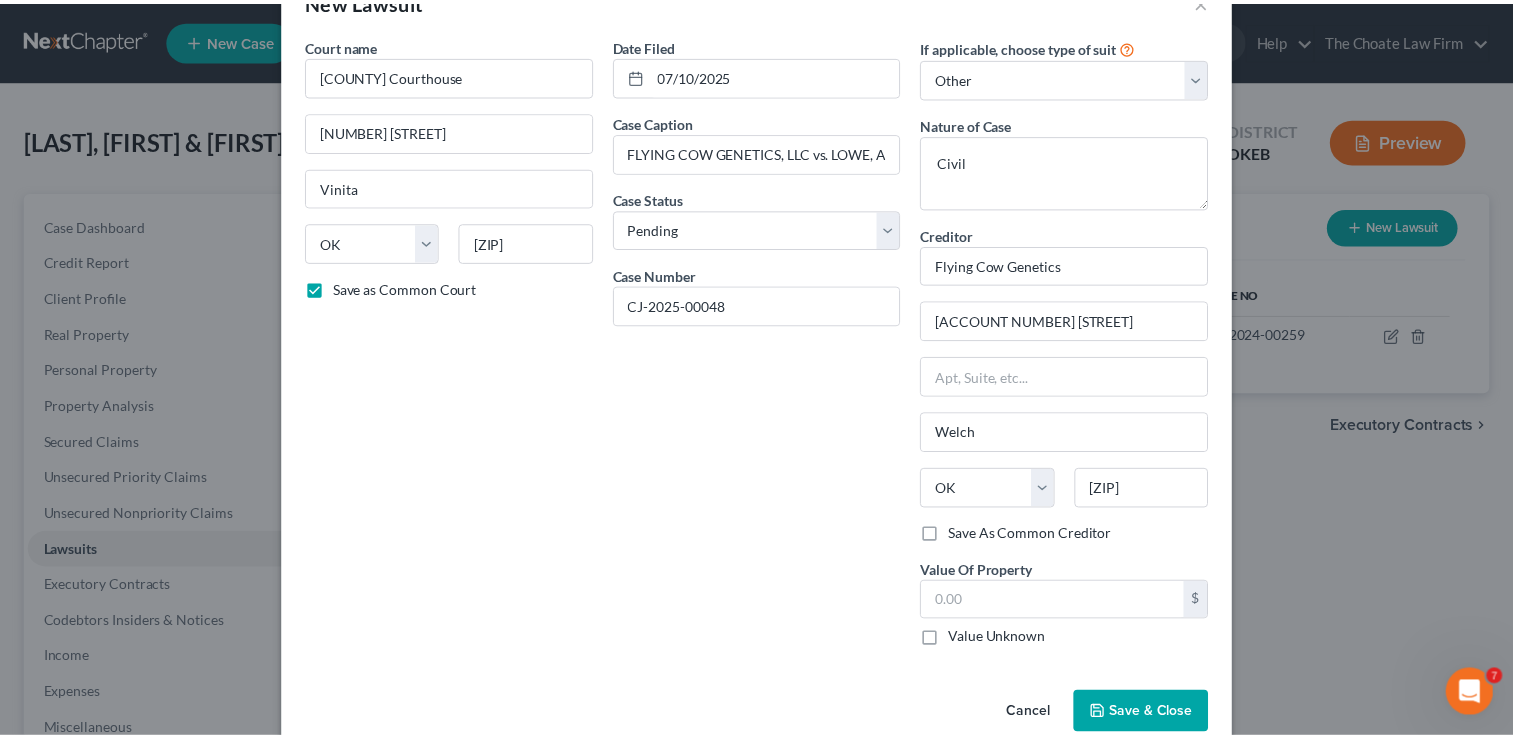 scroll, scrollTop: 91, scrollLeft: 0, axis: vertical 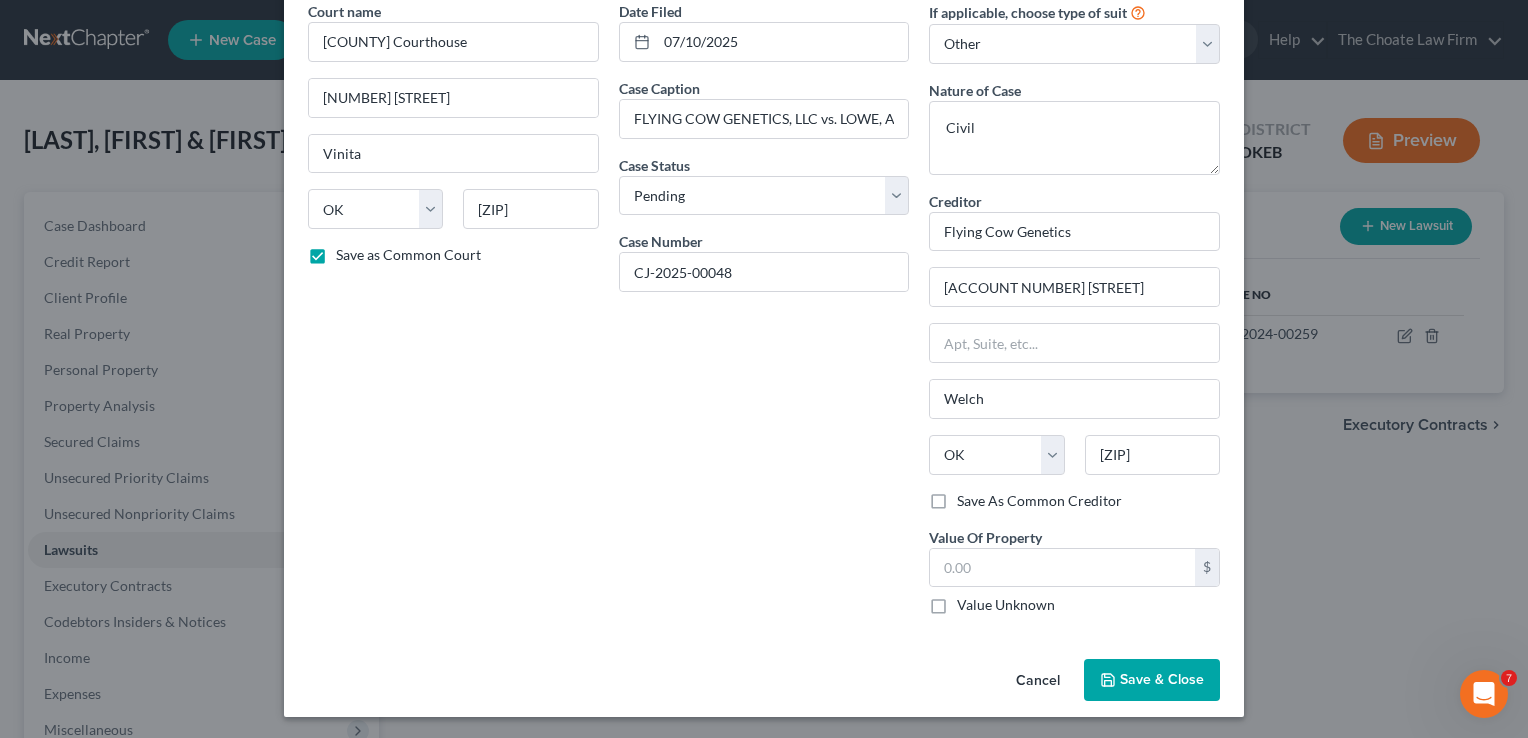 click on "Save & Close" at bounding box center [1162, 679] 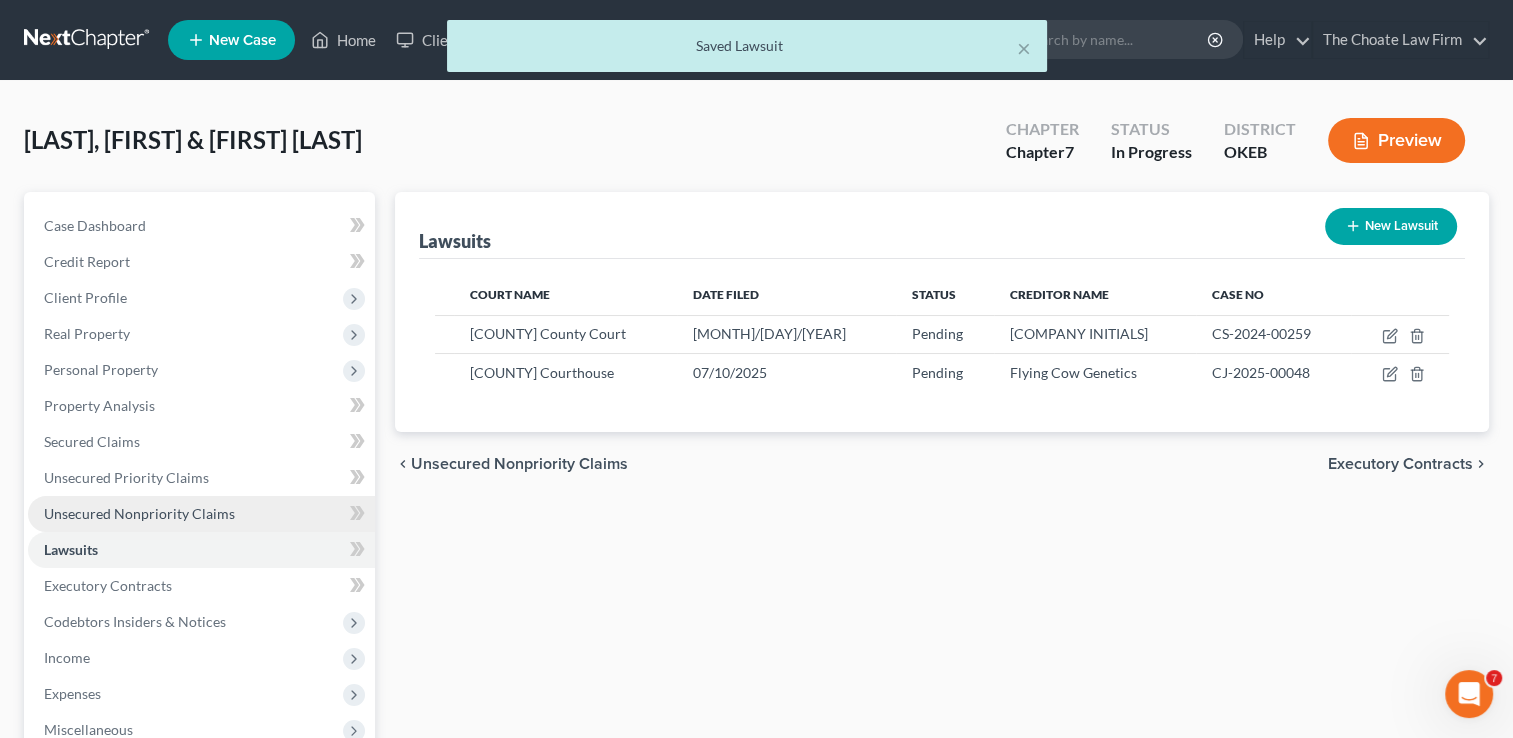 click on "Unsecured Nonpriority Claims" at bounding box center [139, 513] 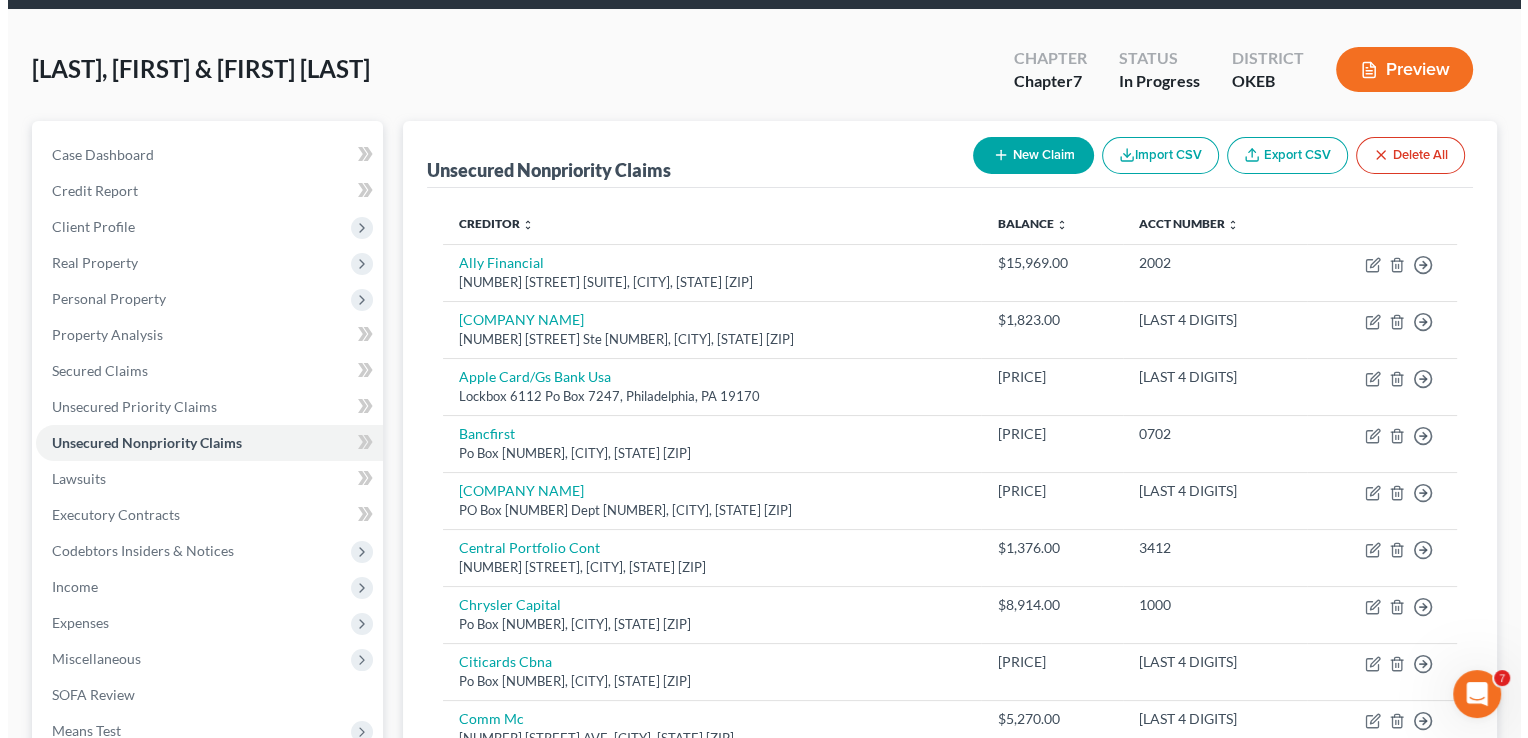 scroll, scrollTop: 0, scrollLeft: 0, axis: both 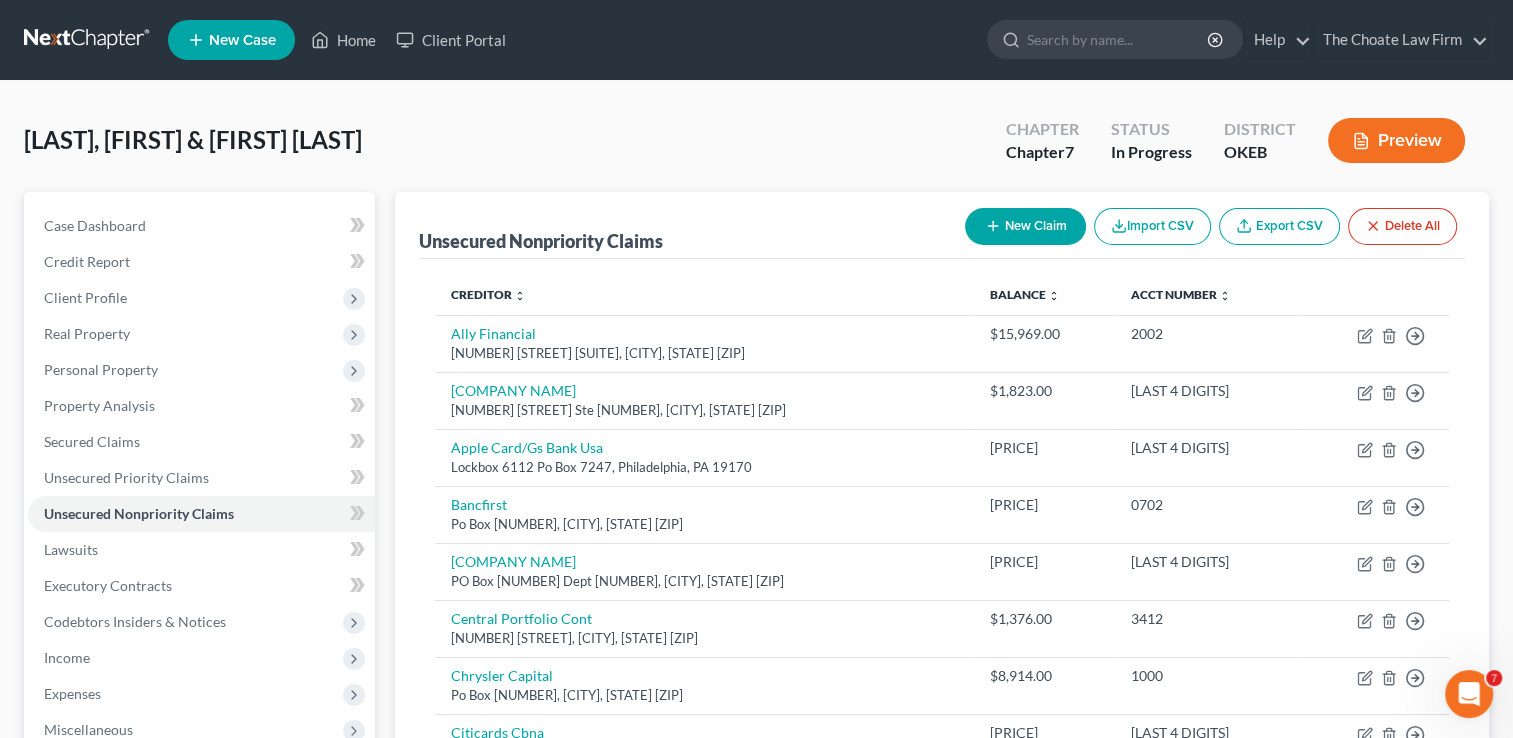 click on "New Claim" at bounding box center [1025, 226] 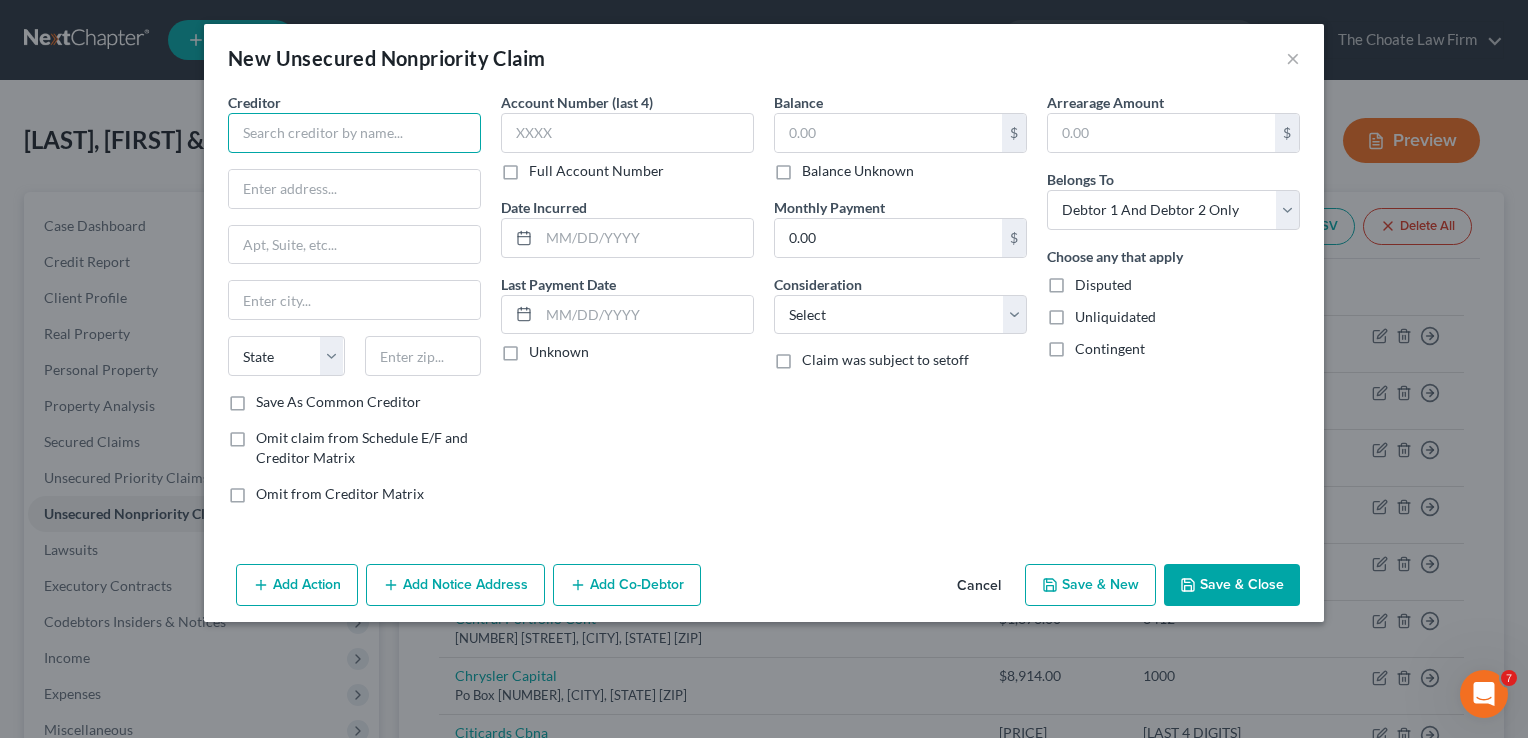 click at bounding box center (354, 133) 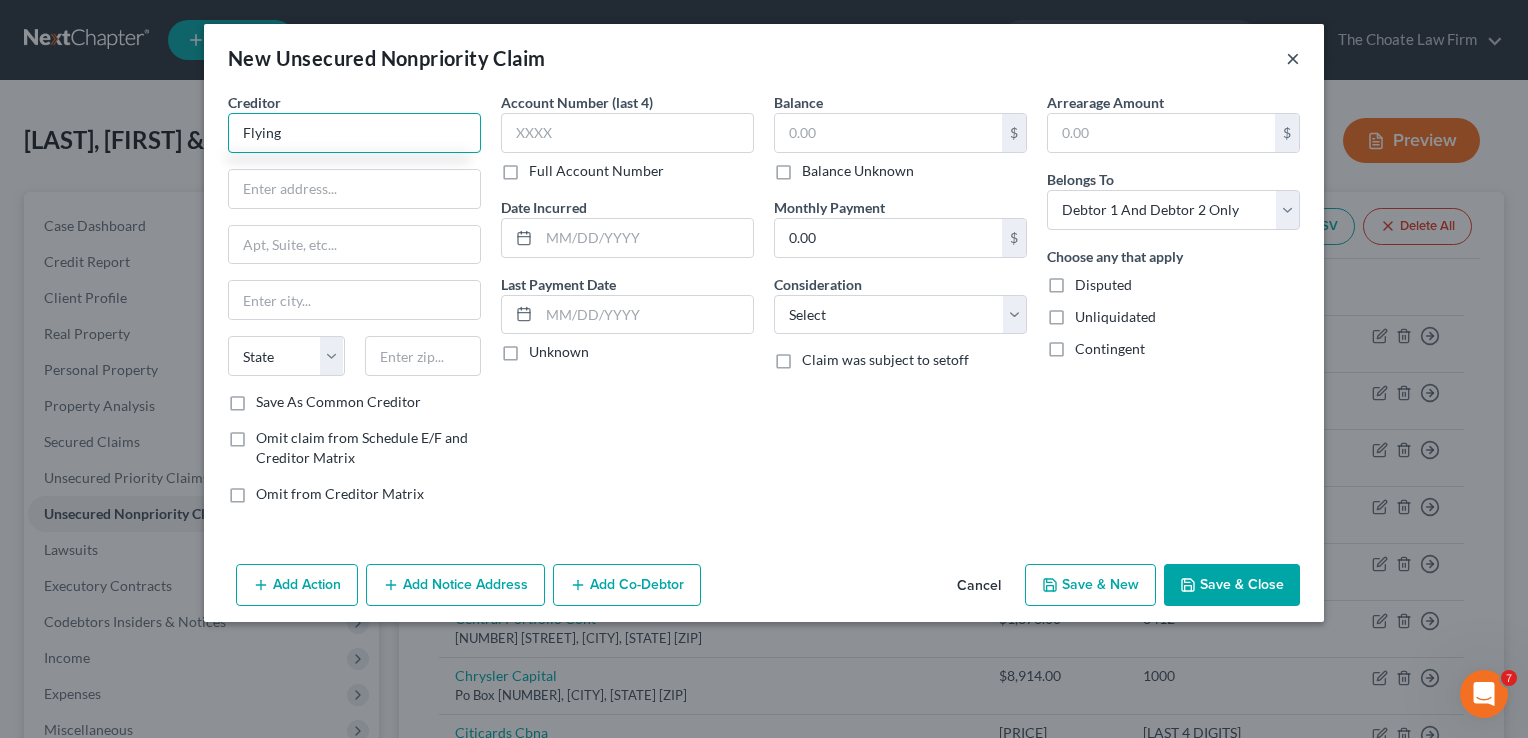 type on "Flying" 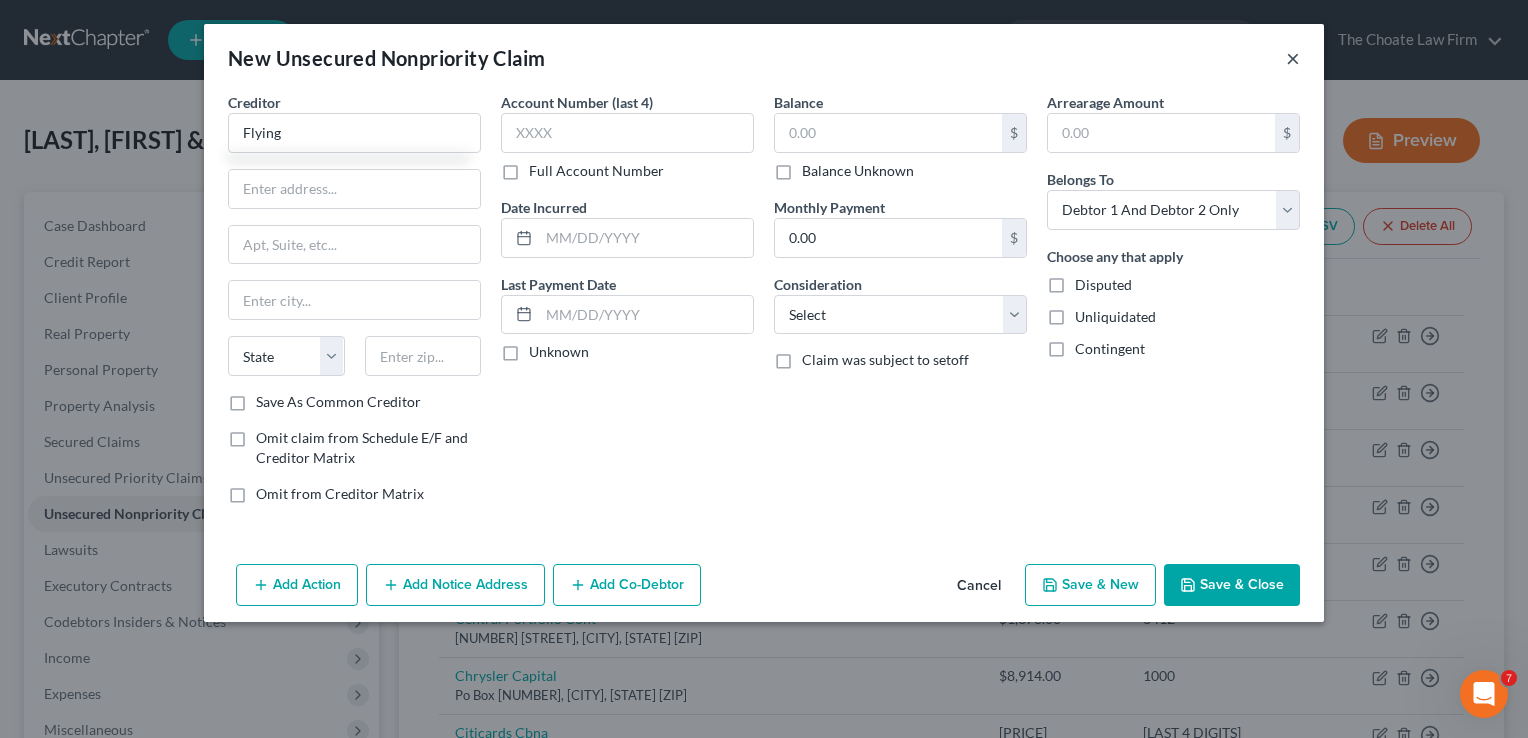 click on "×" at bounding box center (1293, 58) 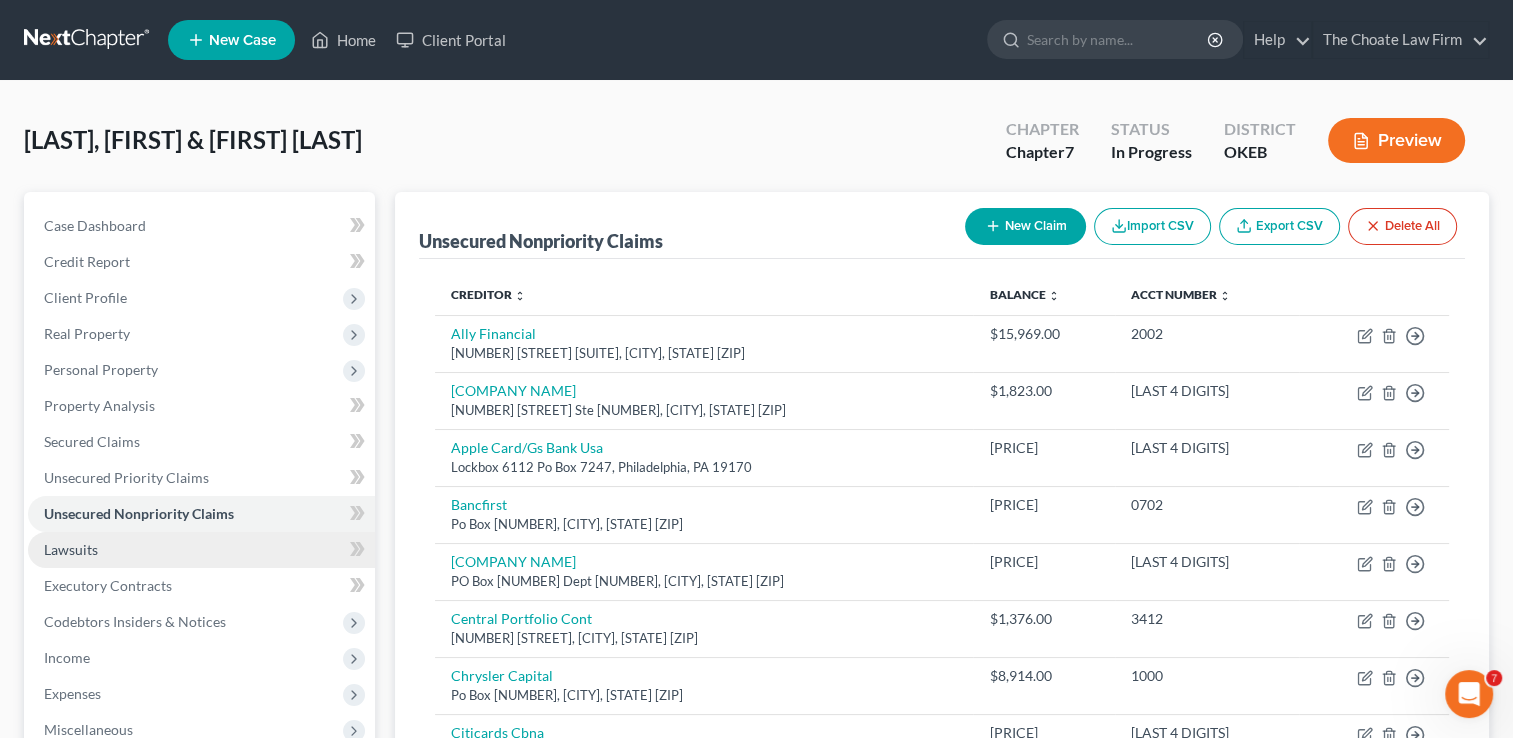 click on "Lawsuits" at bounding box center (71, 549) 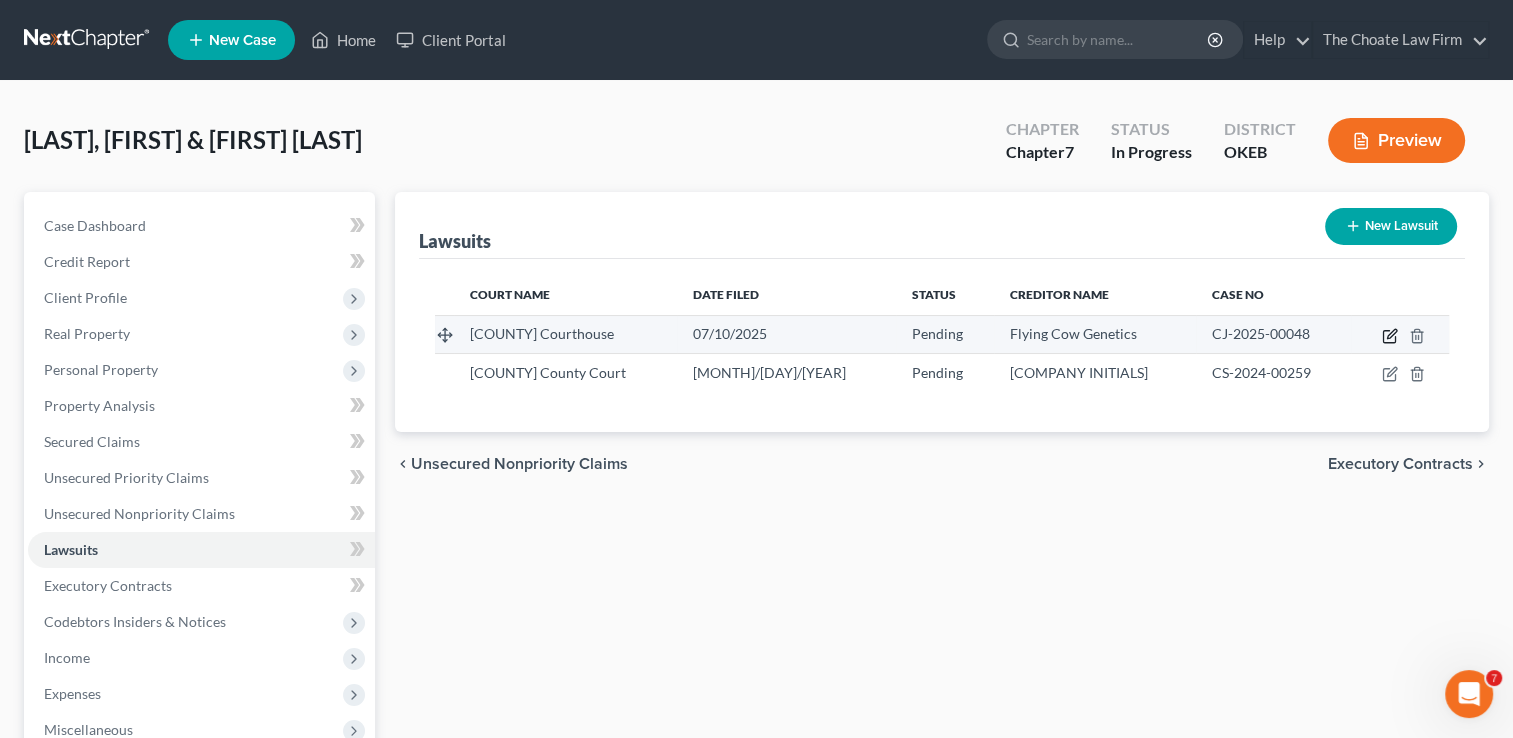 click 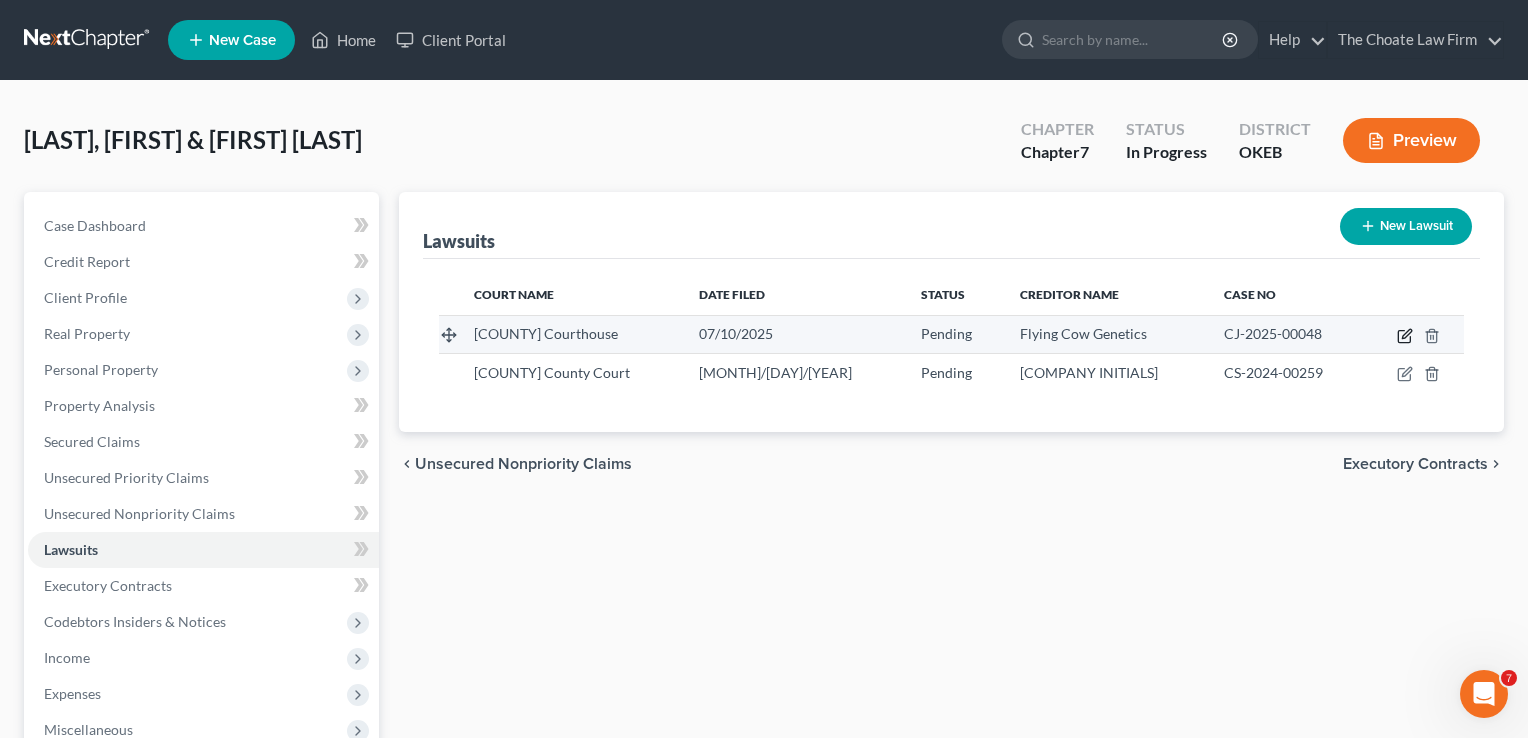 select on "37" 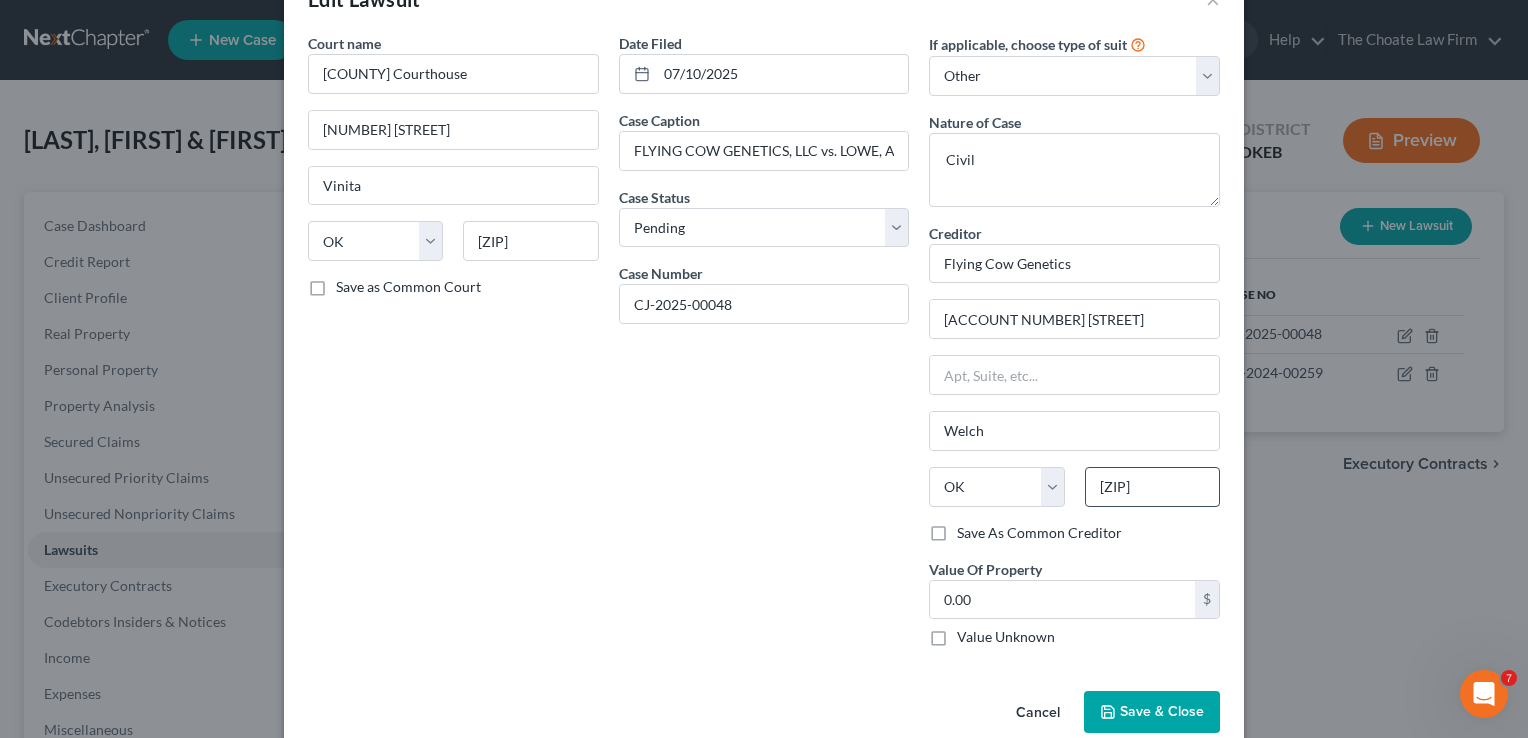 scroll, scrollTop: 91, scrollLeft: 0, axis: vertical 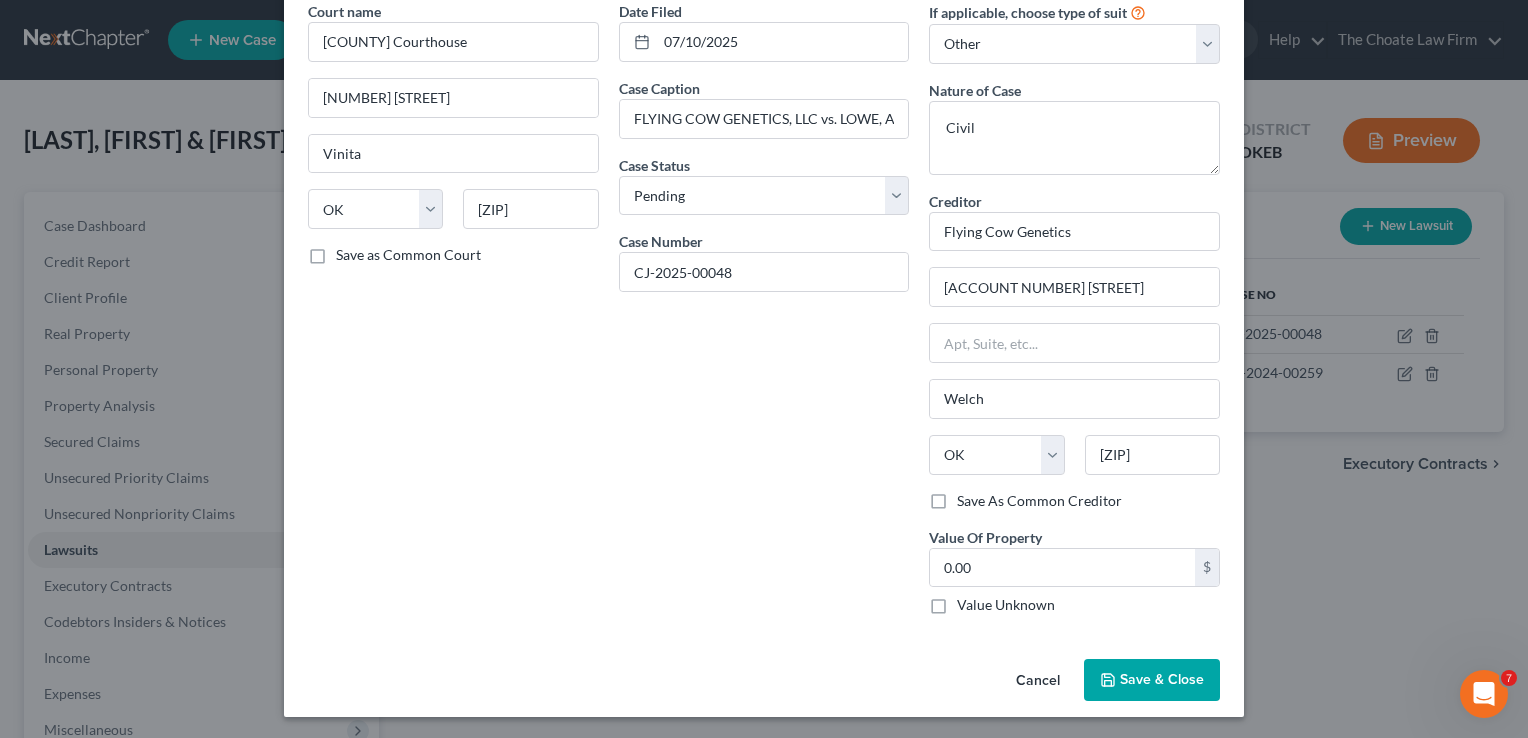 click on "Save As Common Creditor" at bounding box center [1039, 501] 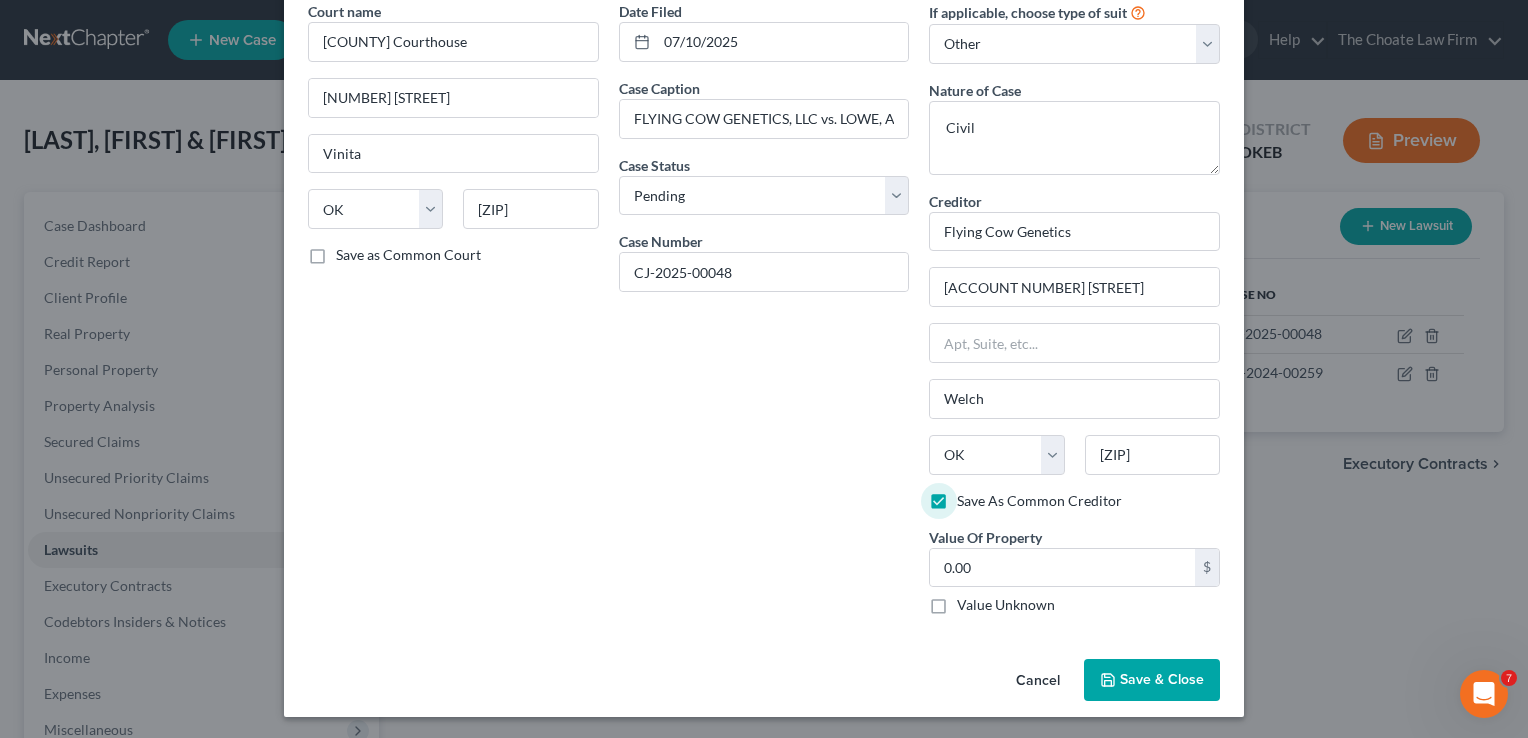 click on "Save & Close" at bounding box center (1162, 679) 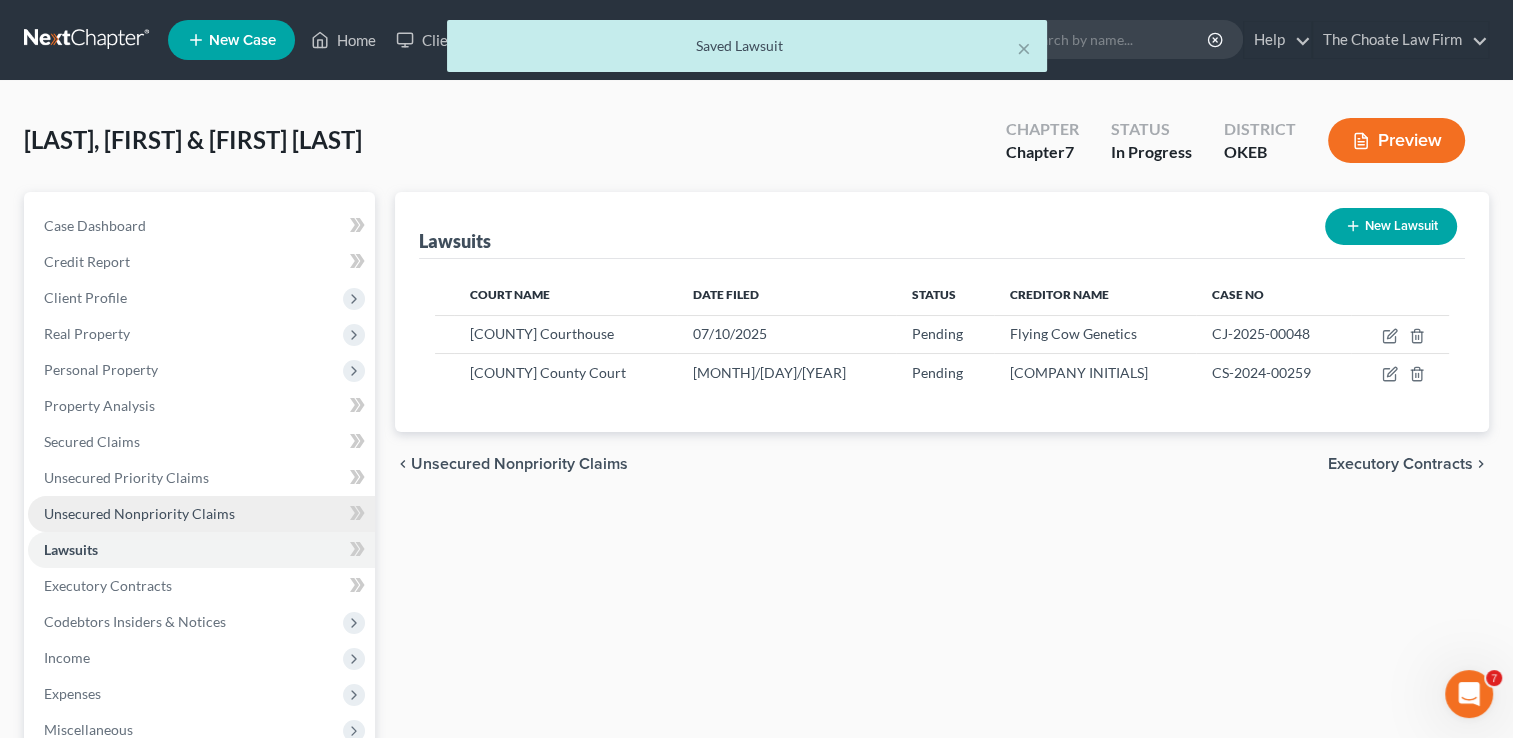 click on "Unsecured Nonpriority Claims" at bounding box center (139, 513) 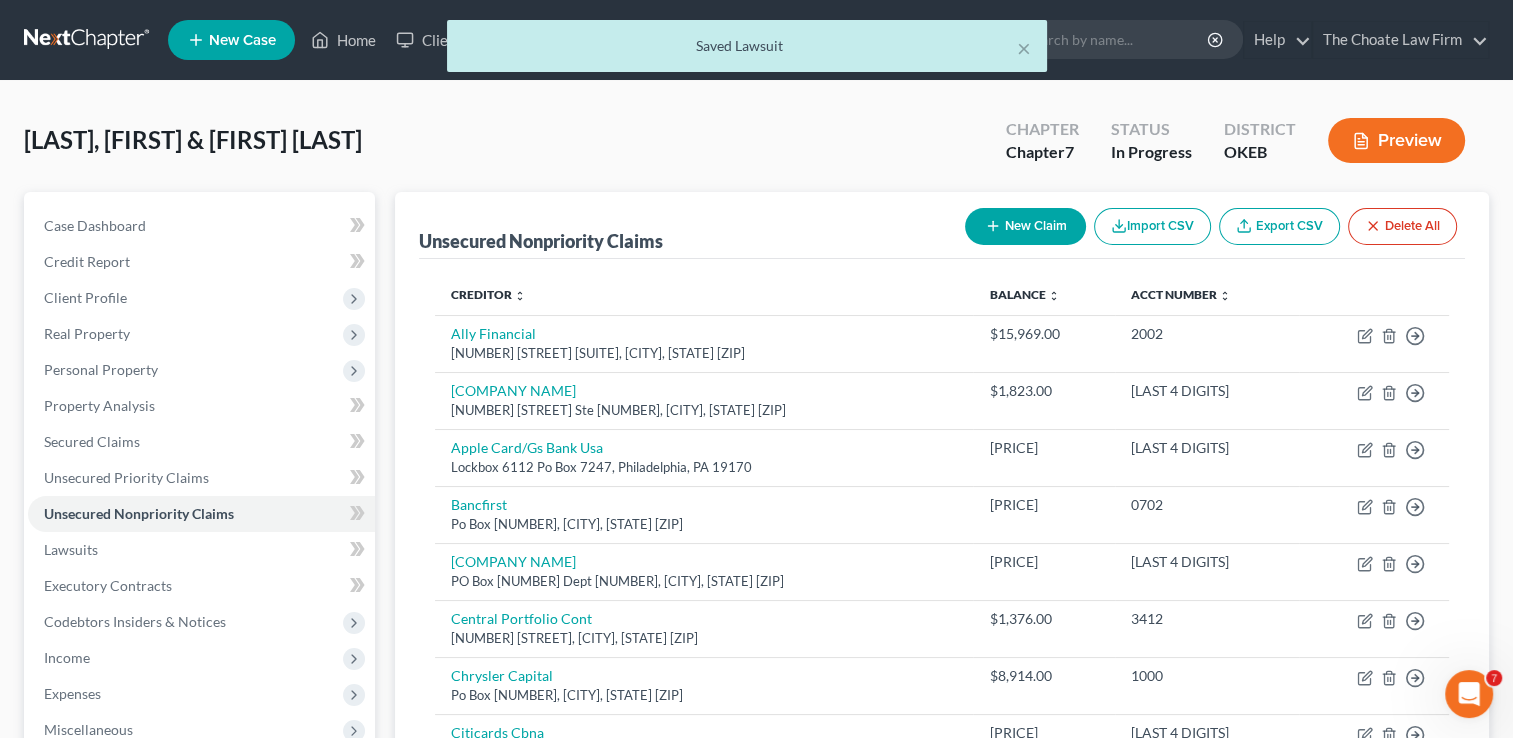 click on "New Claim" at bounding box center [1025, 226] 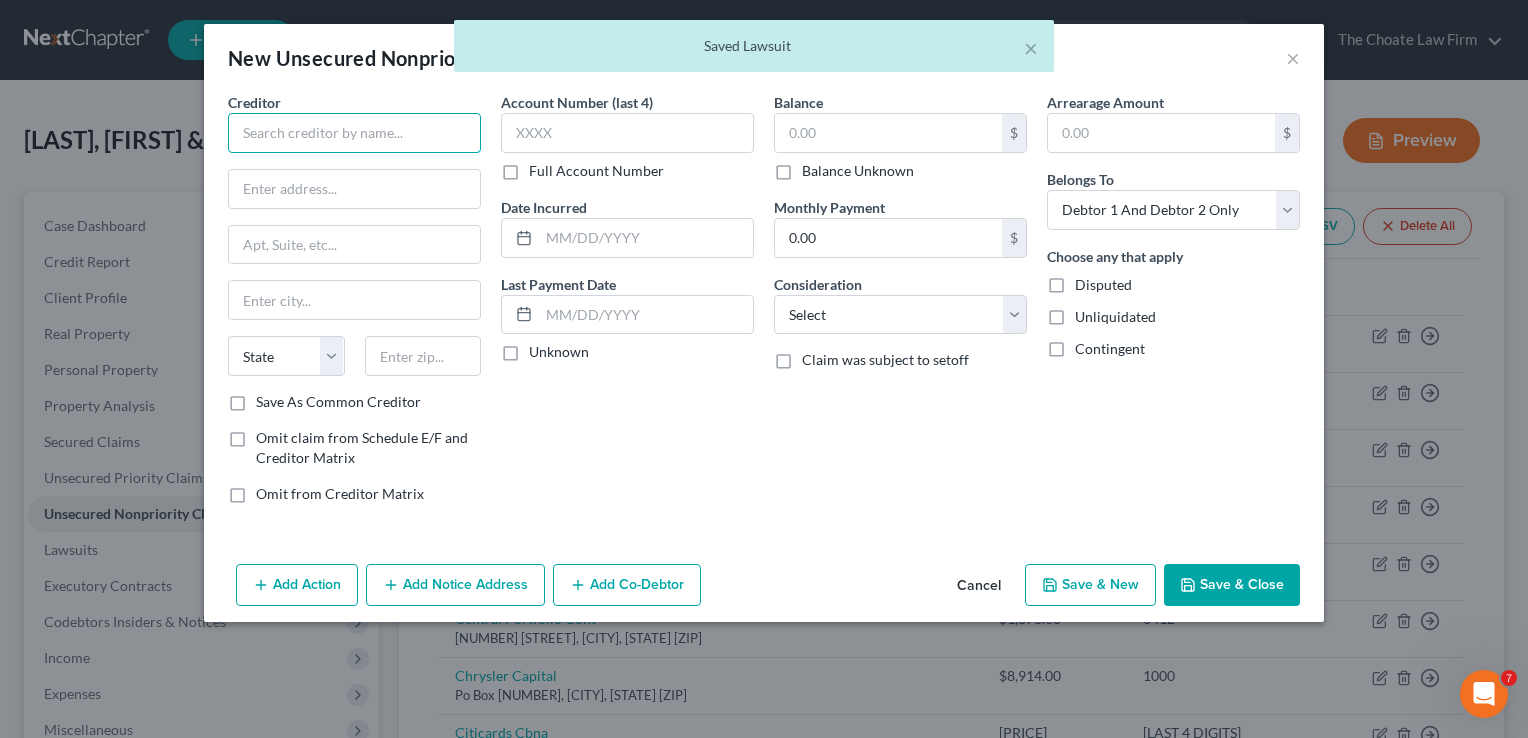 click at bounding box center [354, 133] 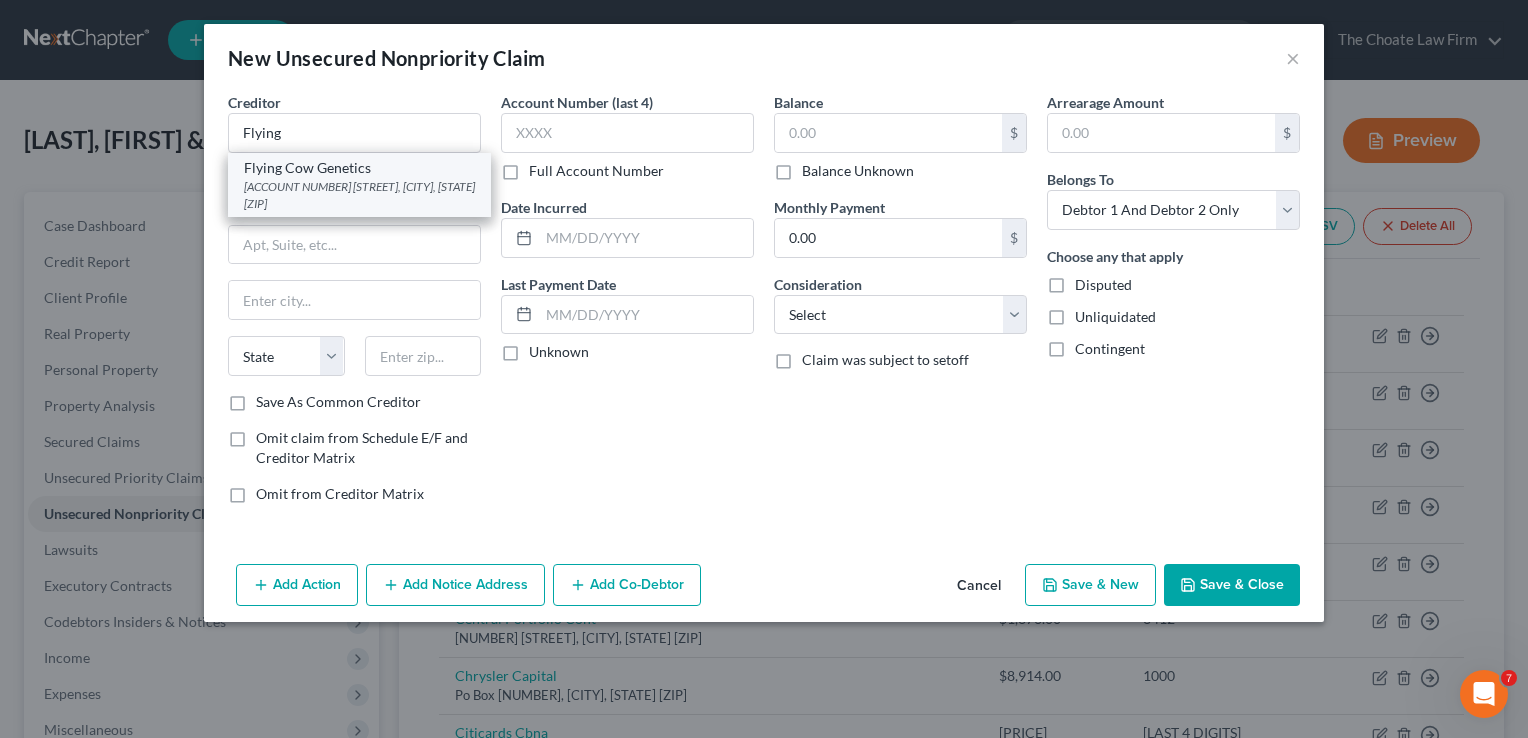 click on "Flying Cow Genetics" at bounding box center (359, 168) 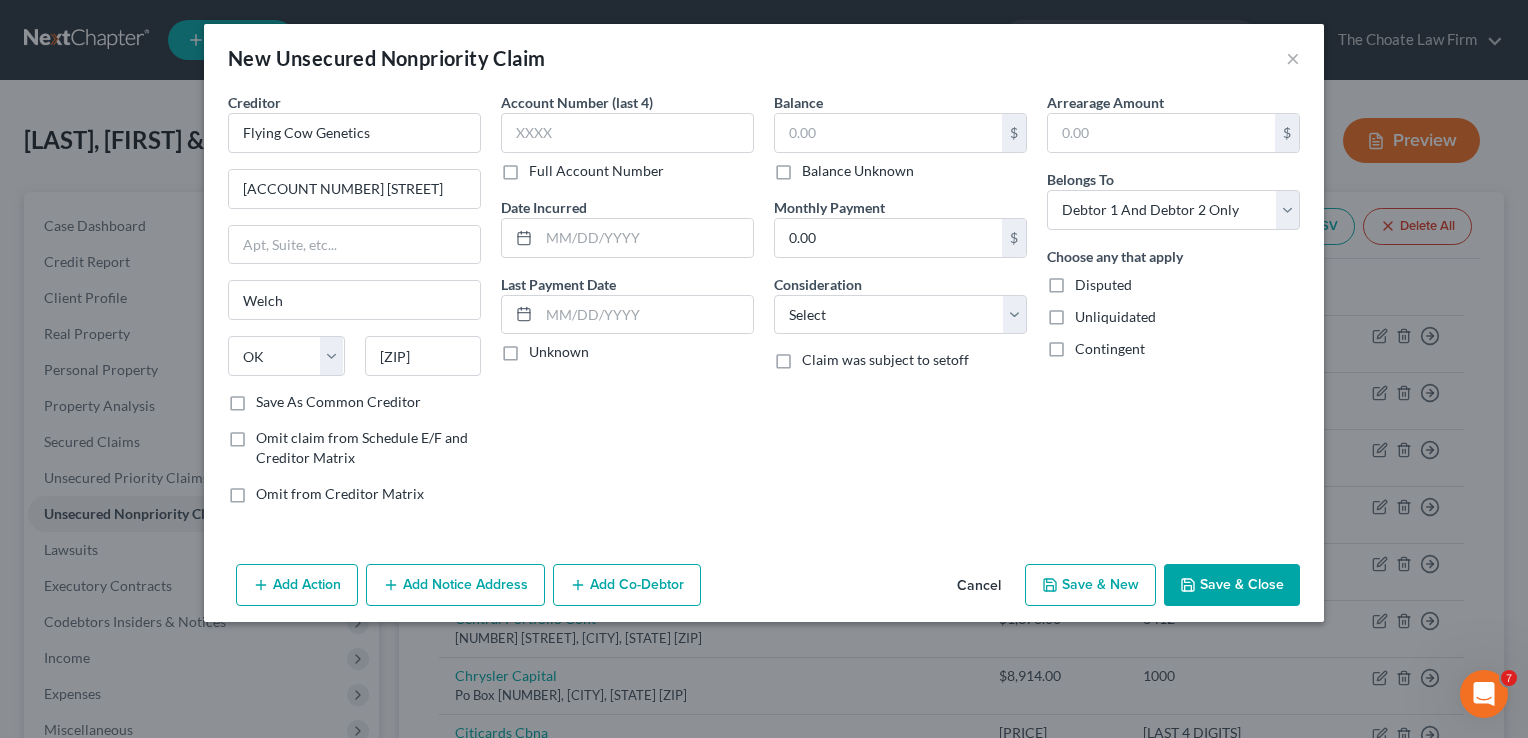 click on "Balance Unknown" at bounding box center [858, 171] 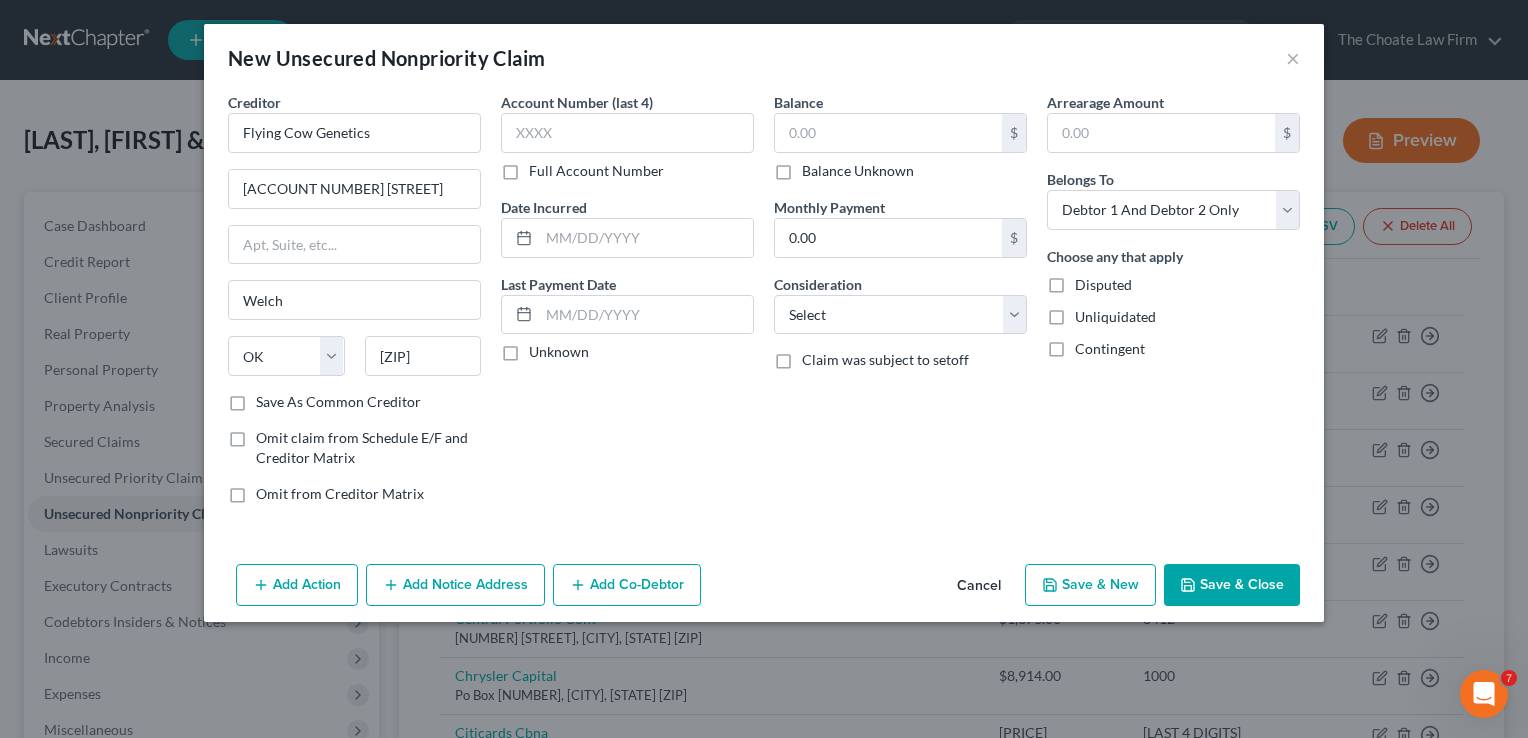 click on "Balance Unknown" at bounding box center (816, 167) 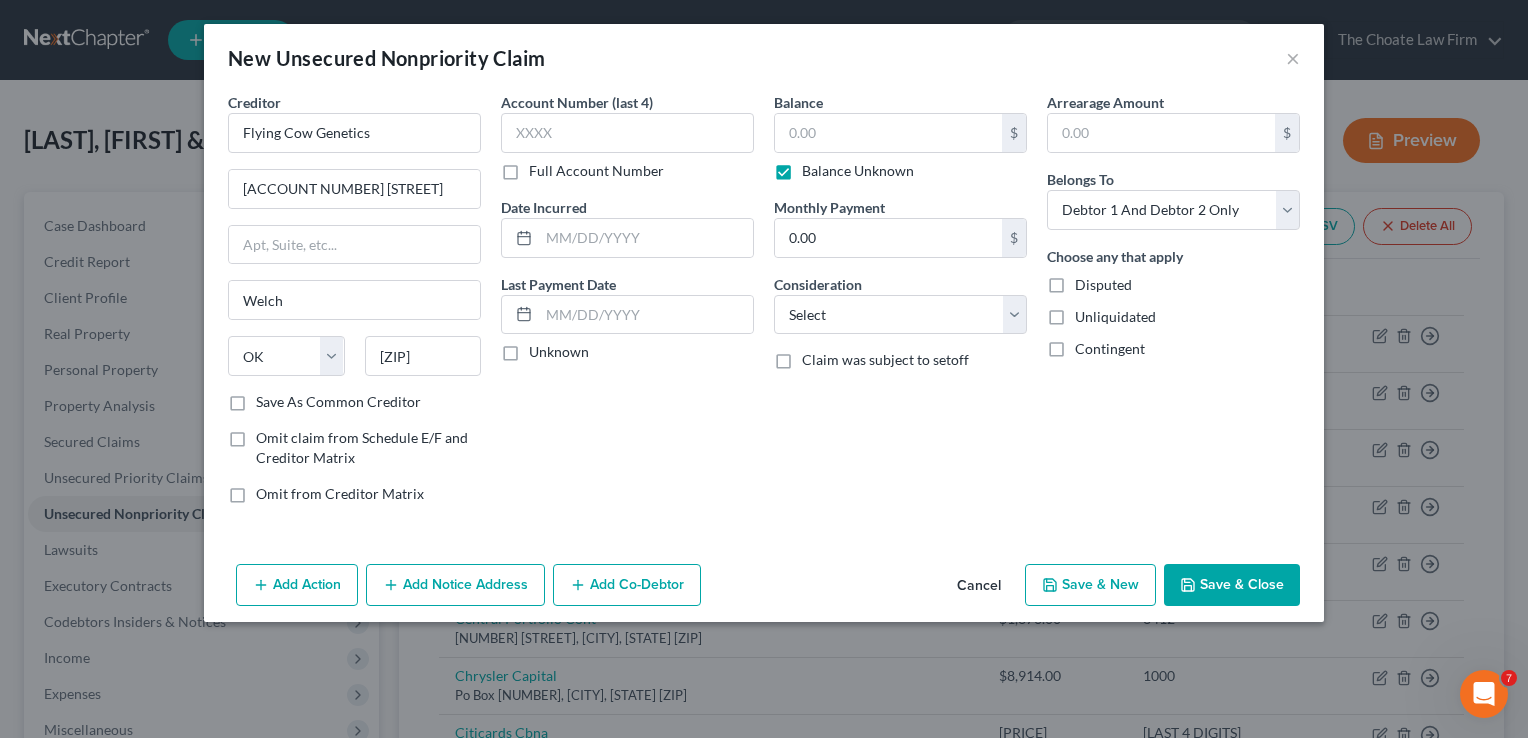 type on "0.00" 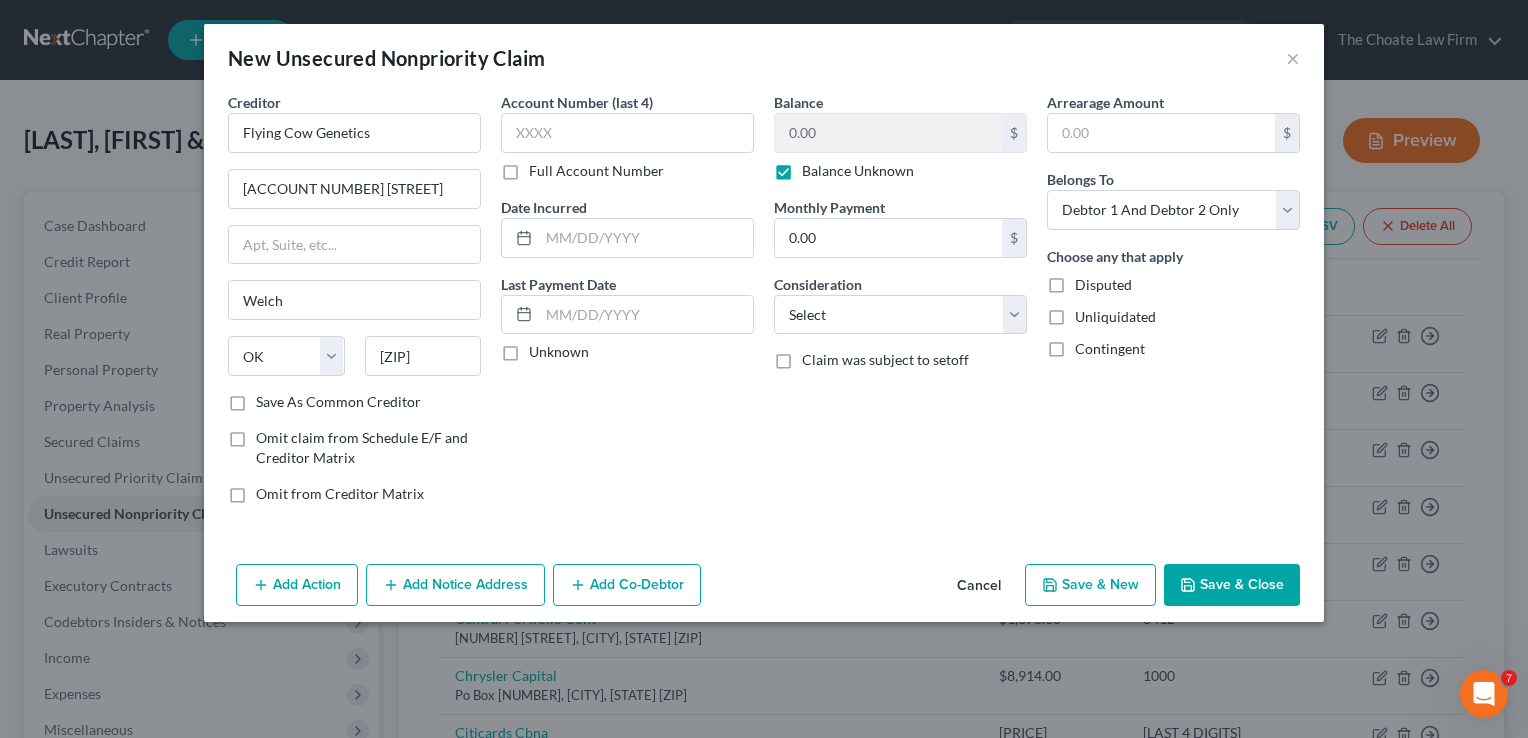 click on "Add Notice Address" at bounding box center (455, 585) 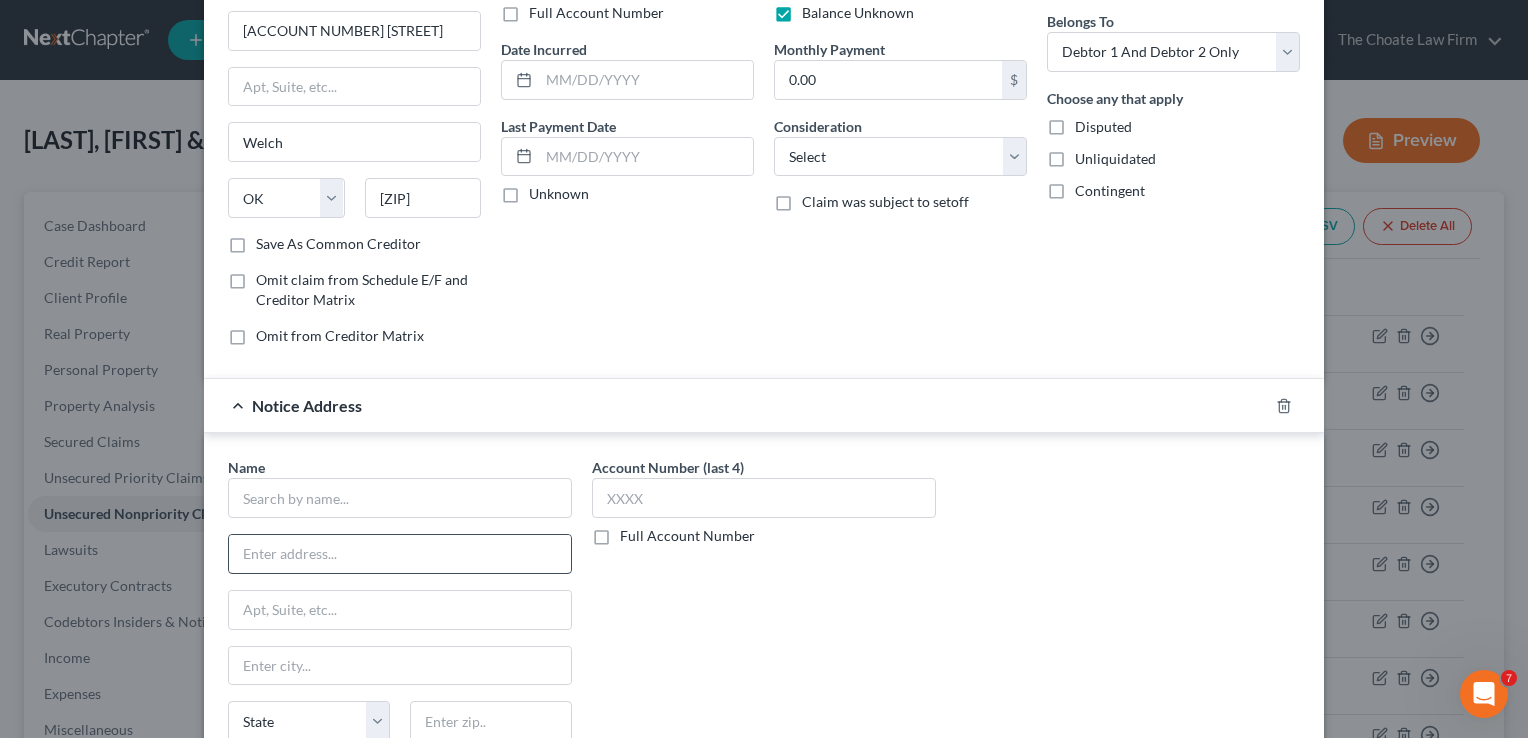 scroll, scrollTop: 200, scrollLeft: 0, axis: vertical 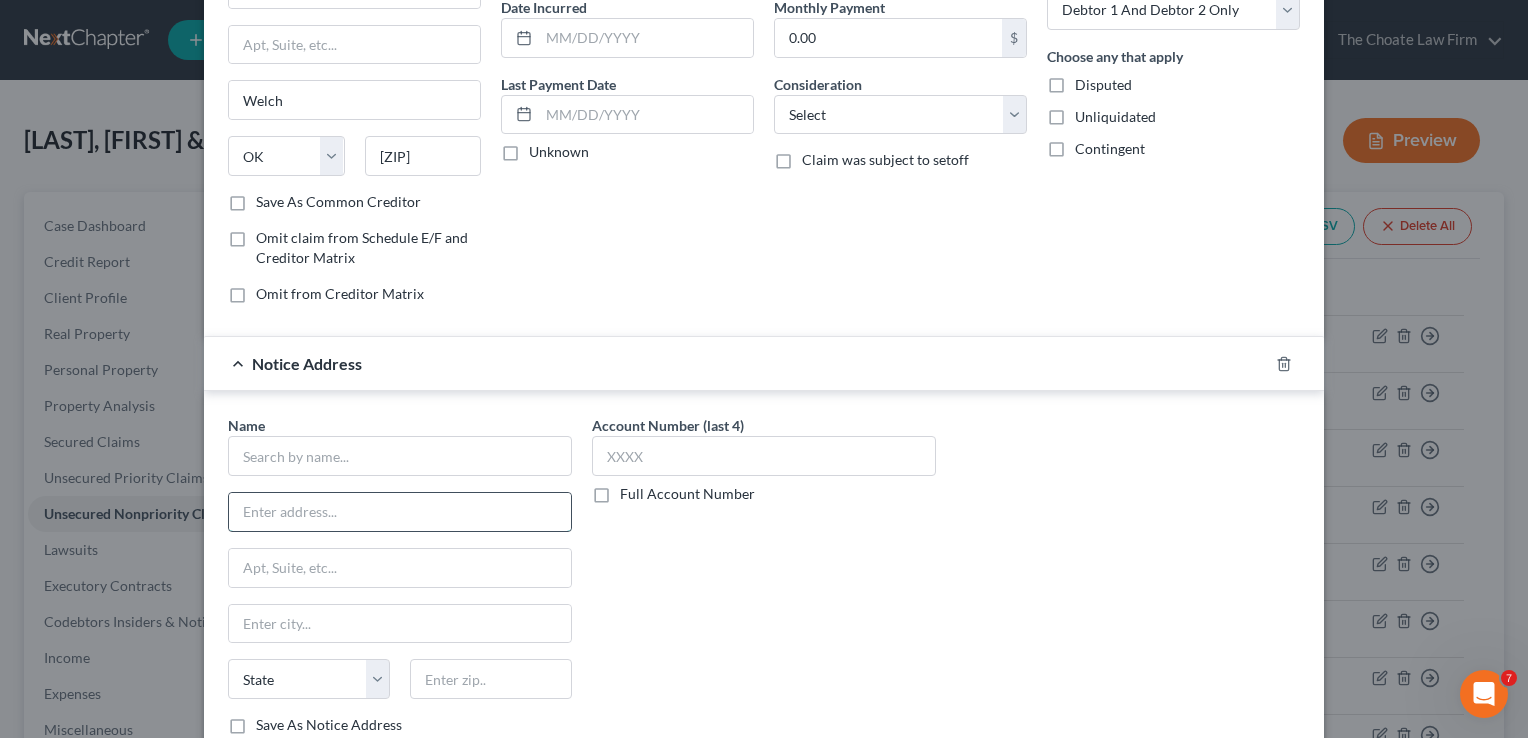 paste on "[FIRM NAME]" 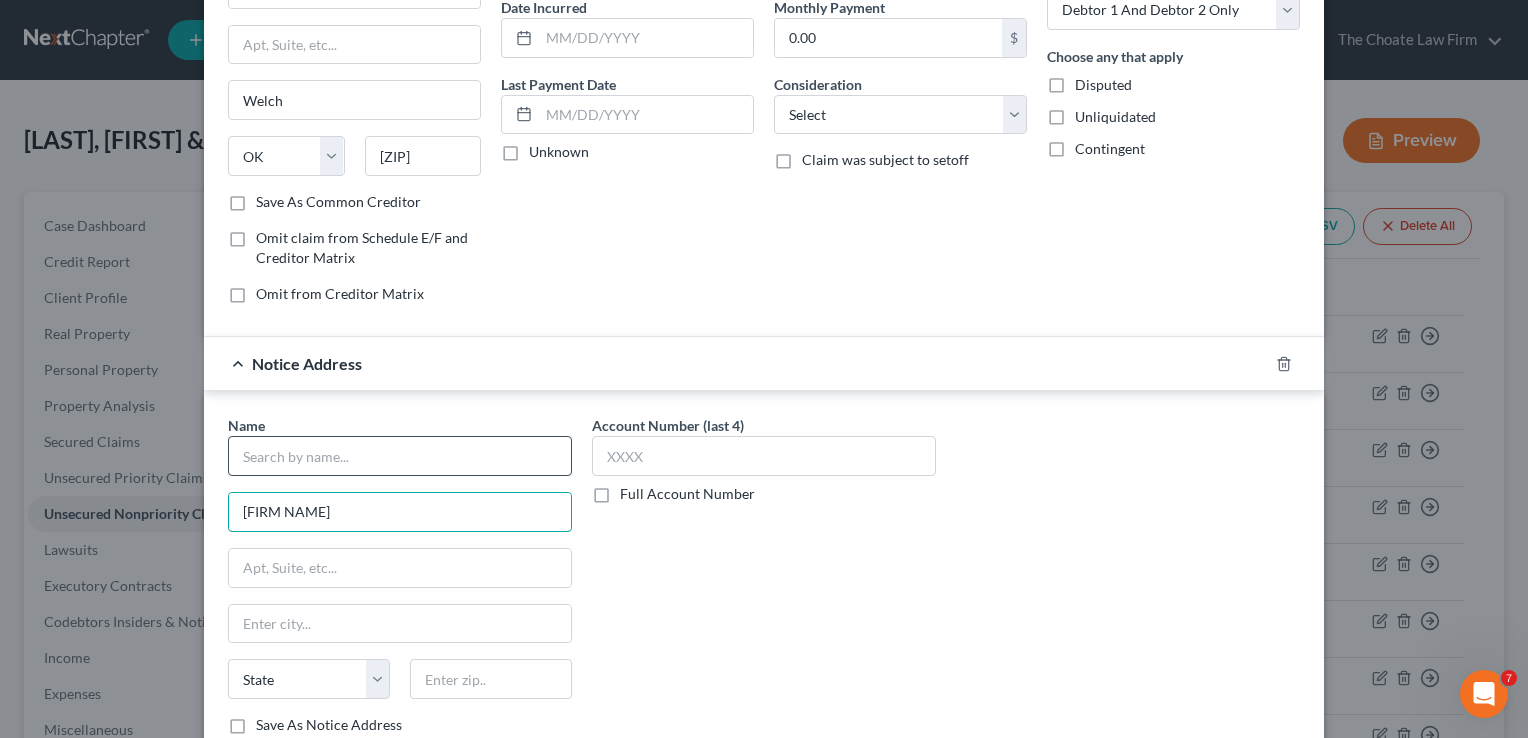 type on "[FIRM NAME]" 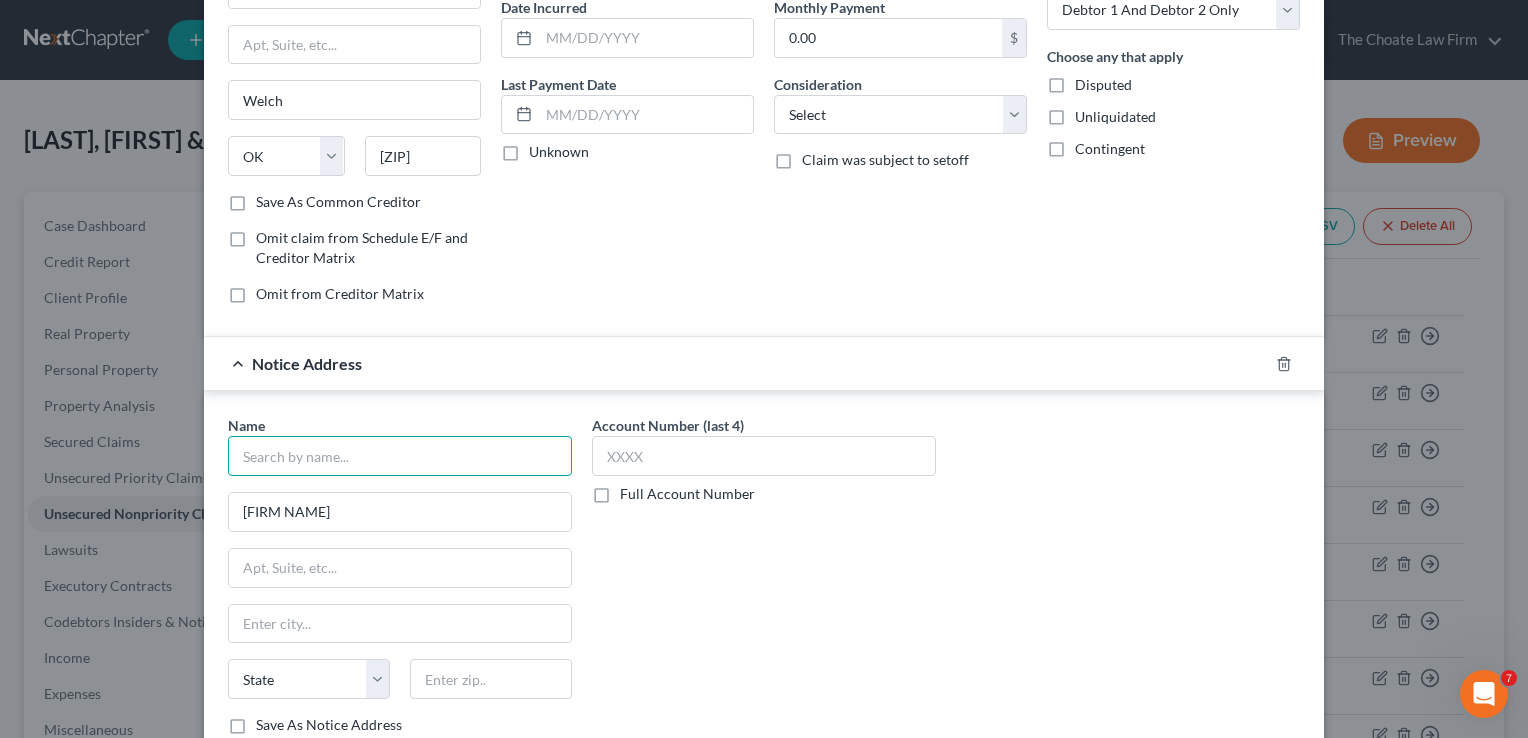 paste on "[FIRM NAME]" 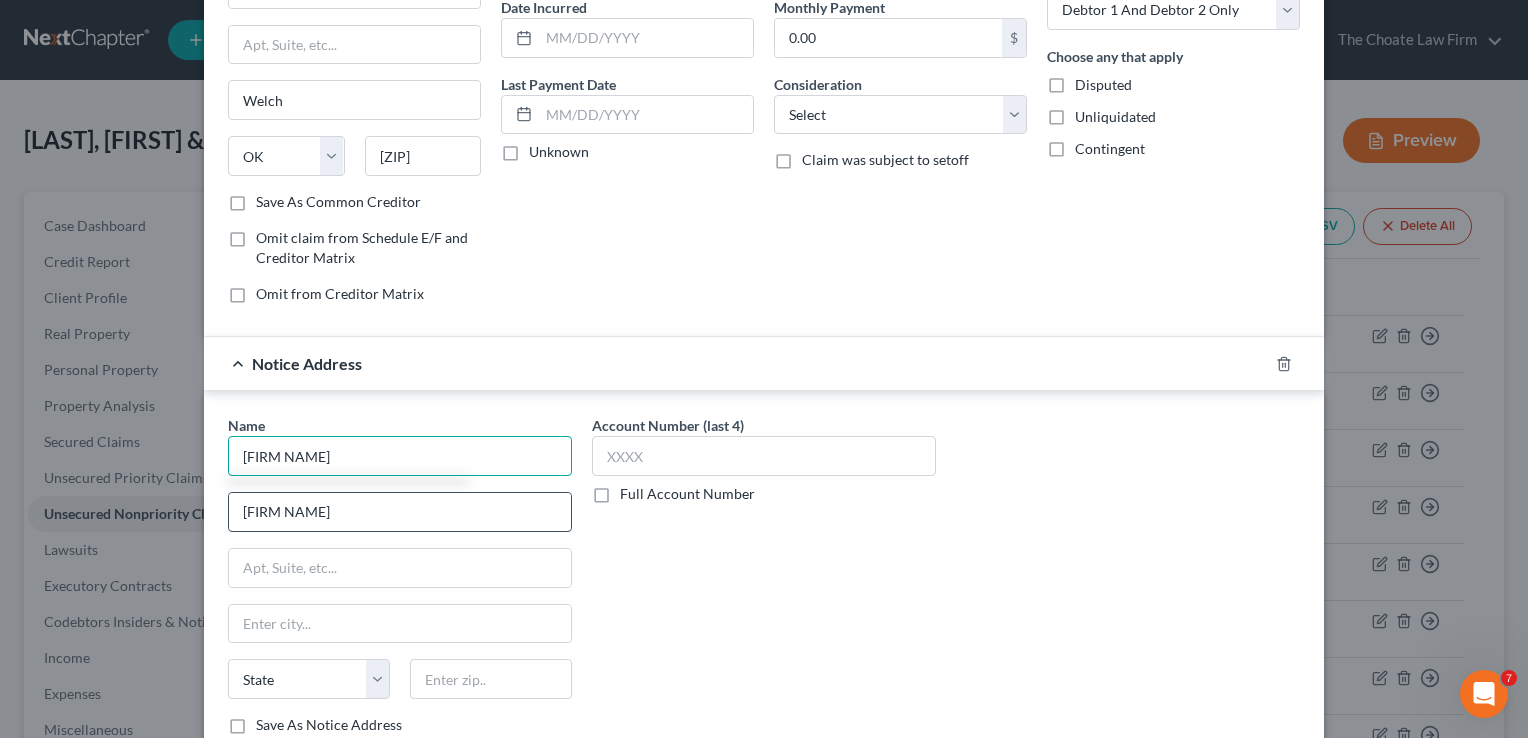 type on "[FIRM NAME]" 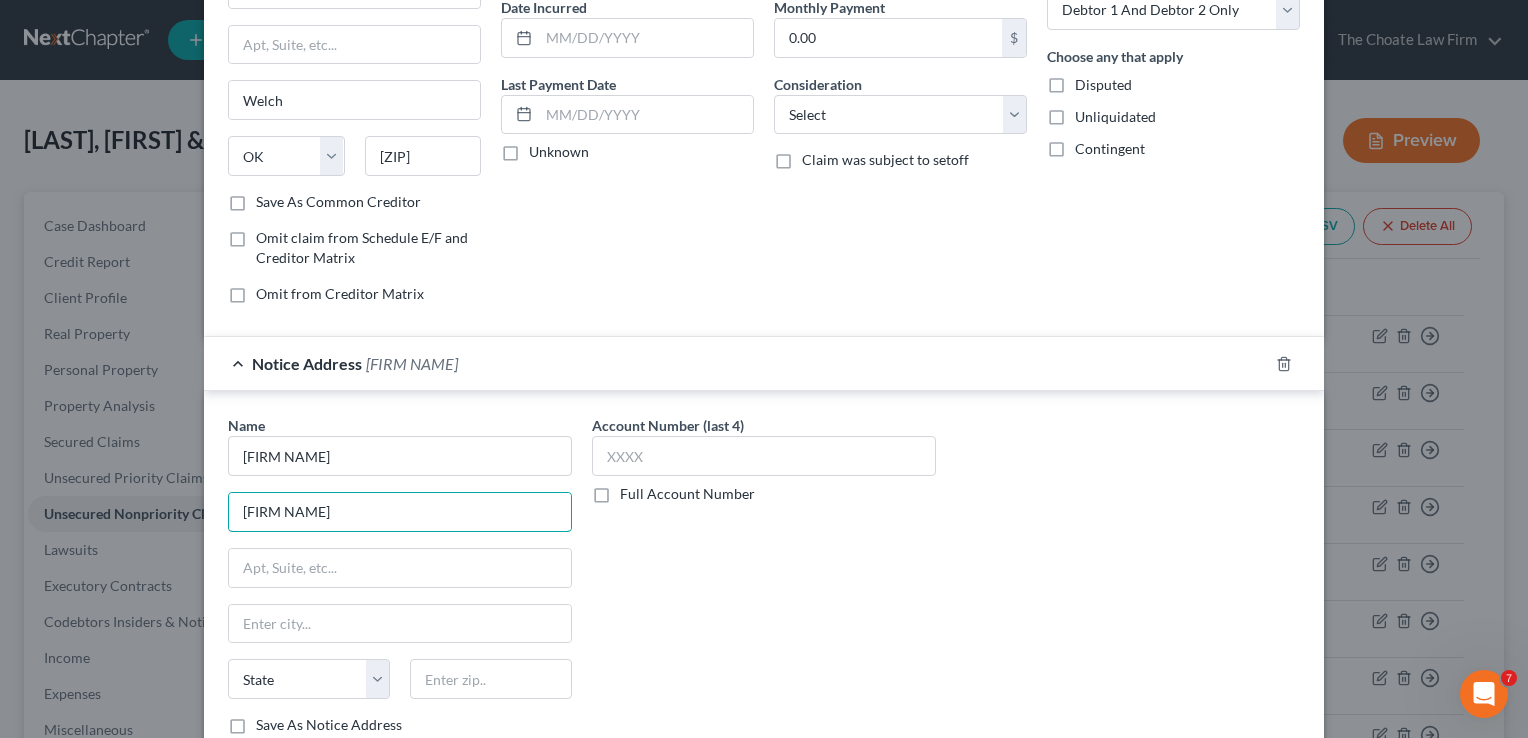 drag, startPoint x: 413, startPoint y: 507, endPoint x: 175, endPoint y: 502, distance: 238.05252 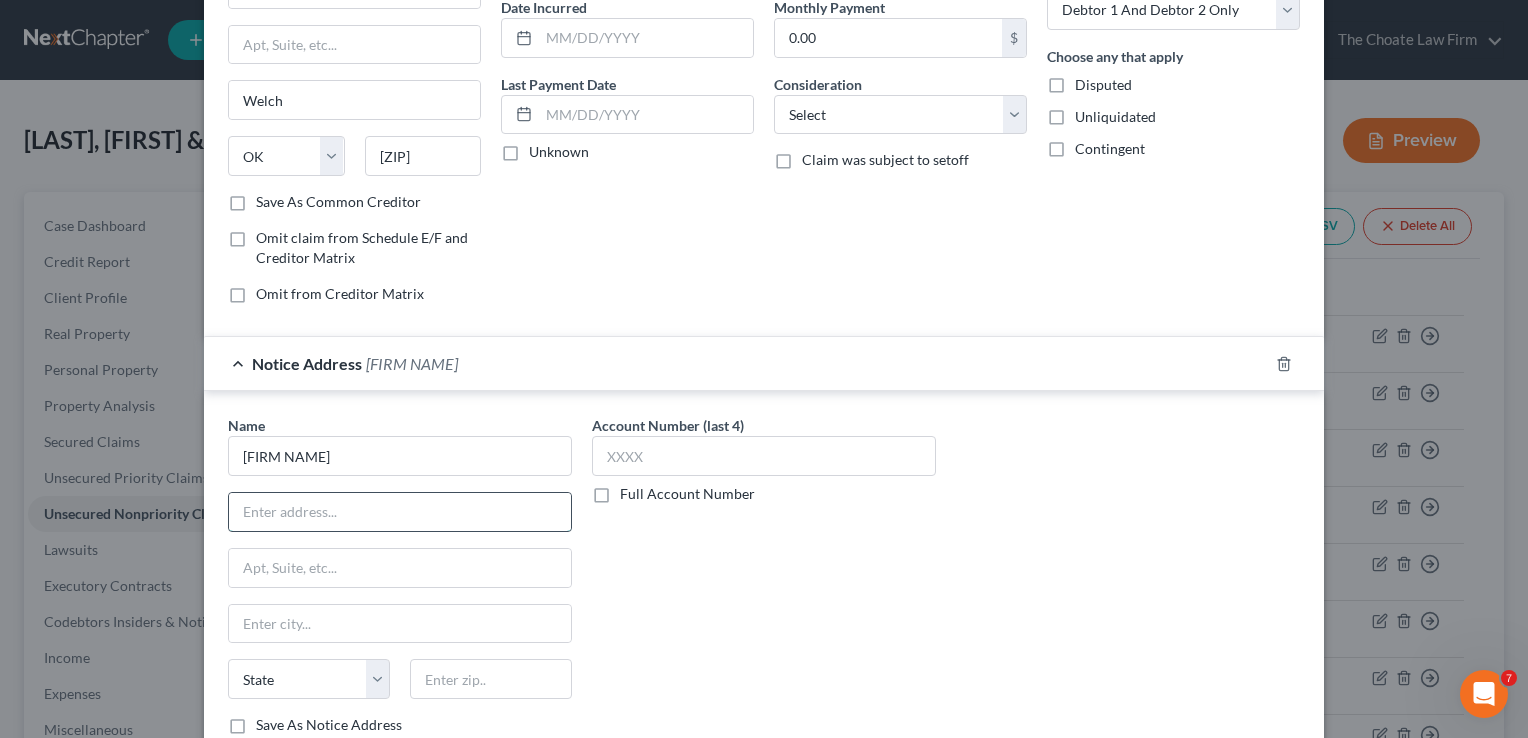 paste on "[NUMBER] [STREET] AVE," 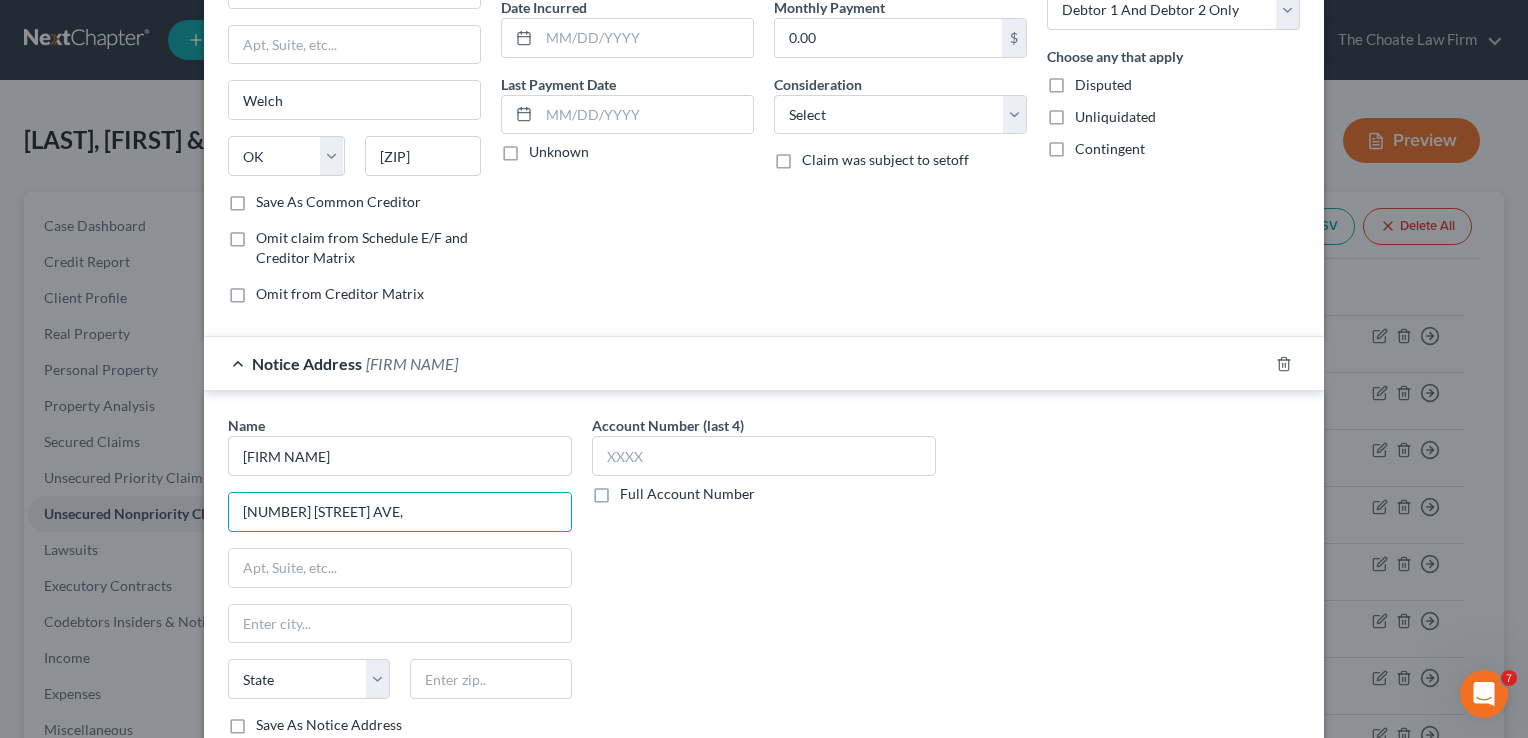 type on "[NUMBER] [STREET] AVE," 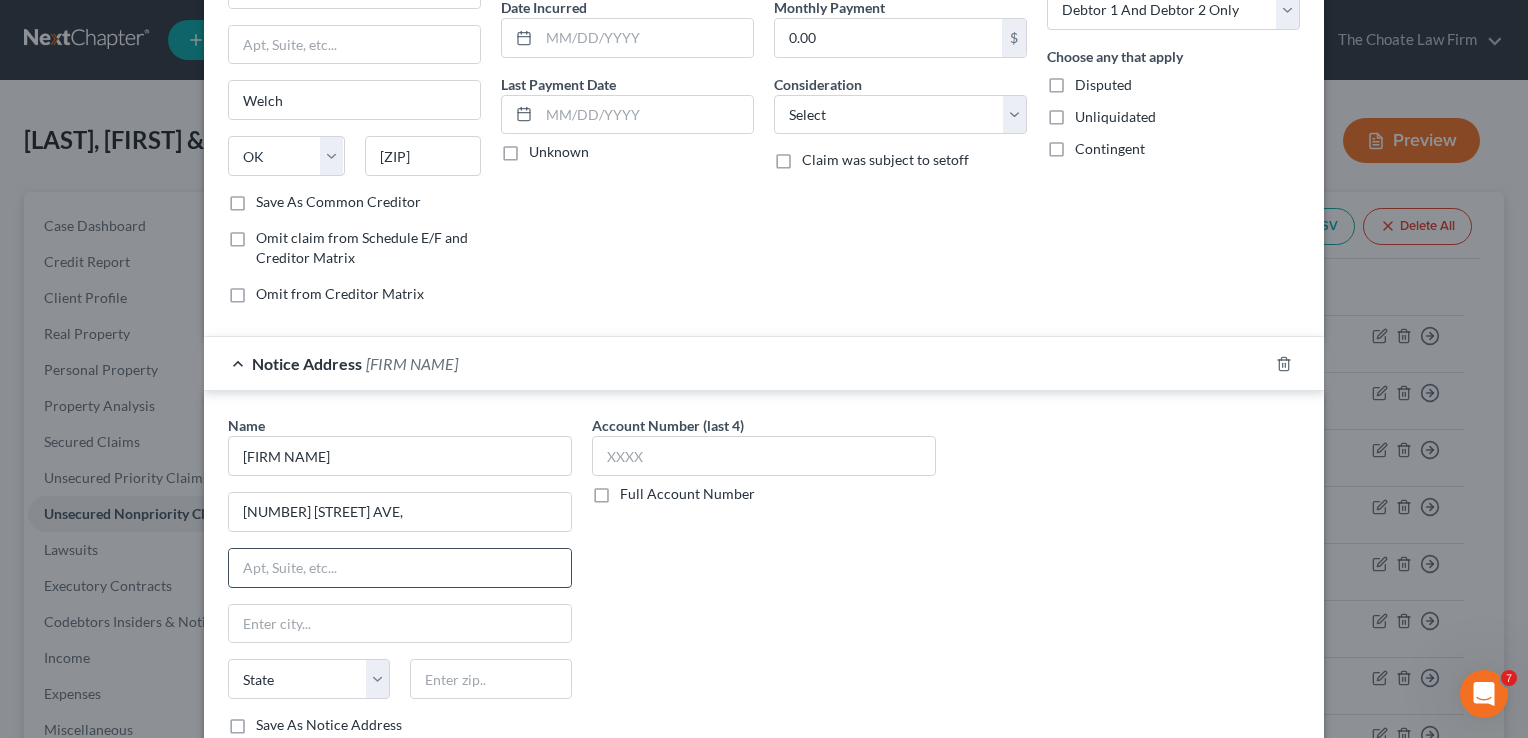 paste on "SUITE 100" 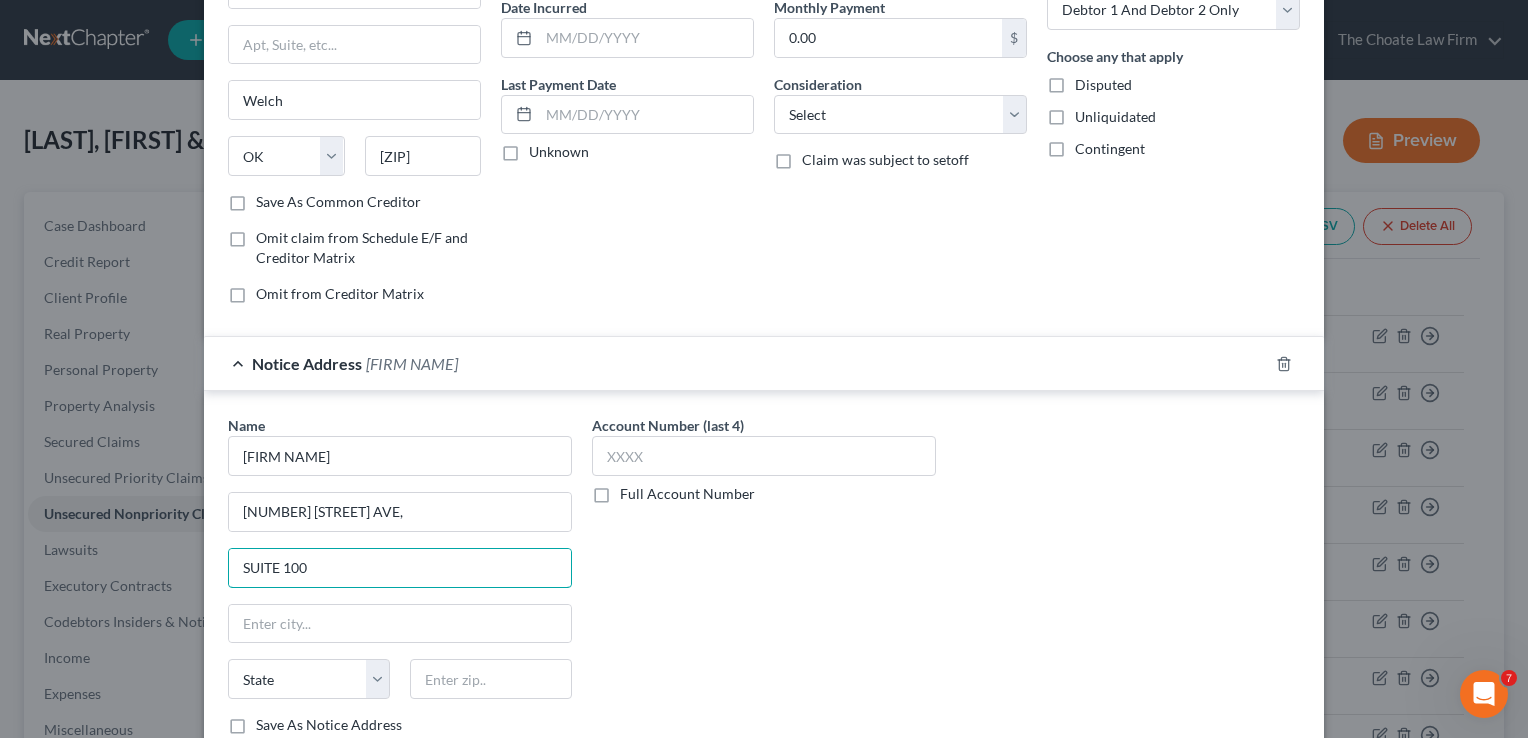 type on "SUITE 100" 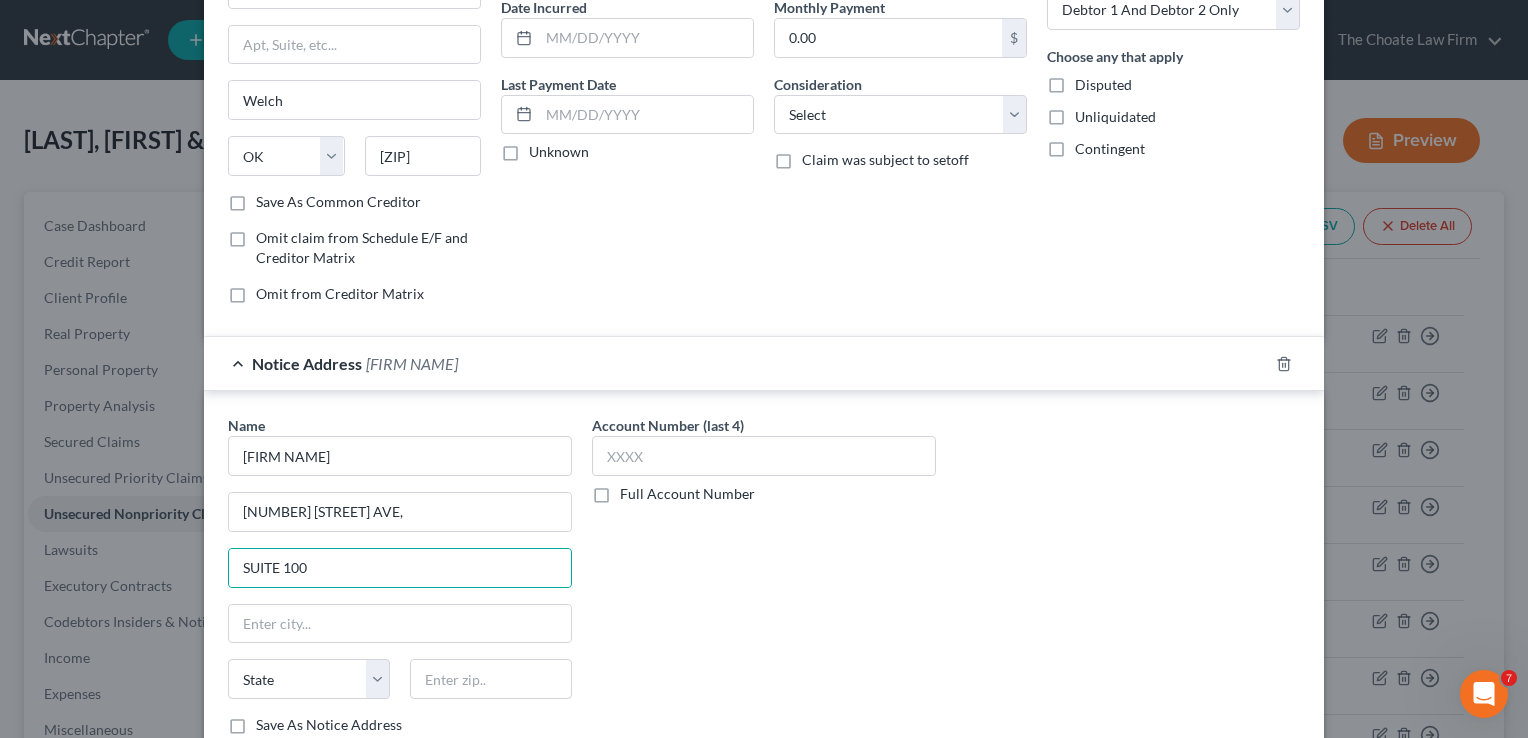 click on "Account Number (last 4)
Full Account Number" at bounding box center (764, 583) 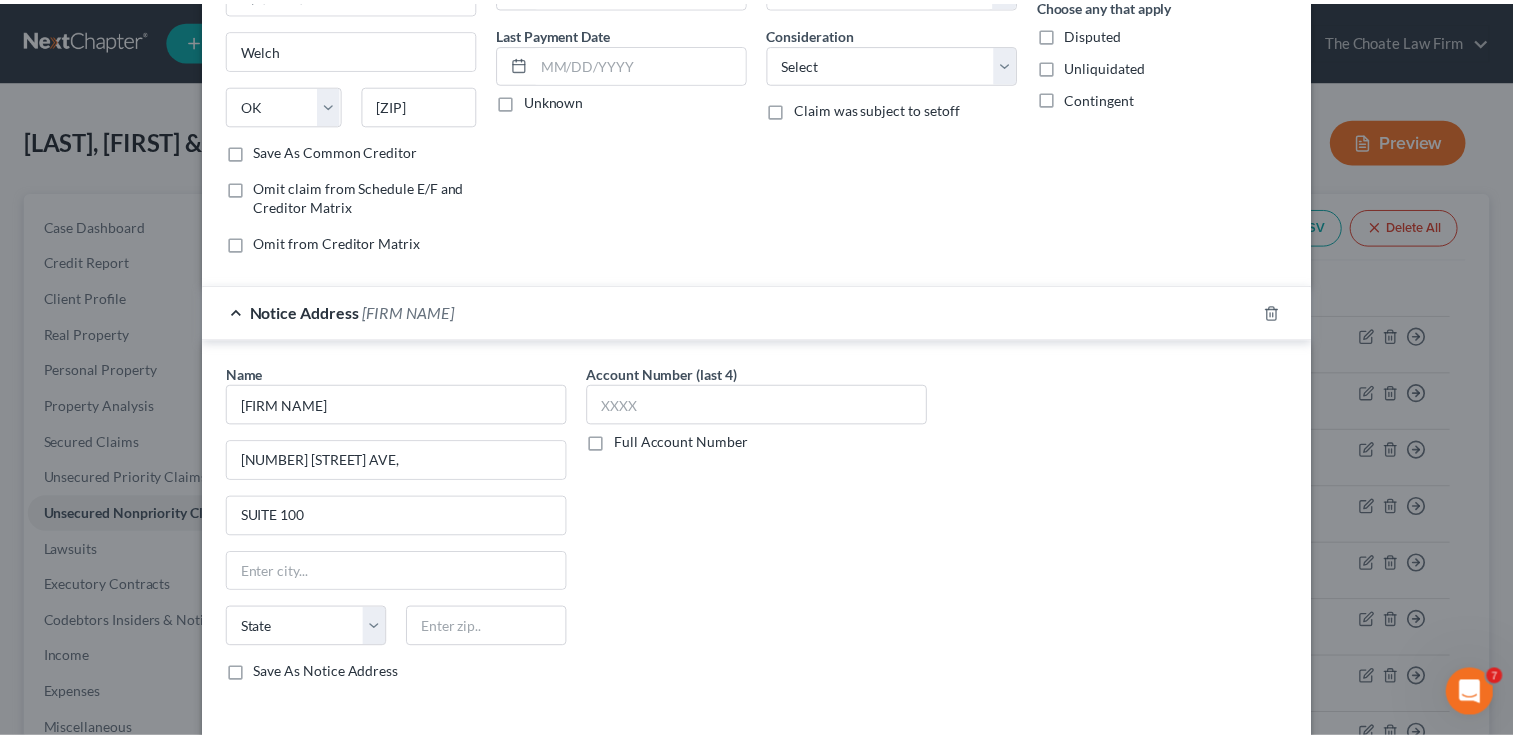 scroll, scrollTop: 334, scrollLeft: 0, axis: vertical 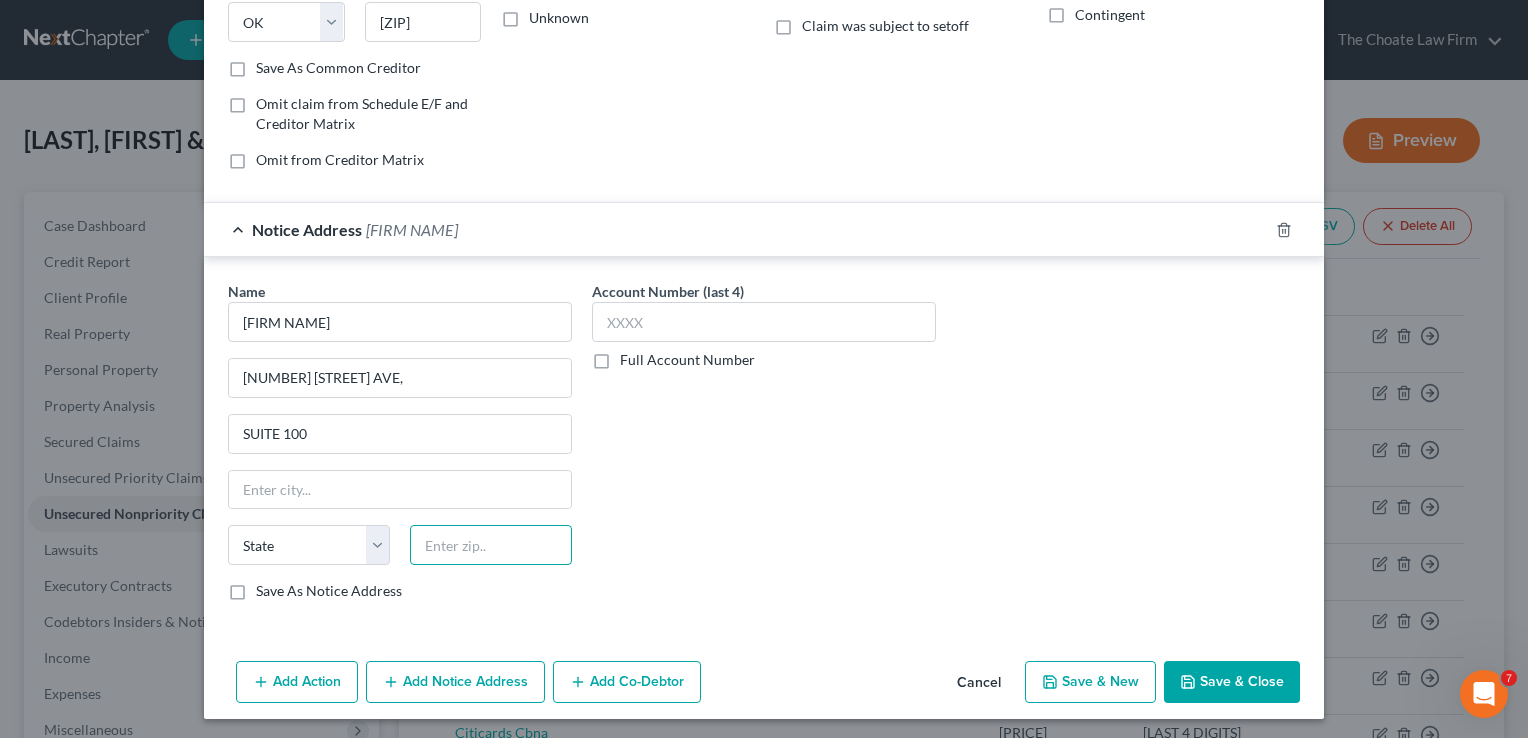 click at bounding box center [491, 545] 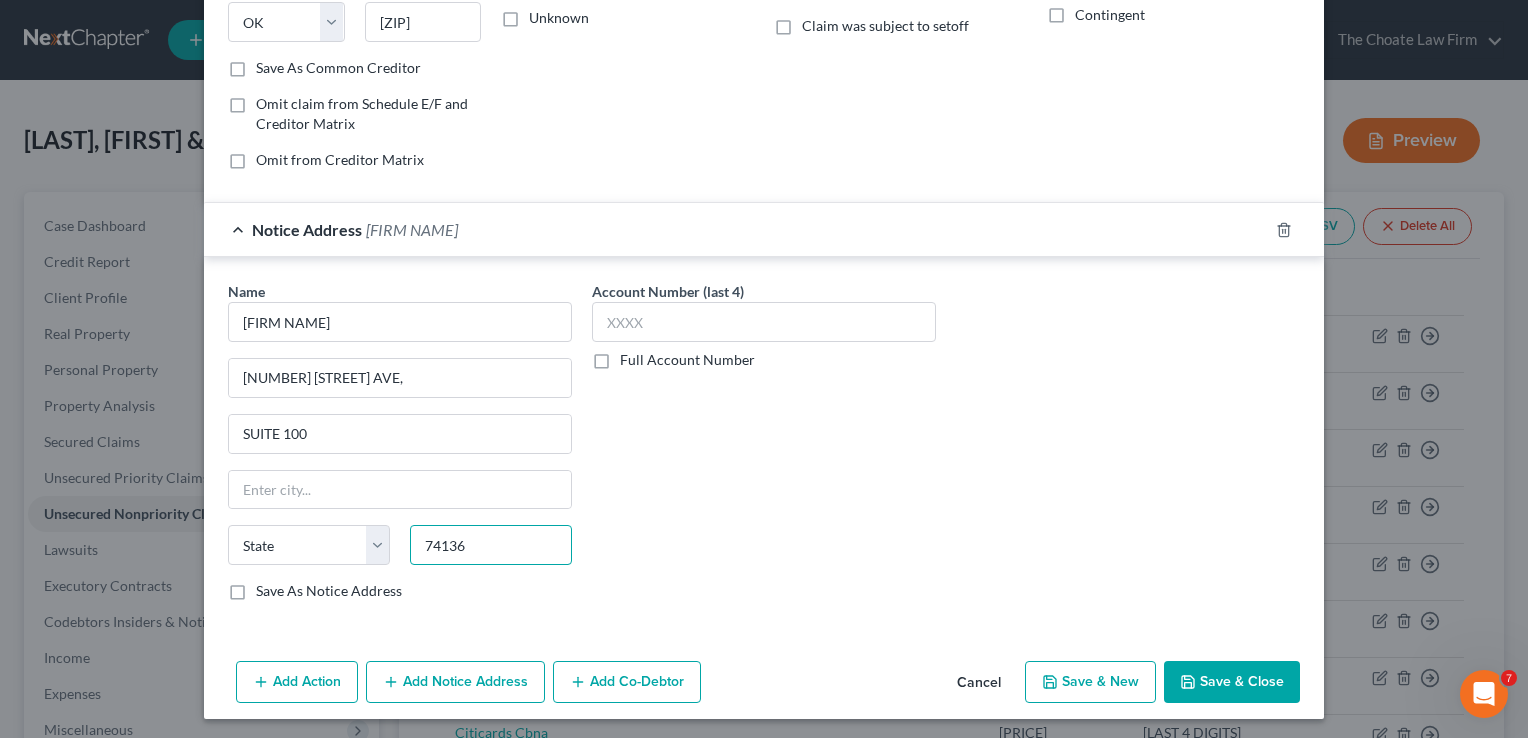 type on "74136" 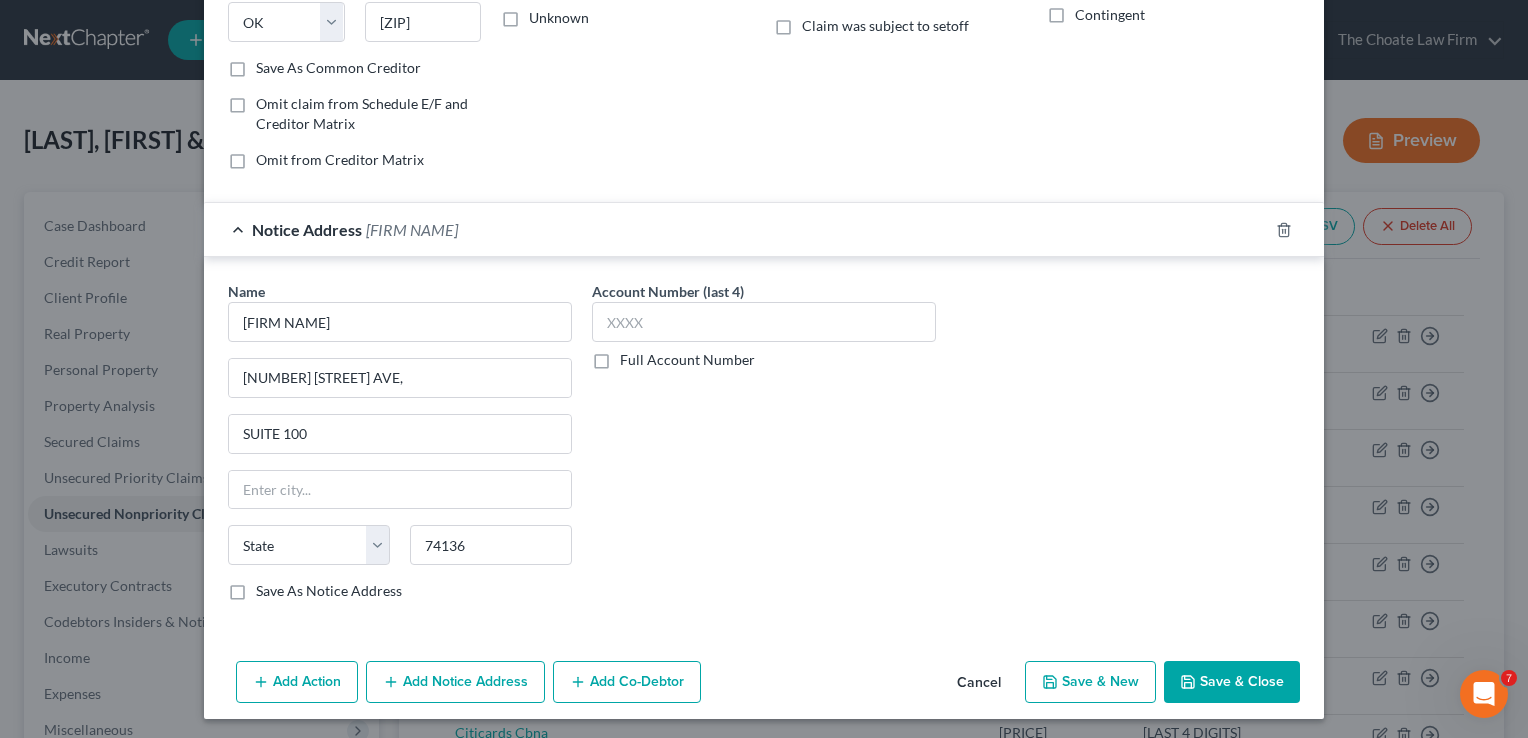 click on "Account Number (last 4)
Full Account Number" at bounding box center [764, 449] 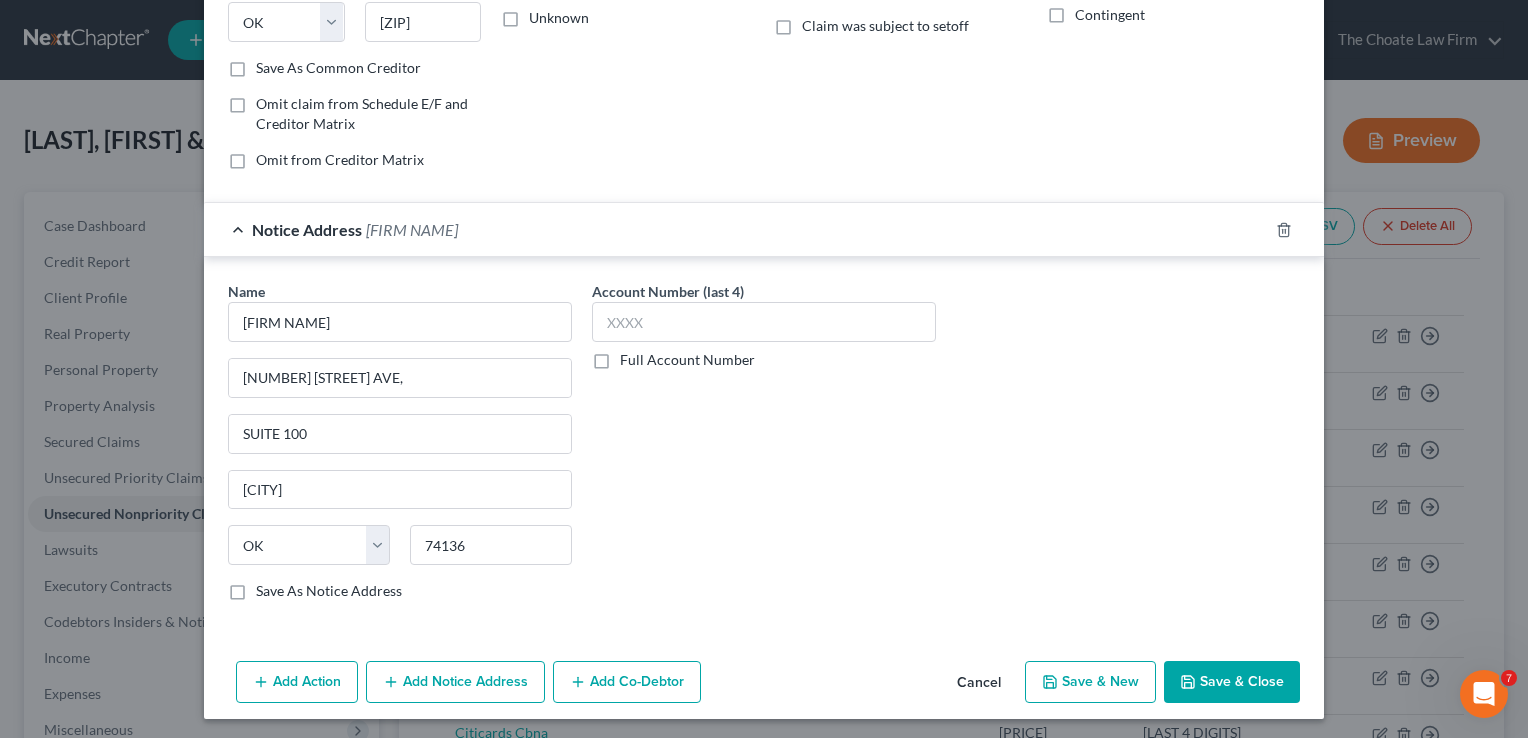 click on "Save & Close" at bounding box center [1232, 682] 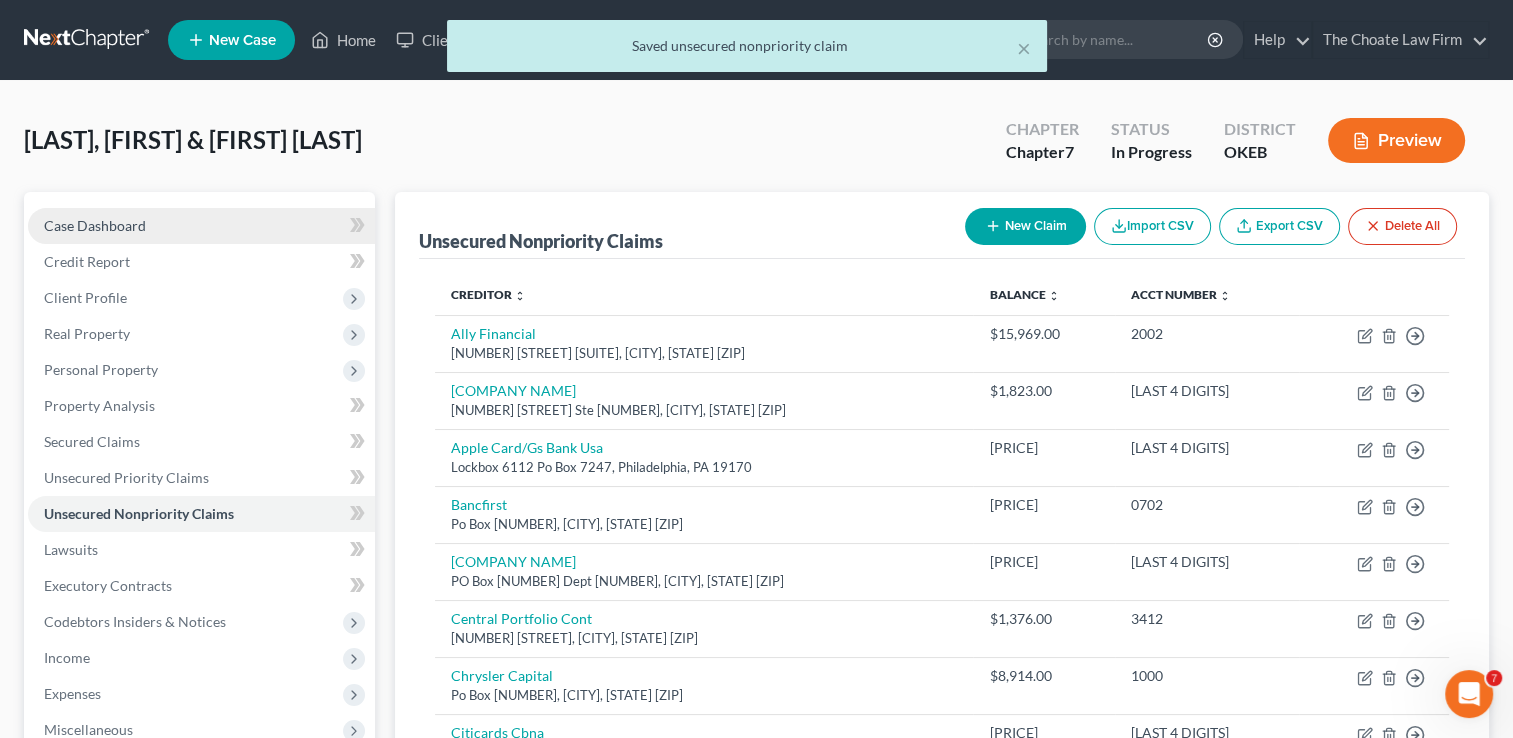 click on "Case Dashboard" at bounding box center [201, 226] 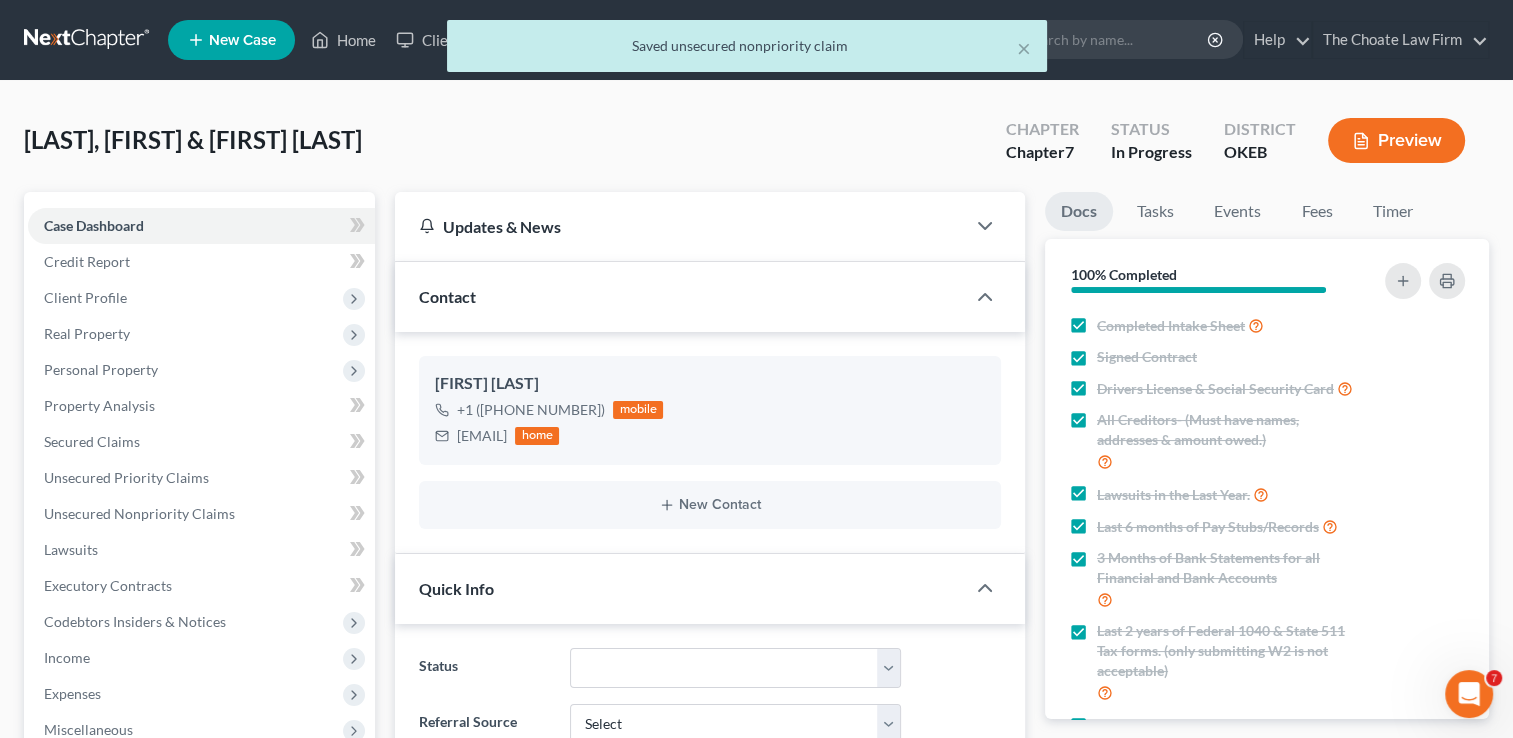 scroll, scrollTop: 804, scrollLeft: 0, axis: vertical 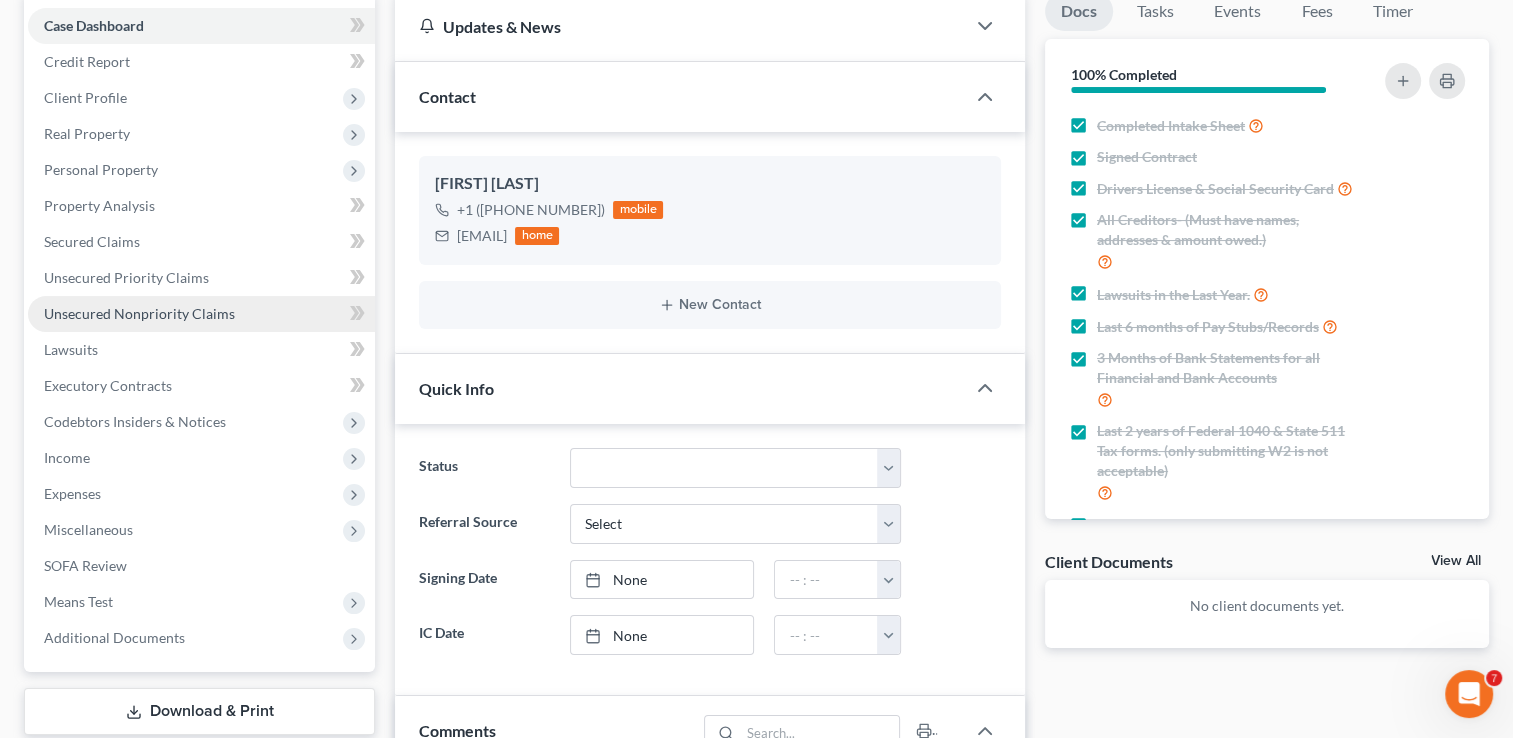 click on "Unsecured Nonpriority Claims" at bounding box center (201, 314) 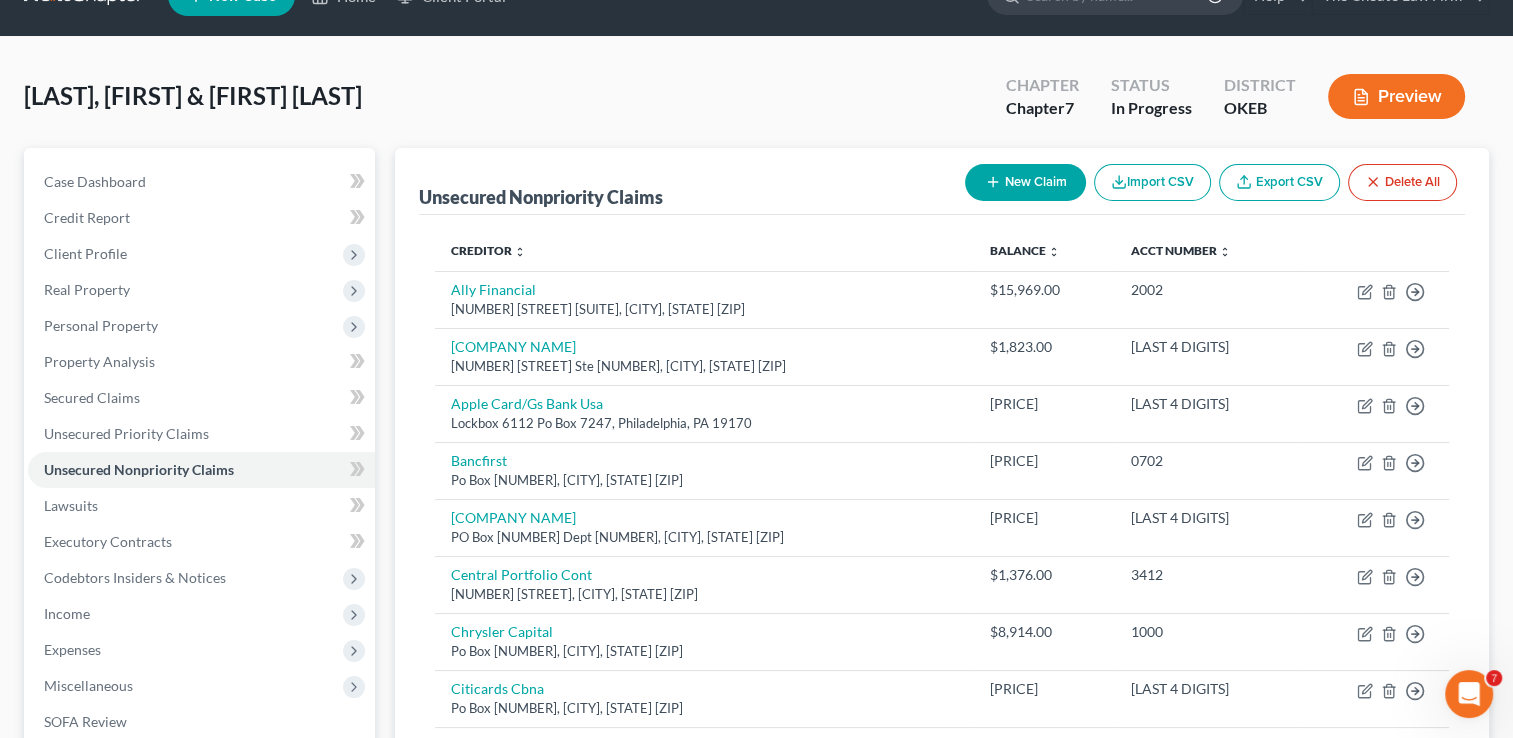 scroll, scrollTop: 0, scrollLeft: 0, axis: both 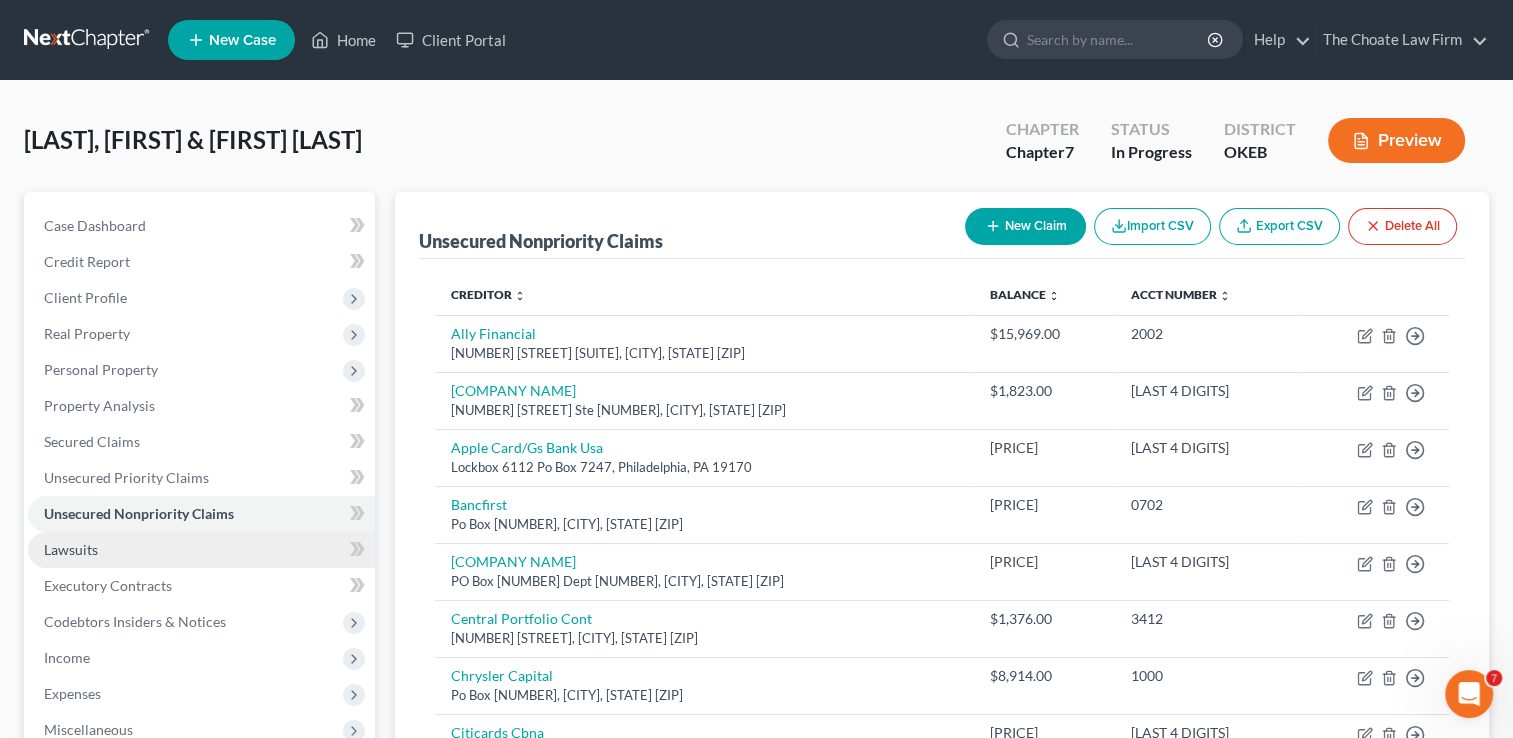 click on "Lawsuits" at bounding box center [71, 549] 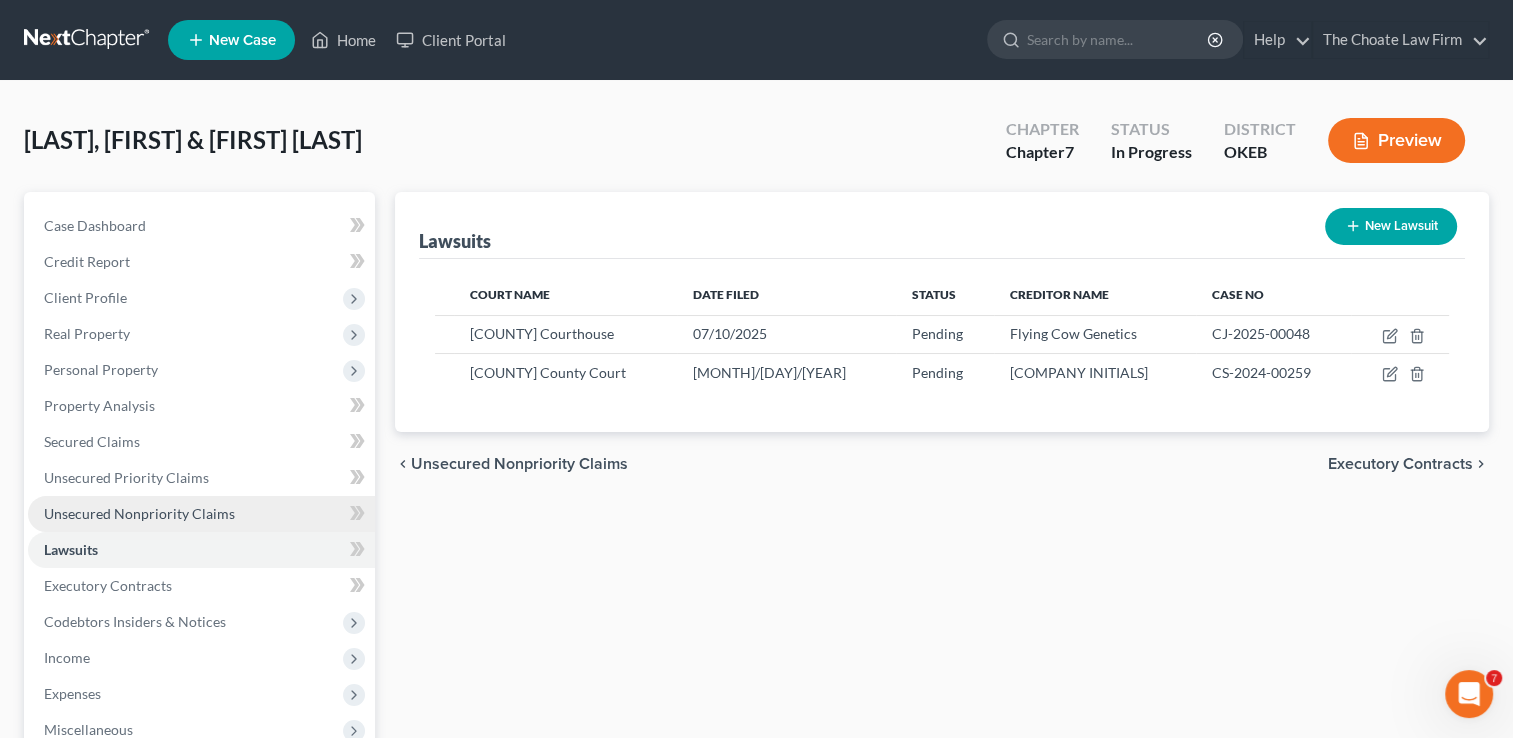 click on "Unsecured Nonpriority Claims" at bounding box center [139, 513] 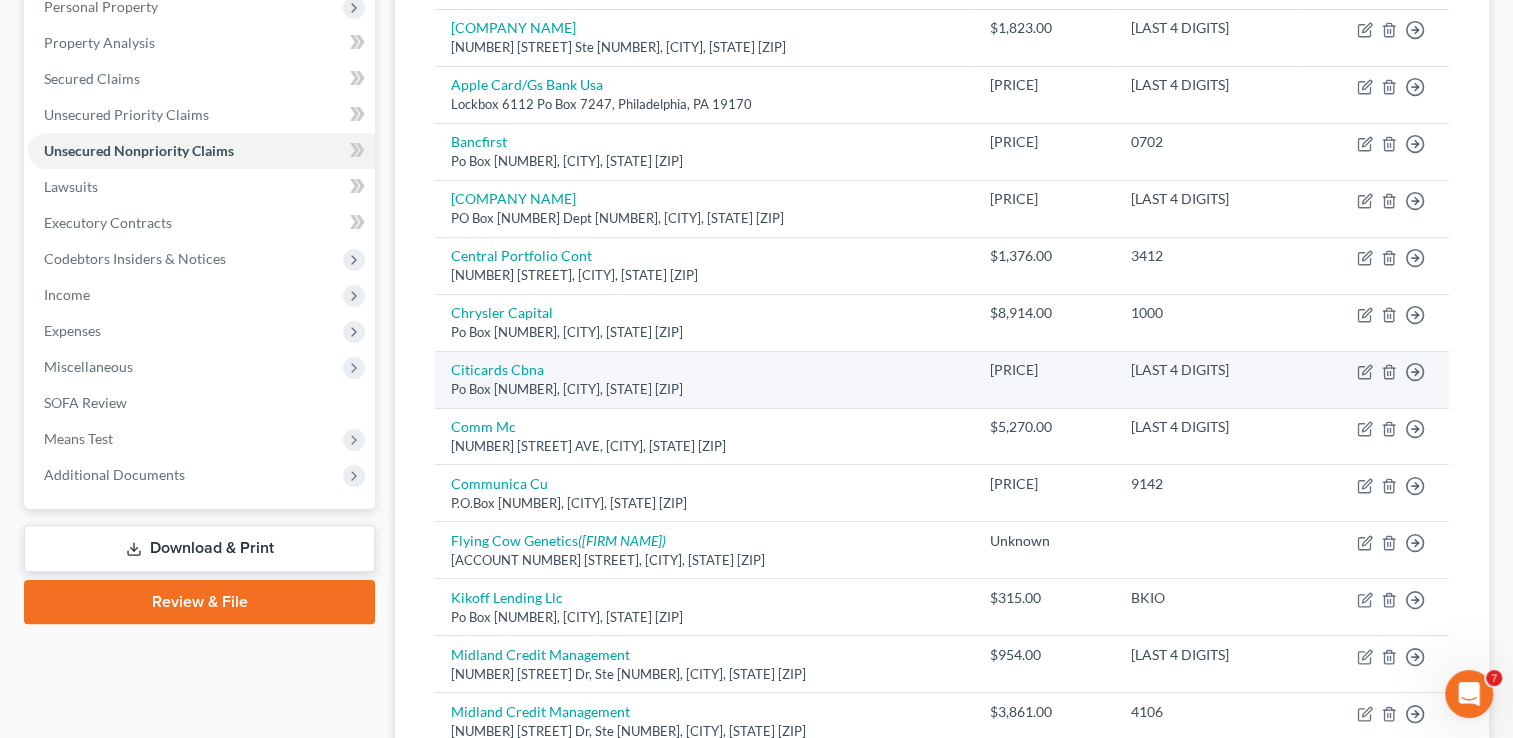 scroll, scrollTop: 471, scrollLeft: 0, axis: vertical 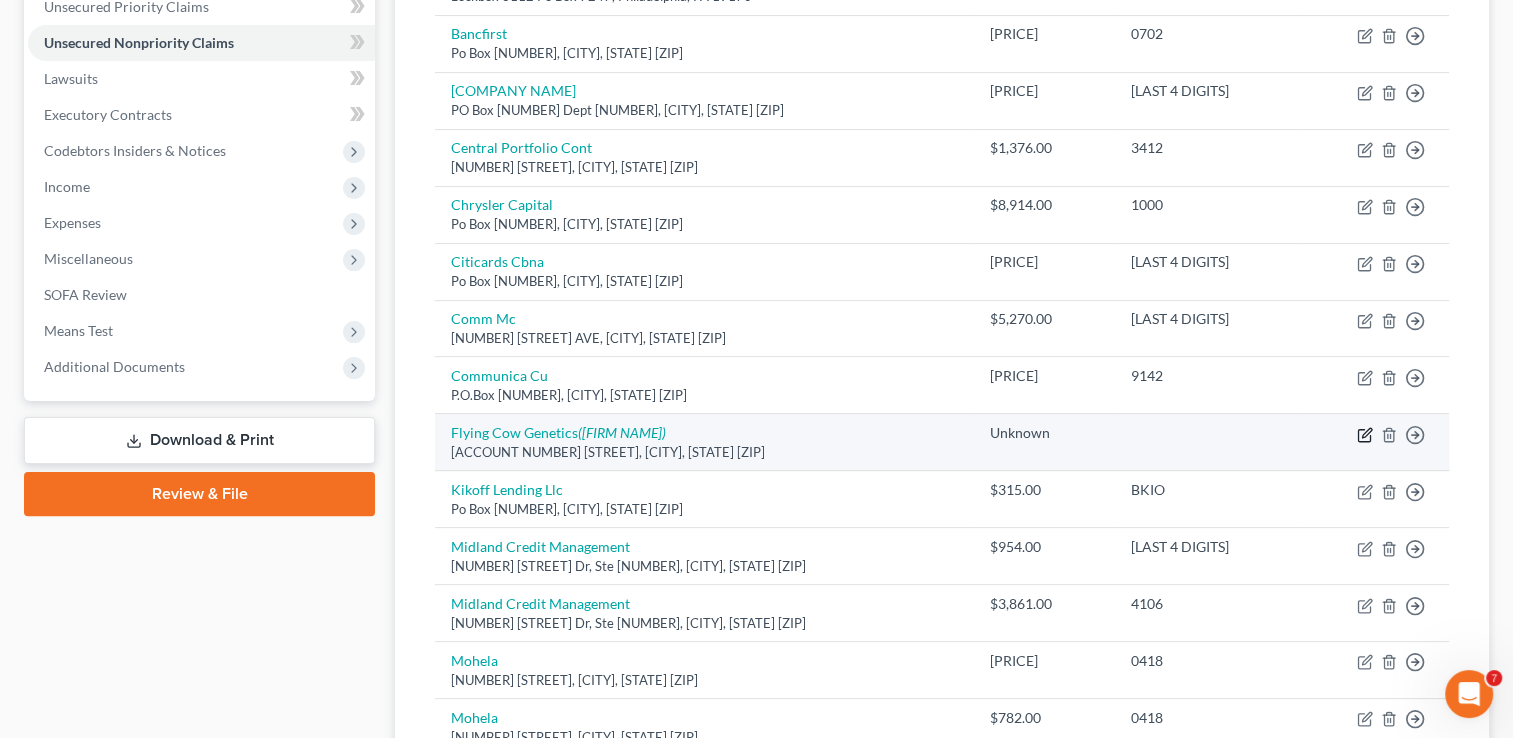 click 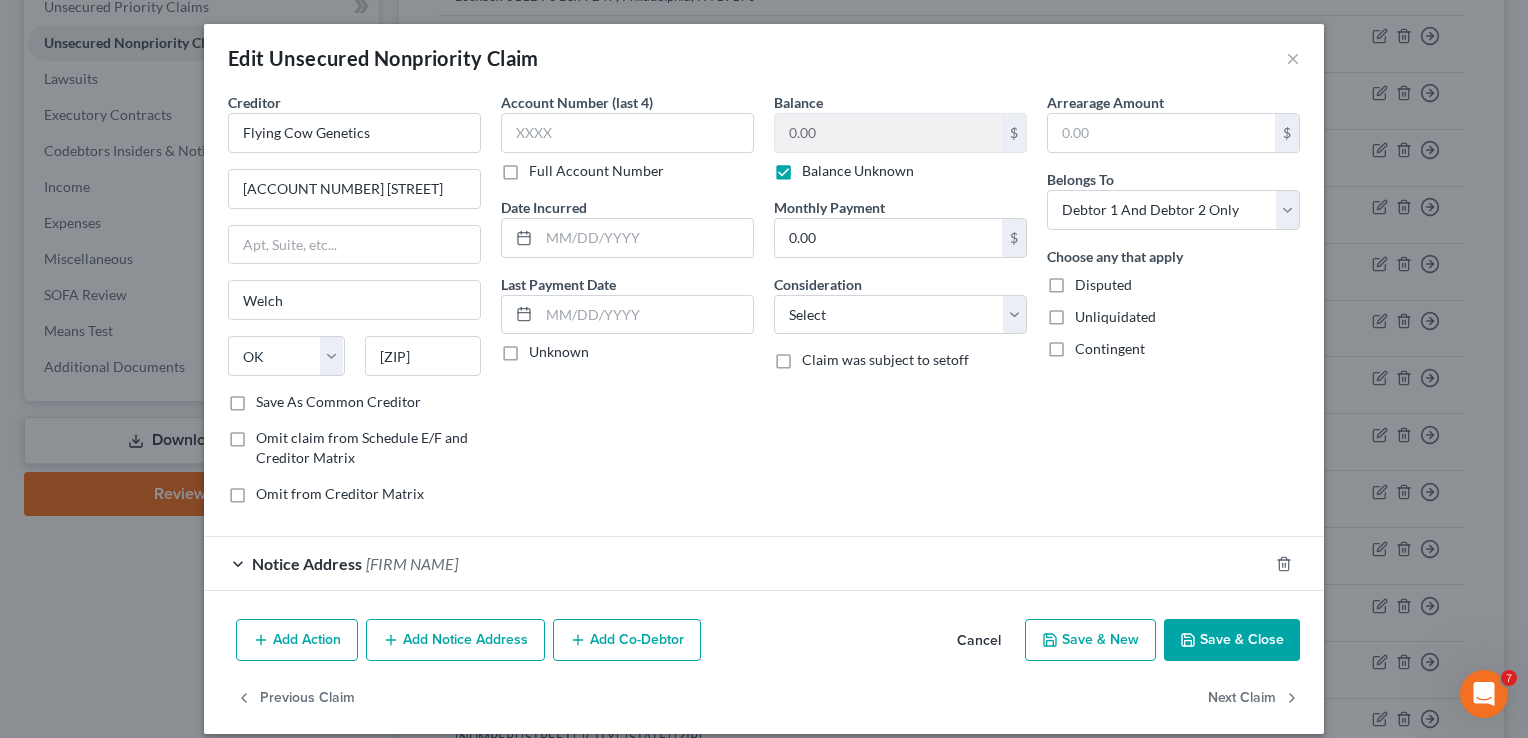click on "Balance Unknown" at bounding box center [858, 171] 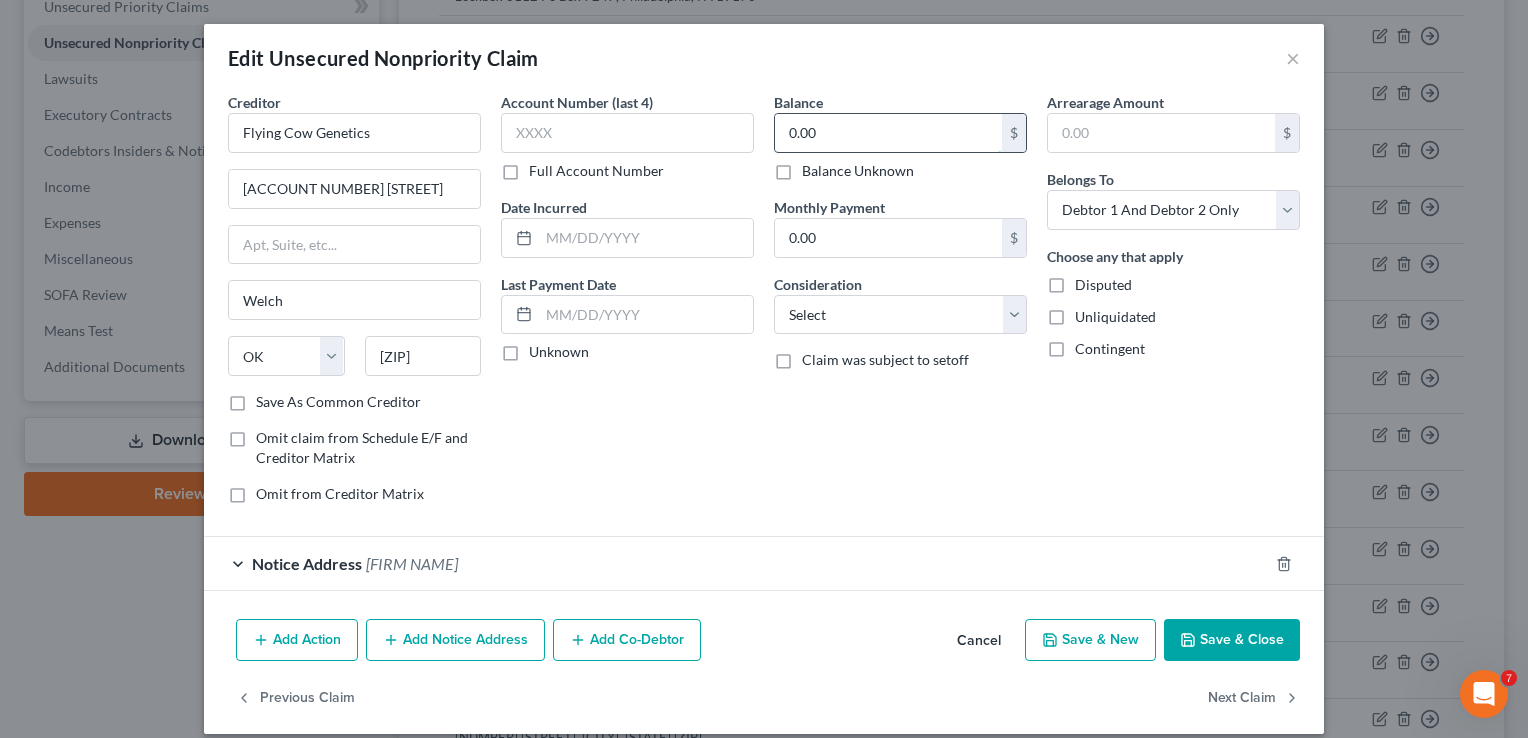 click on "0.00" at bounding box center [888, 133] 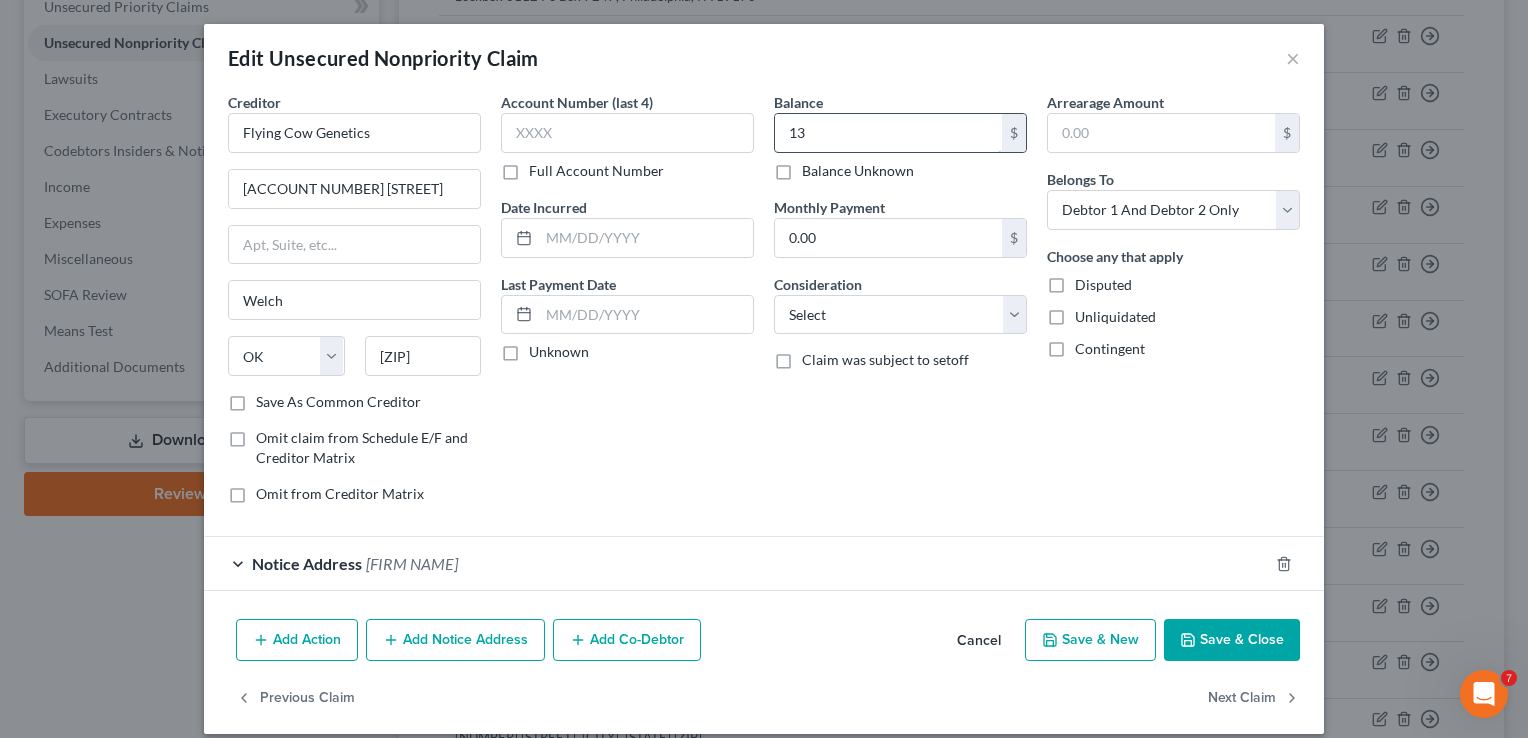 type on "1" 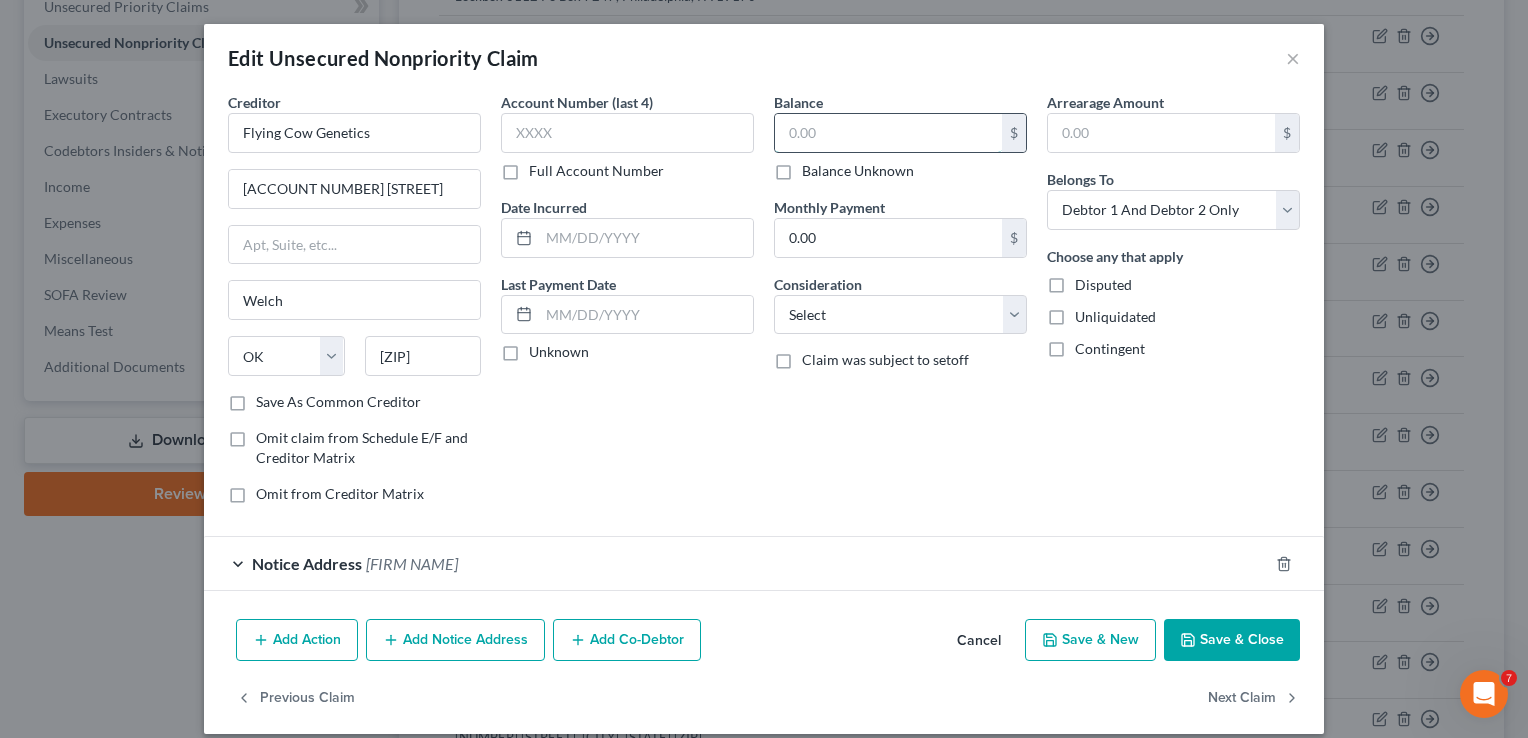 click at bounding box center (888, 133) 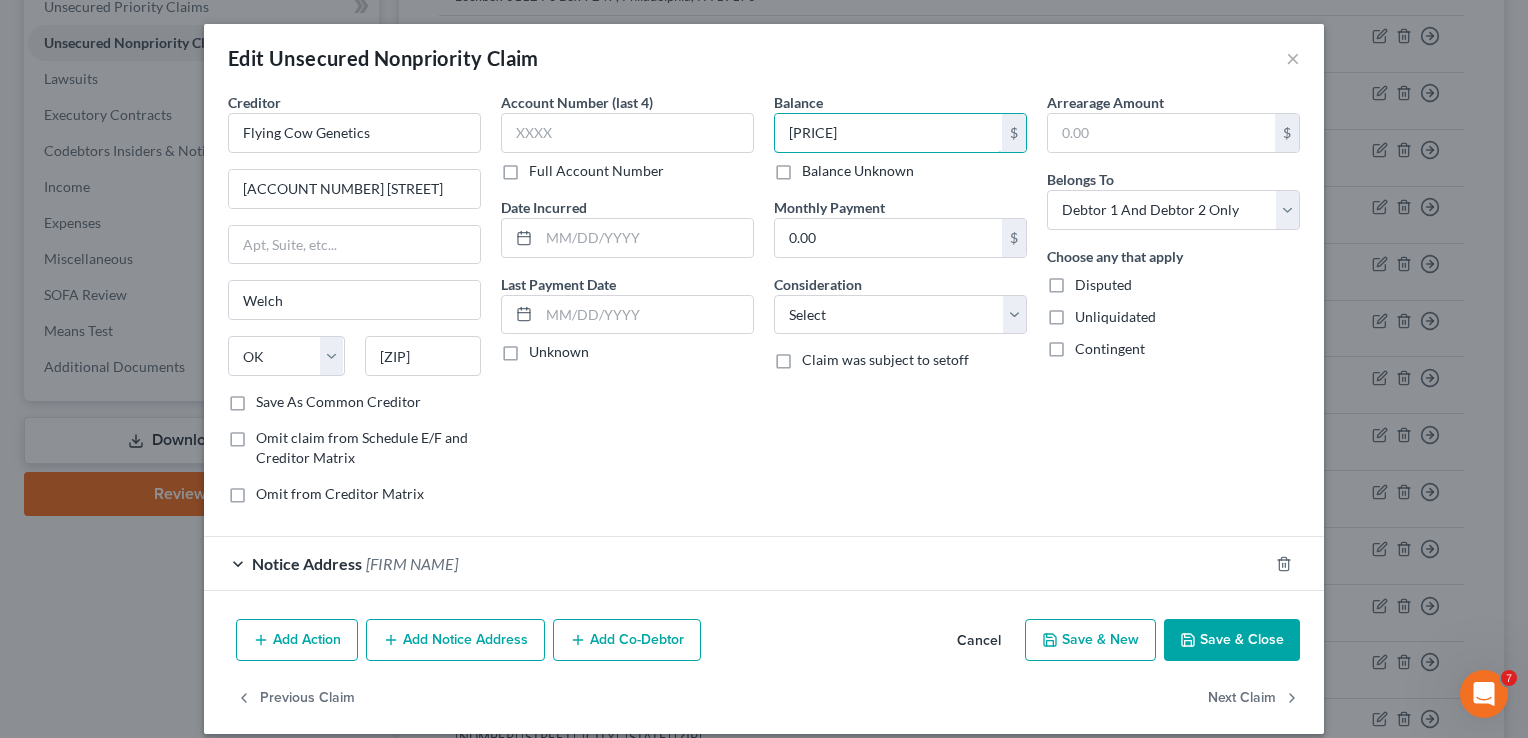 type on "[PRICE]" 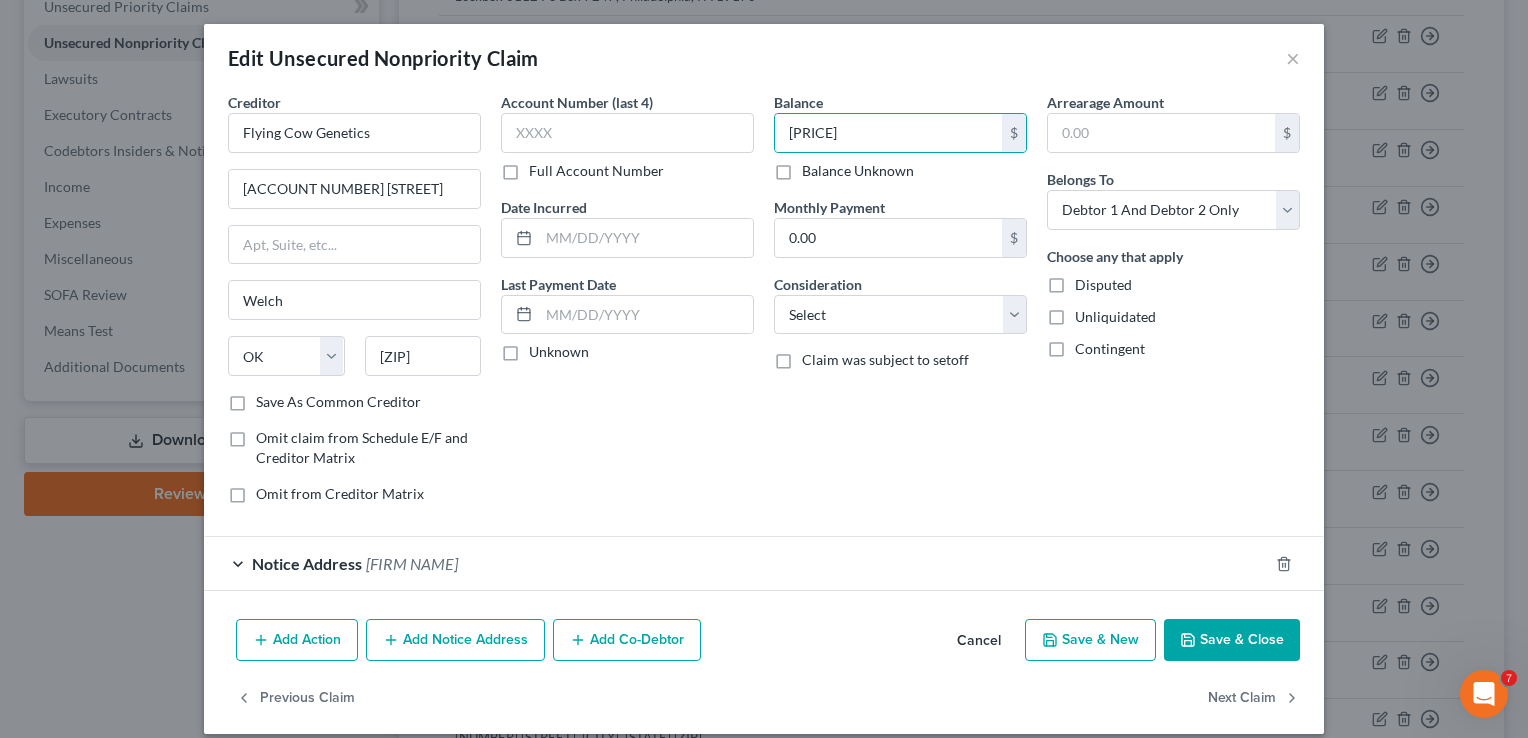 click on "Save & Close" at bounding box center [1232, 640] 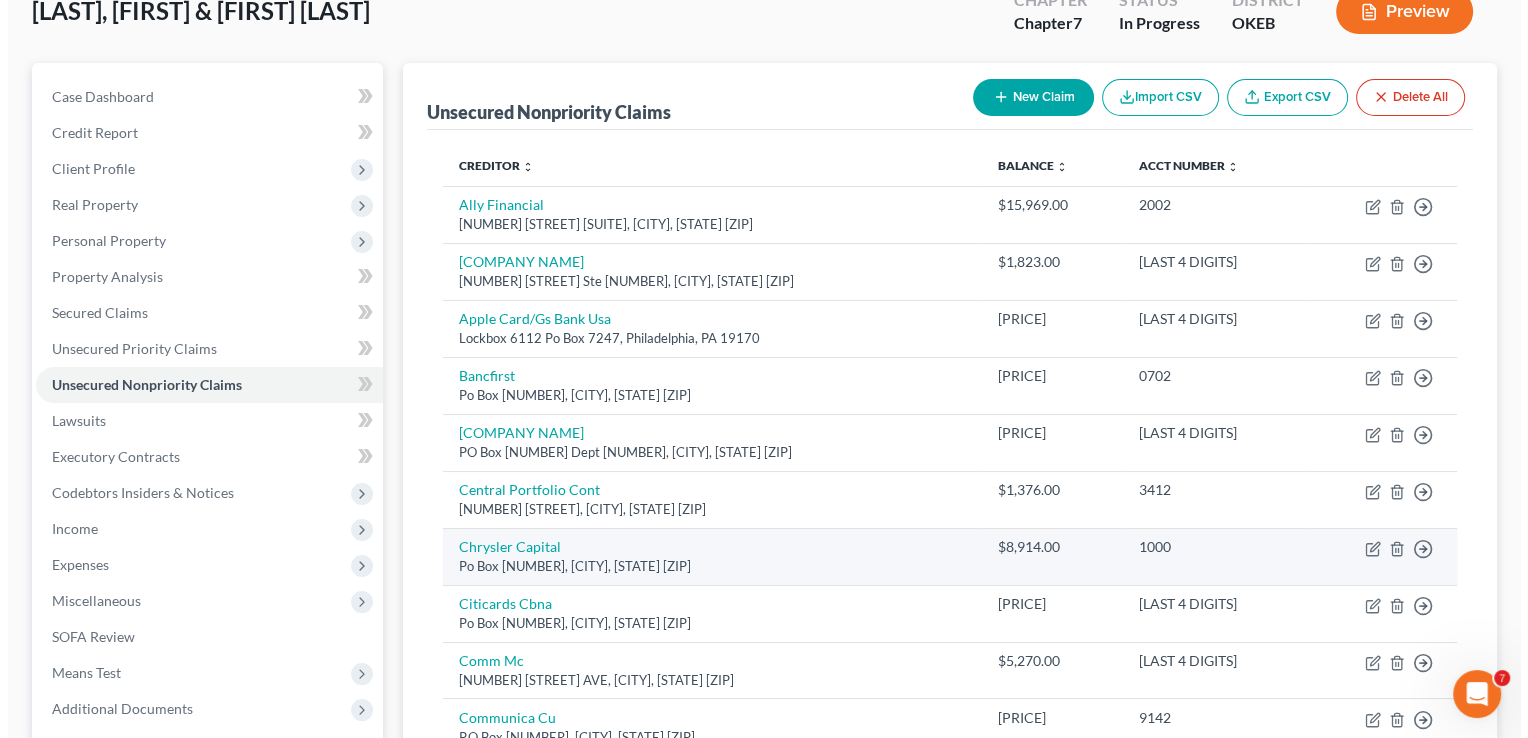 scroll, scrollTop: 0, scrollLeft: 0, axis: both 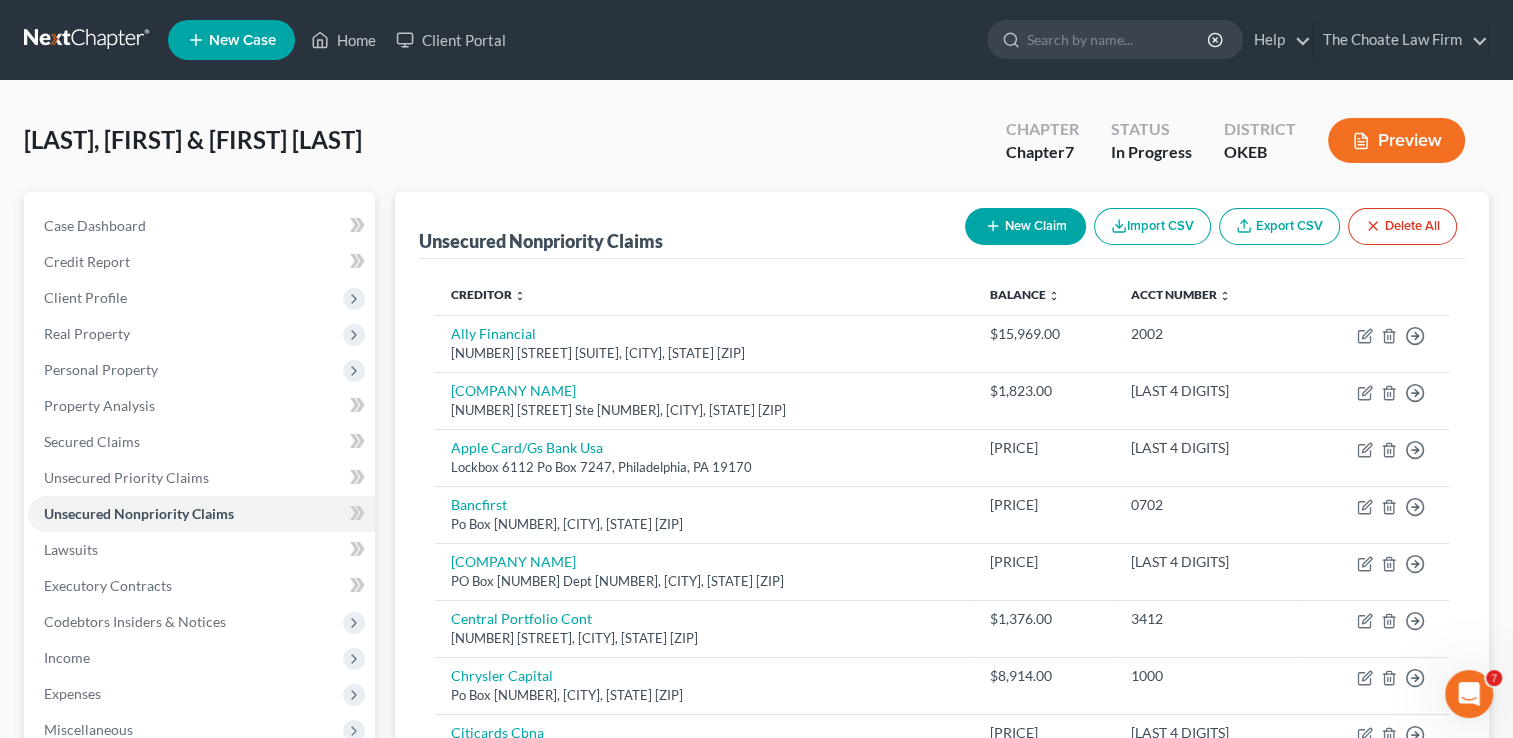 click on "Preview" at bounding box center (1396, 140) 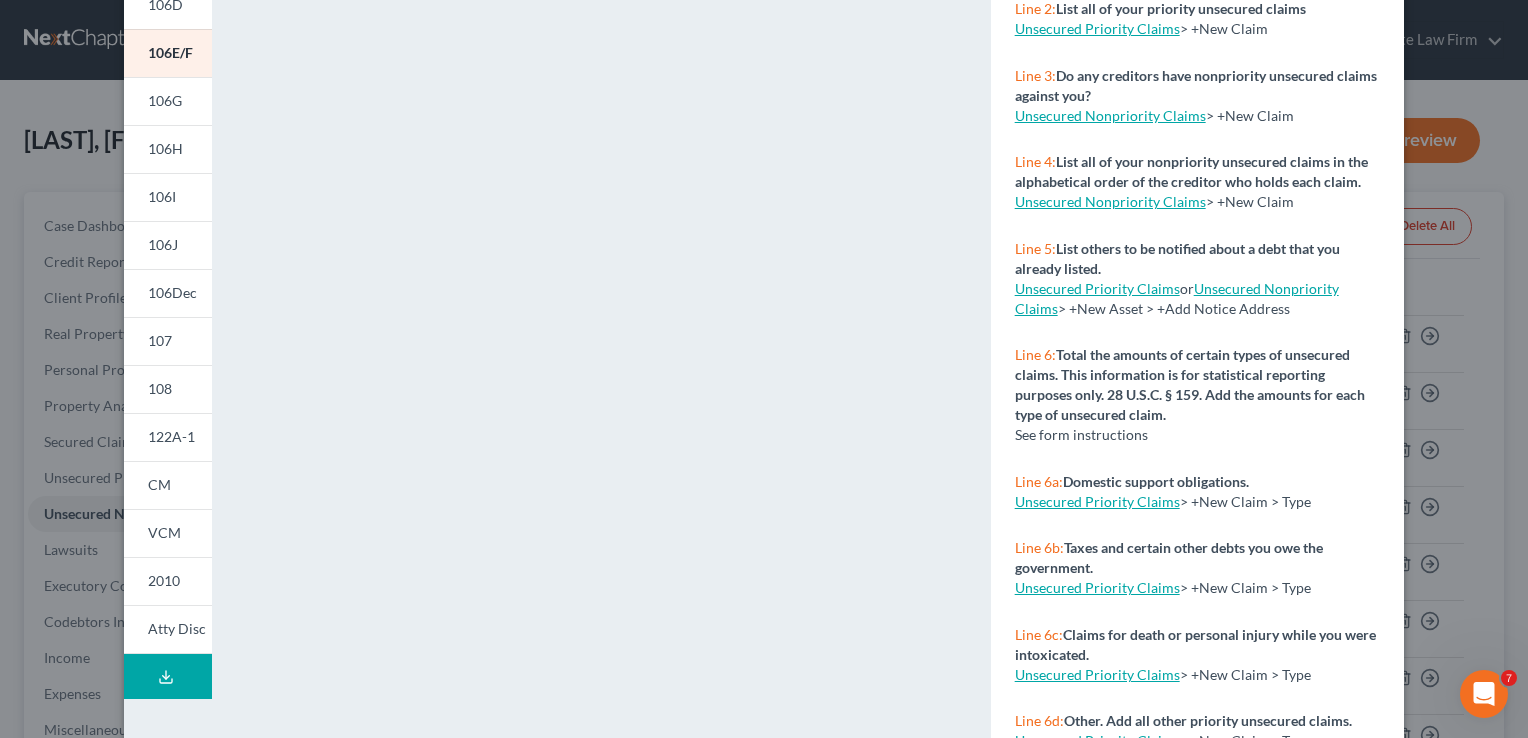scroll, scrollTop: 389, scrollLeft: 0, axis: vertical 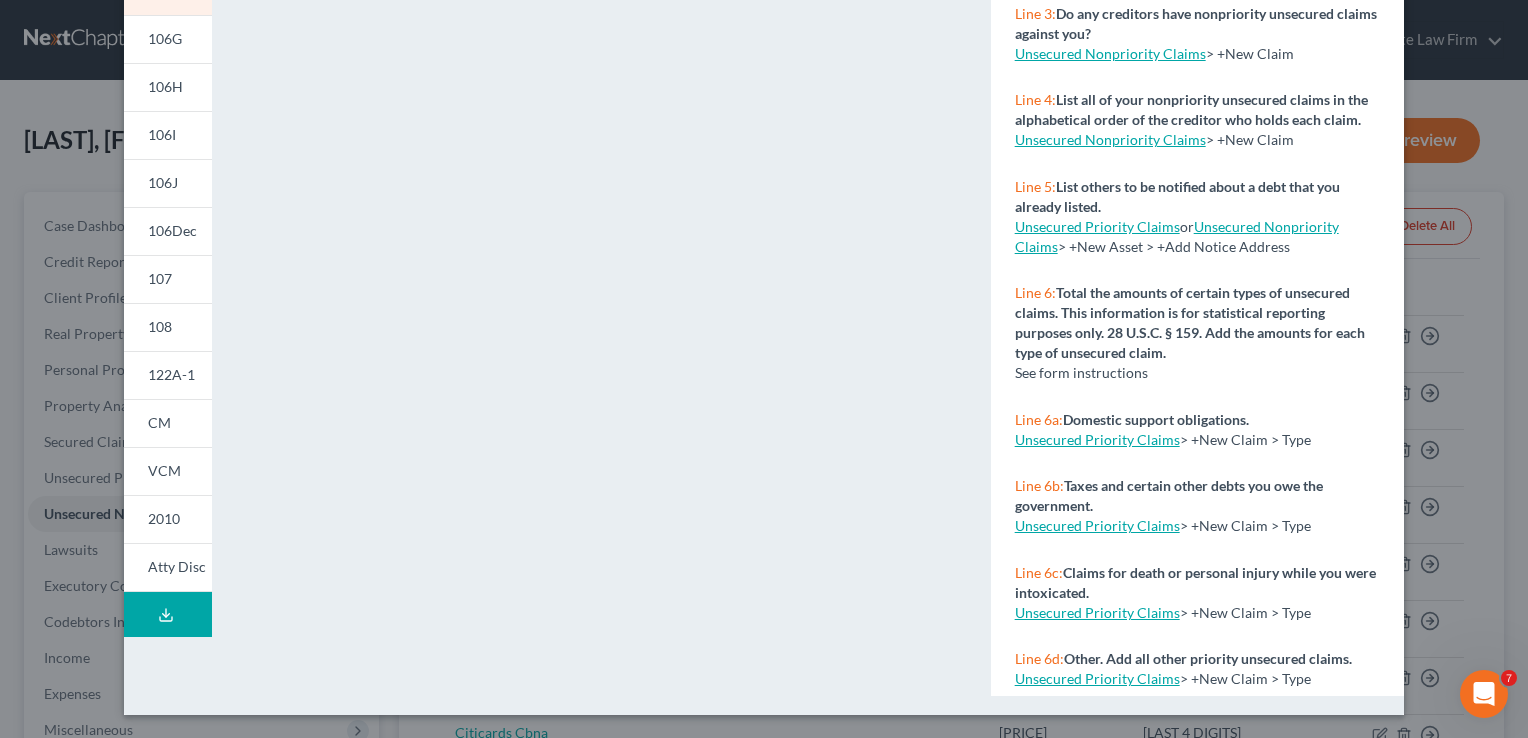 click on "Download Draft" at bounding box center [168, 614] 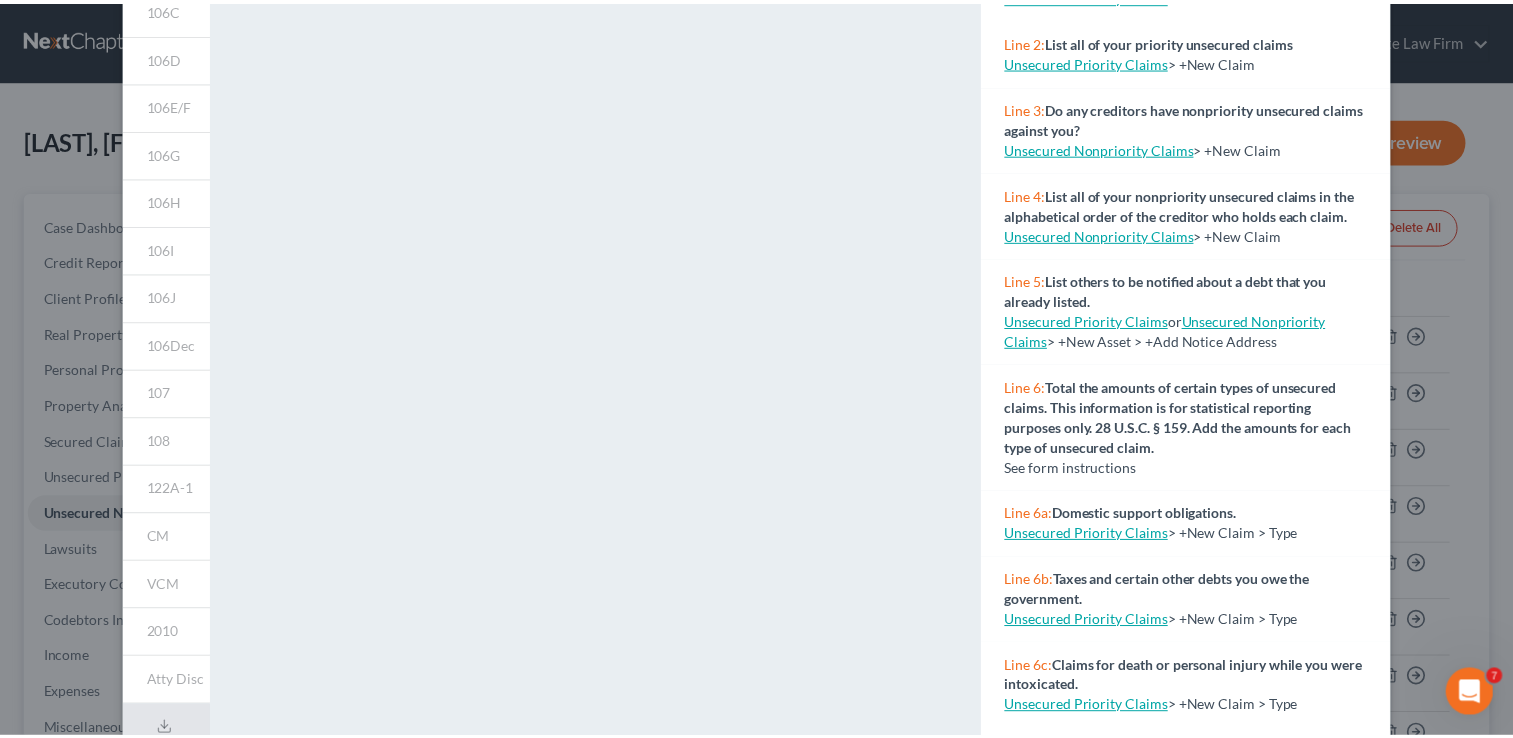 scroll, scrollTop: 0, scrollLeft: 0, axis: both 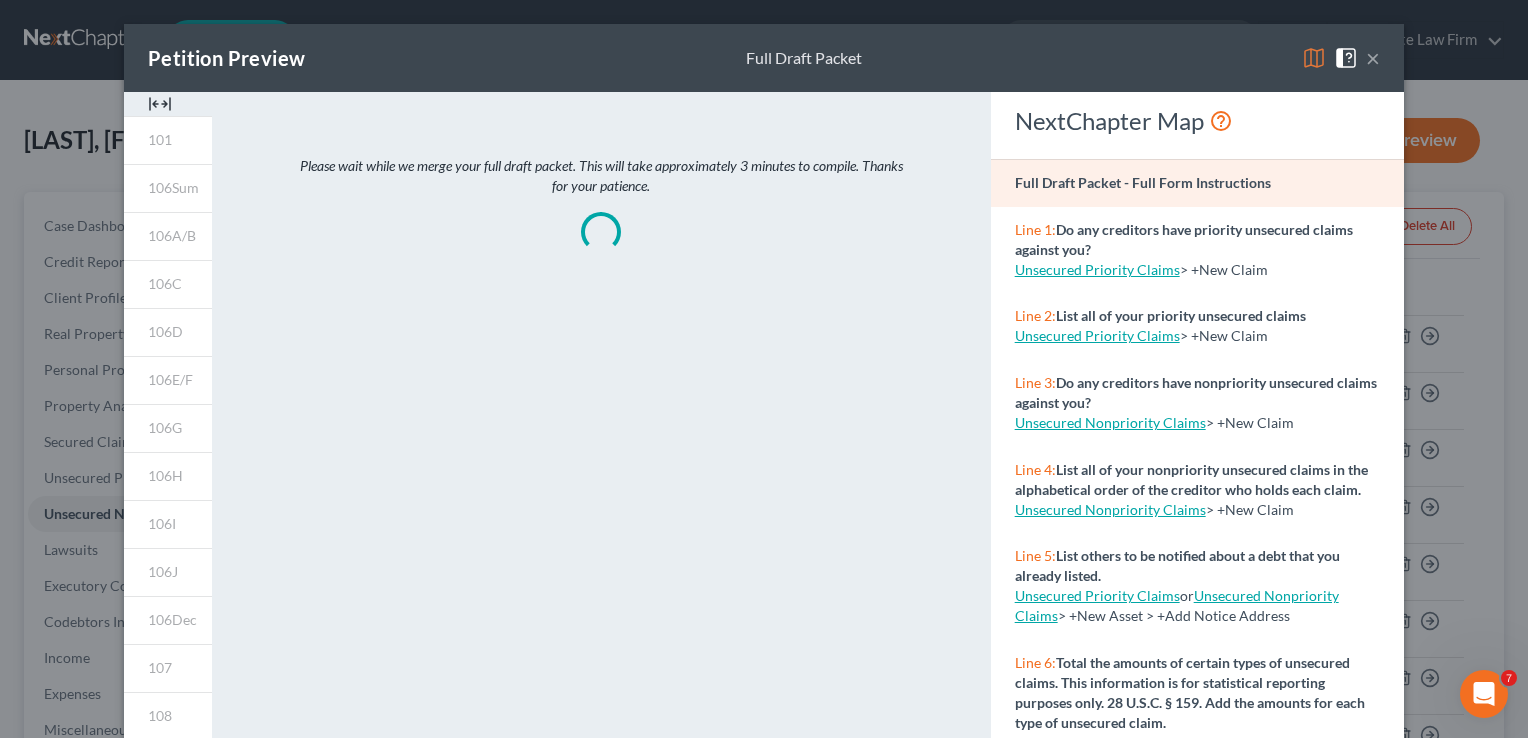 click on "×" at bounding box center [1373, 58] 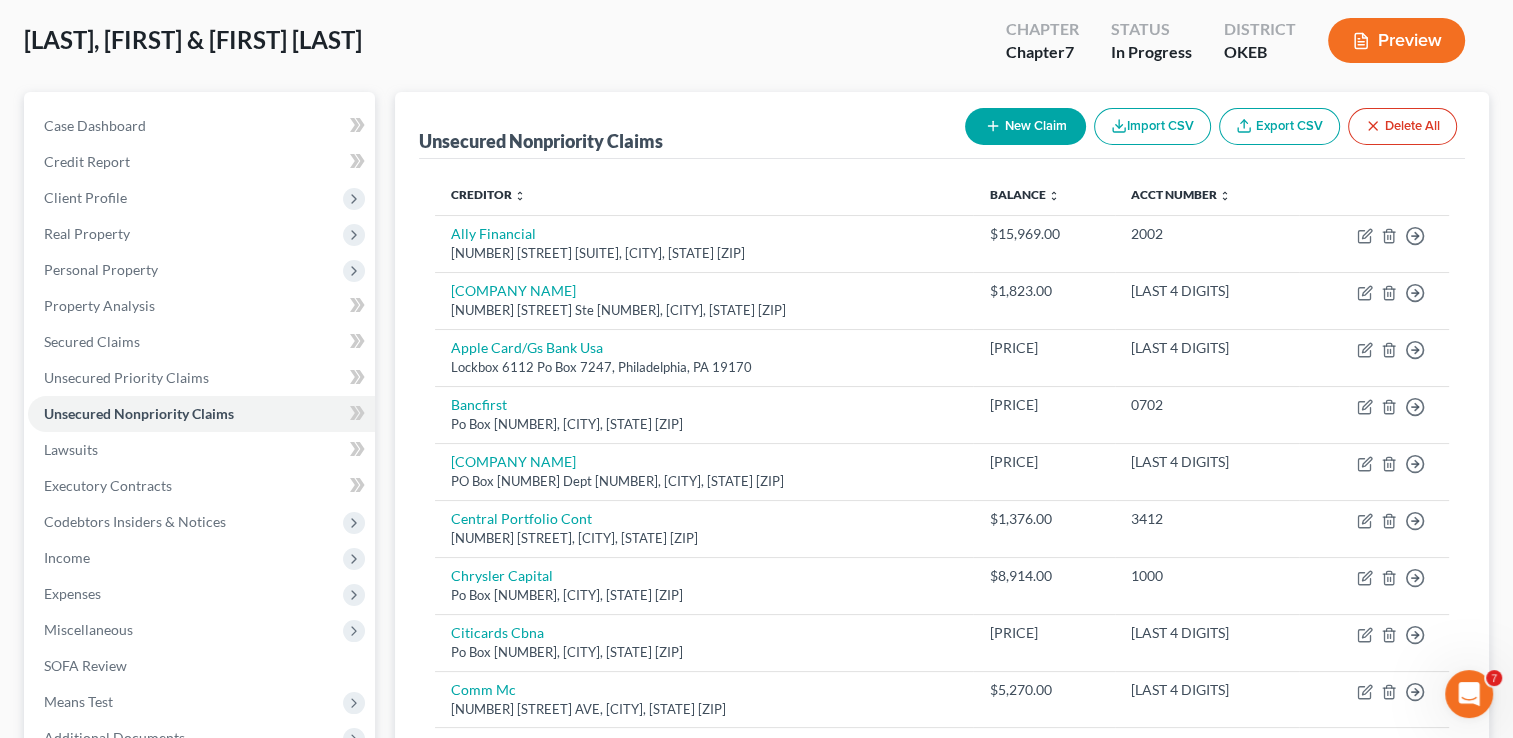 scroll, scrollTop: 300, scrollLeft: 0, axis: vertical 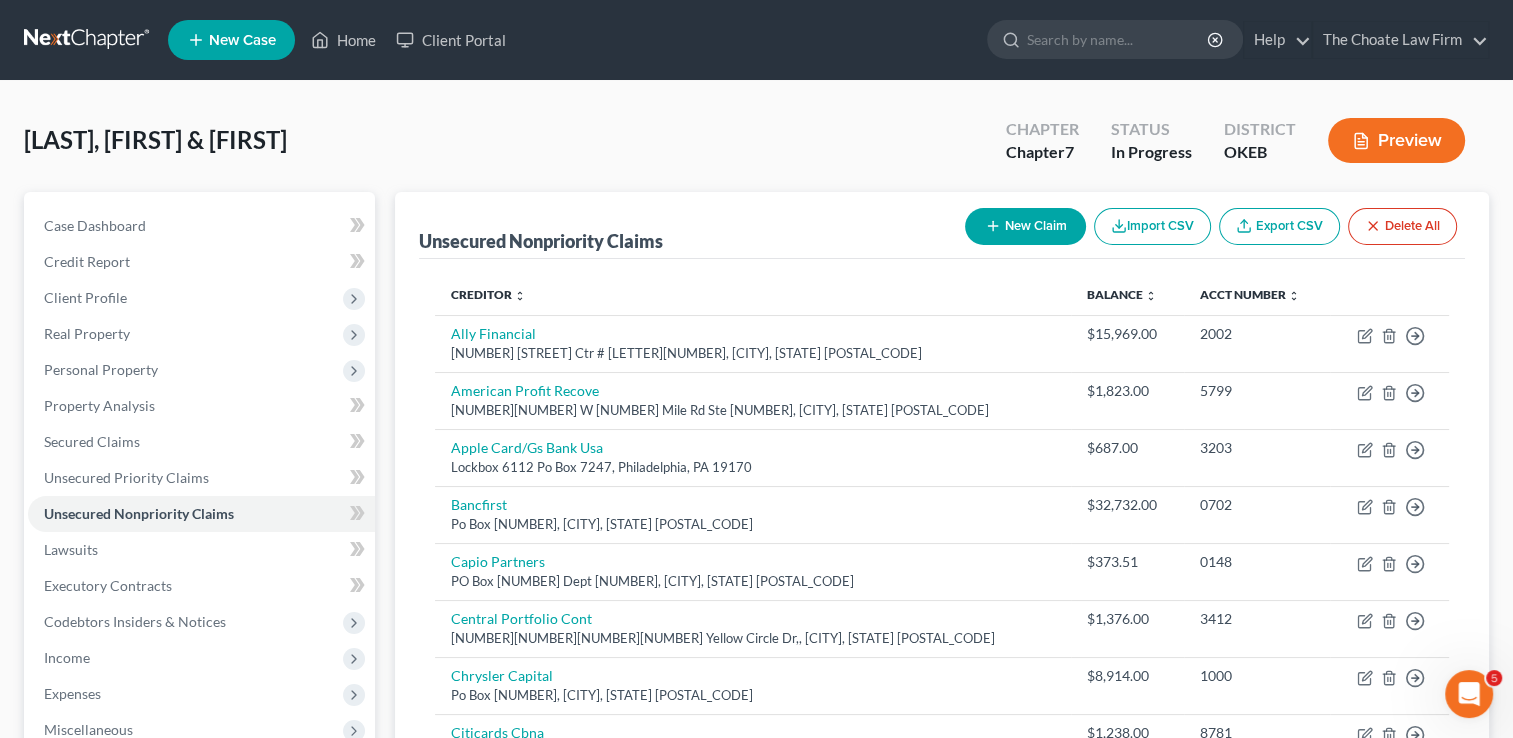 click at bounding box center [88, 40] 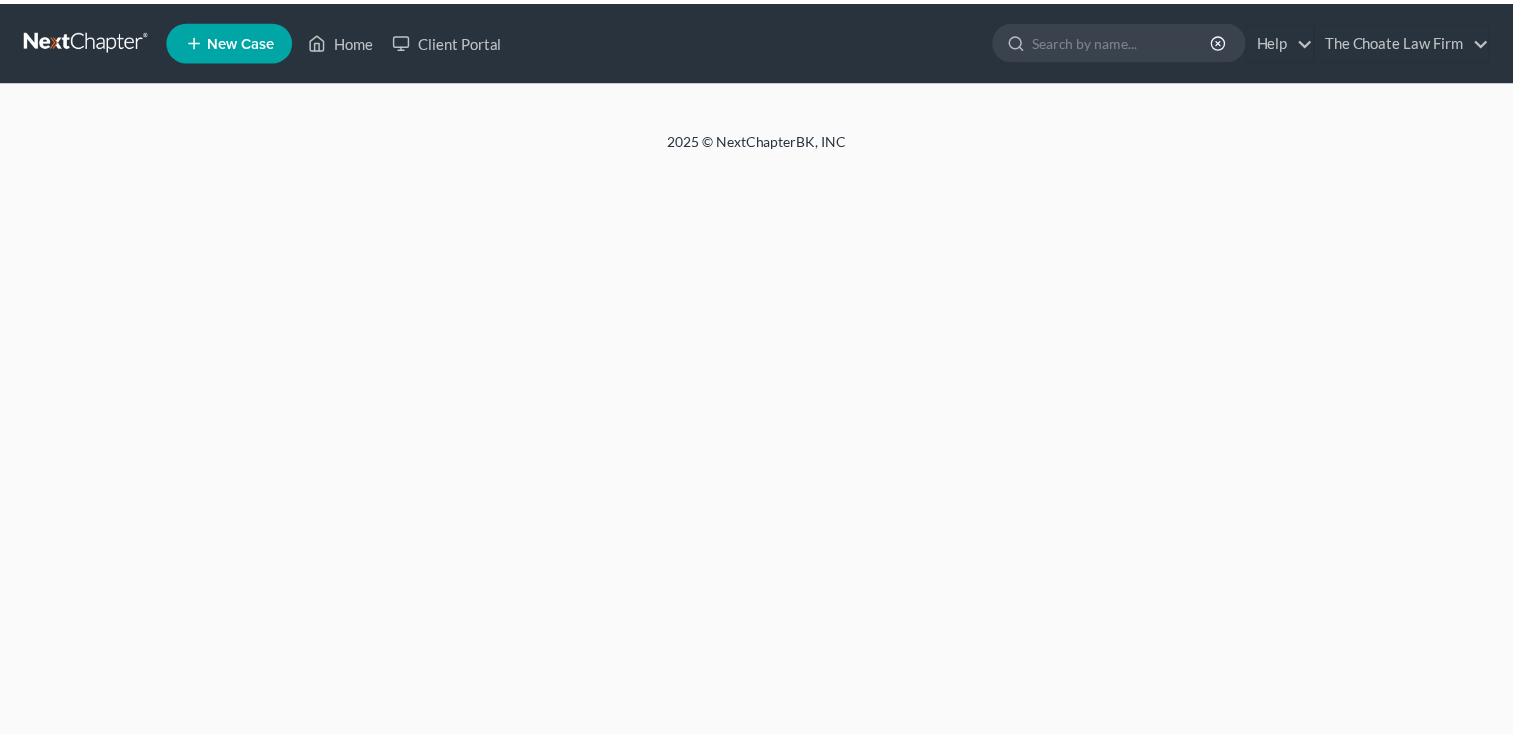 scroll, scrollTop: 0, scrollLeft: 0, axis: both 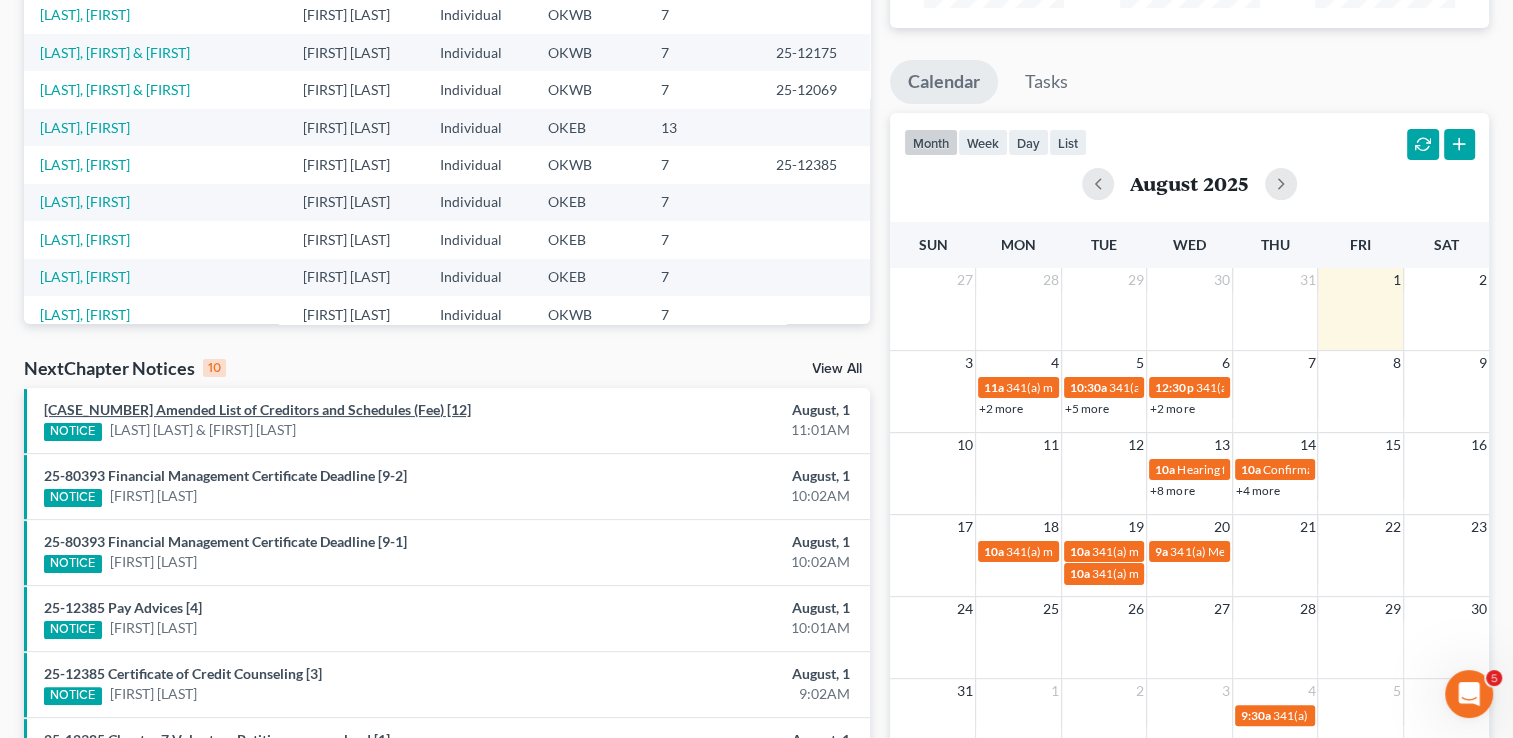click on "[CASE_NUMBER] Amended List of Creditors and Schedules (Fee) [12]" at bounding box center [257, 409] 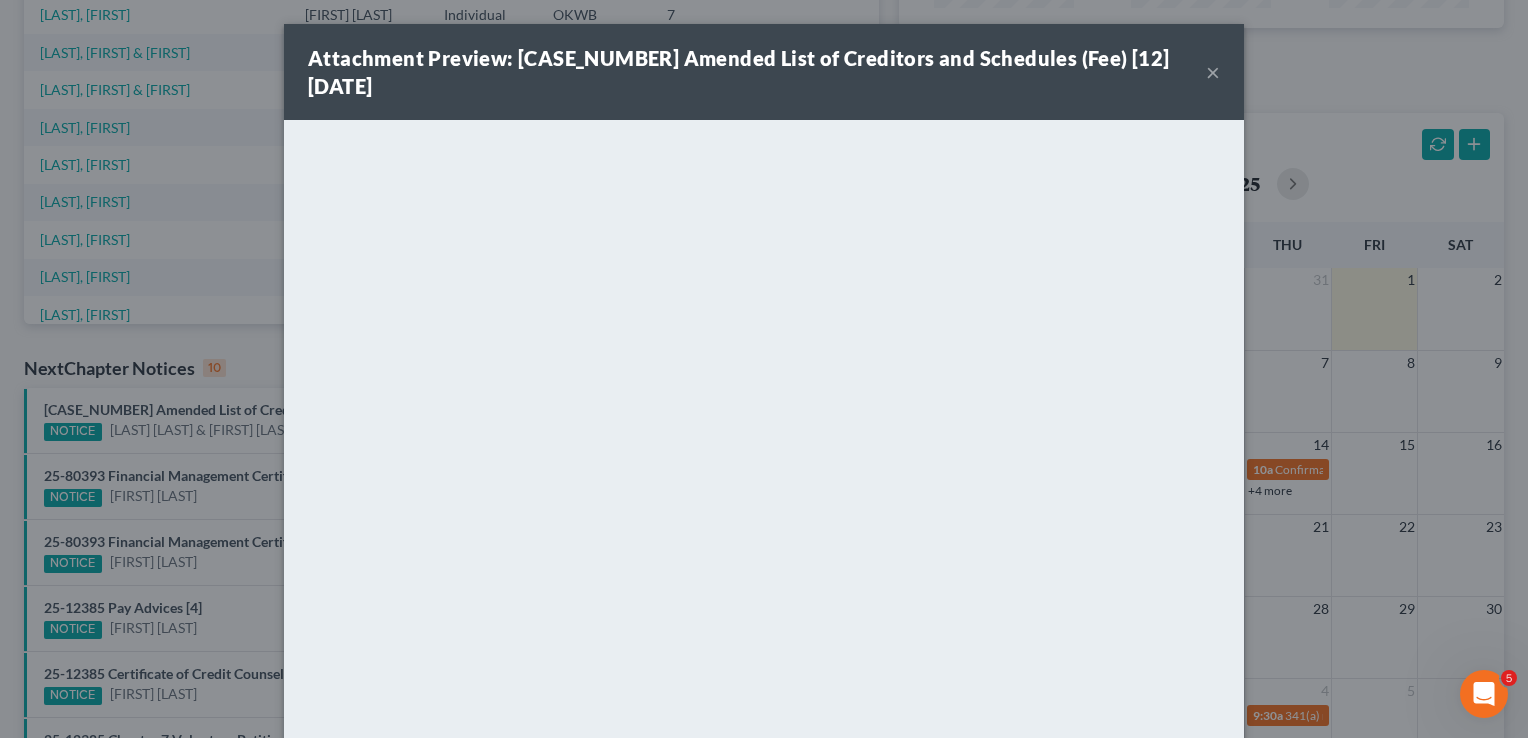 click on "×" at bounding box center (1213, 72) 